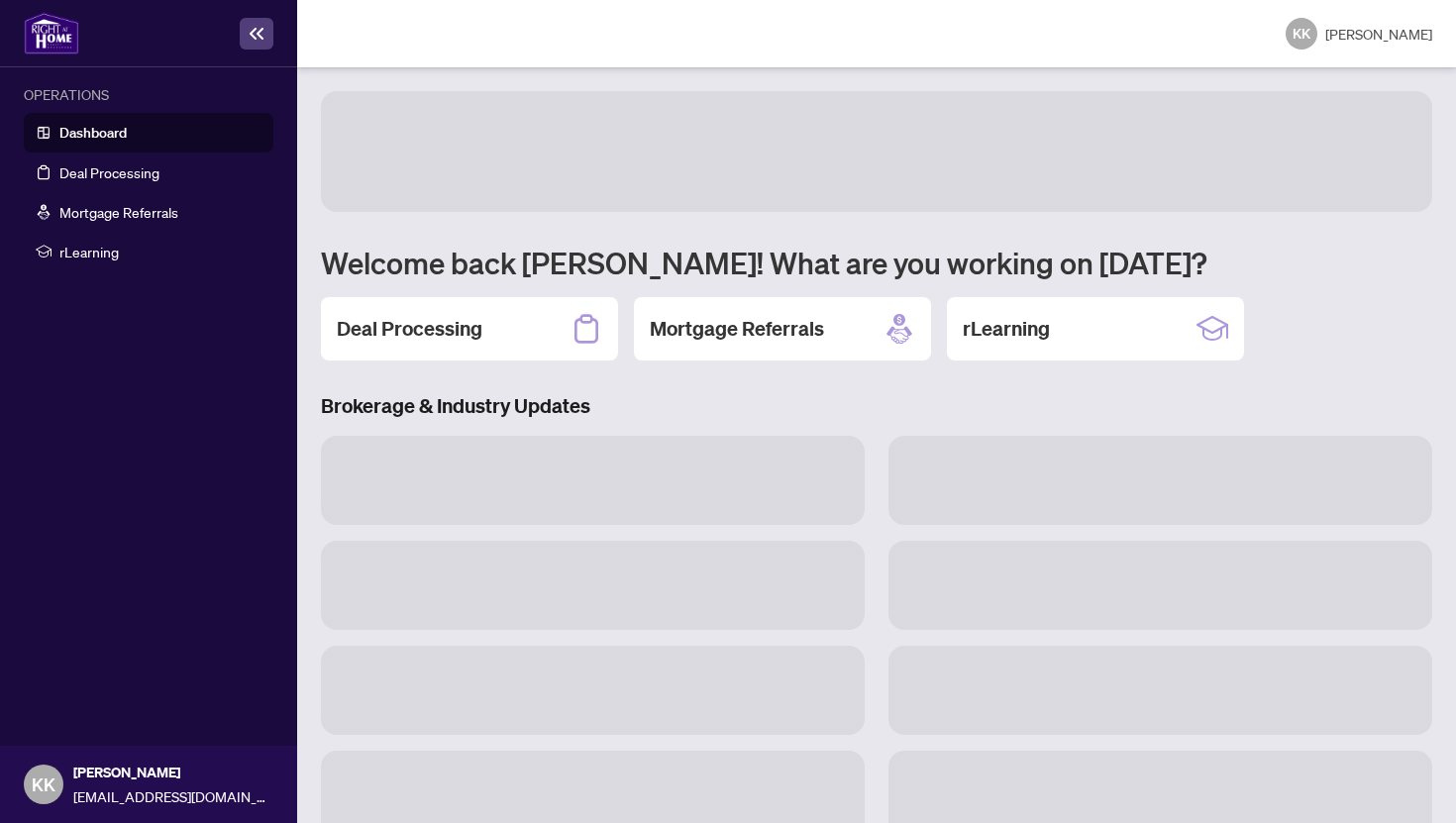 scroll, scrollTop: 0, scrollLeft: 0, axis: both 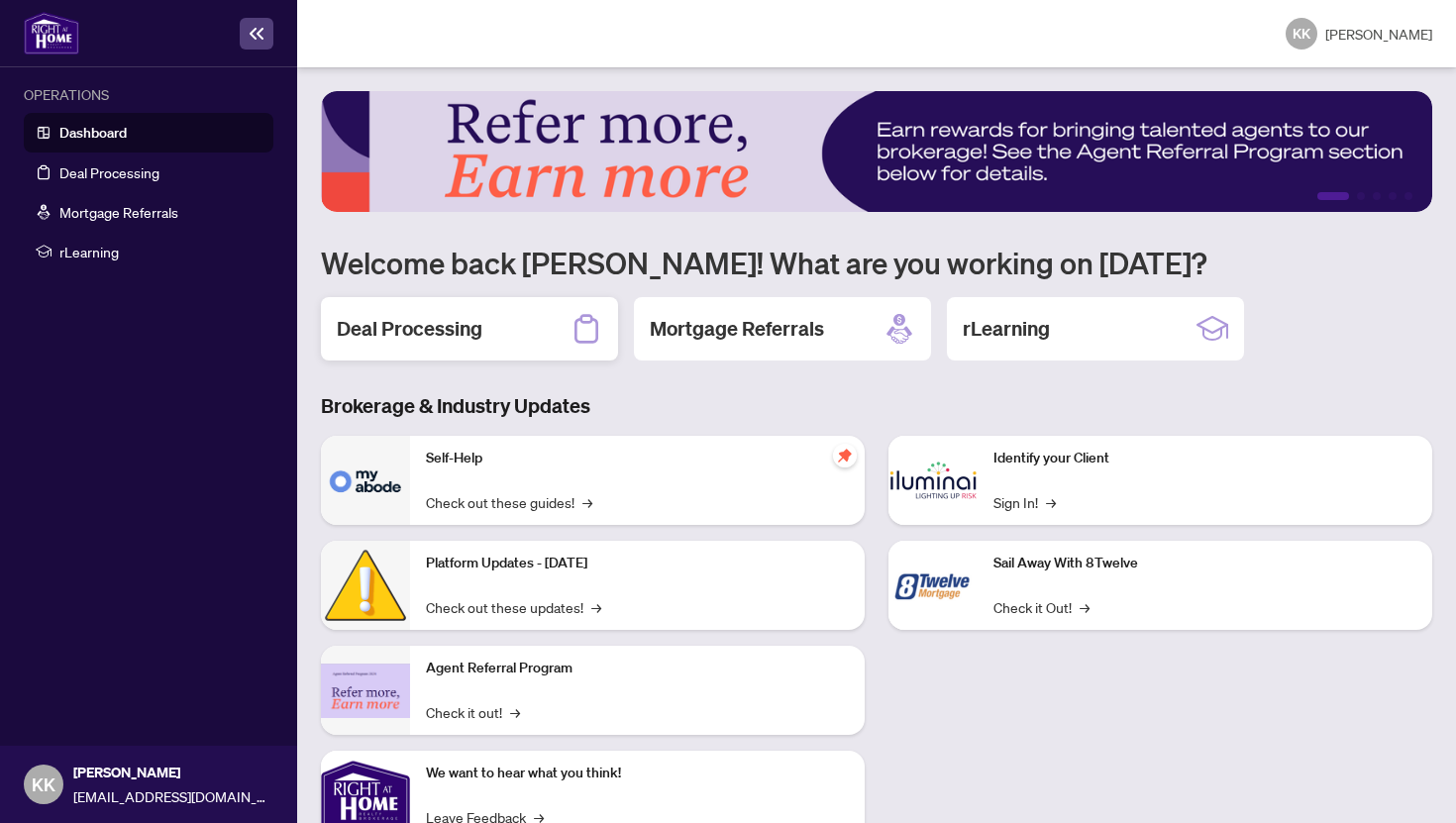 click on "Deal Processing" at bounding box center [409, 329] 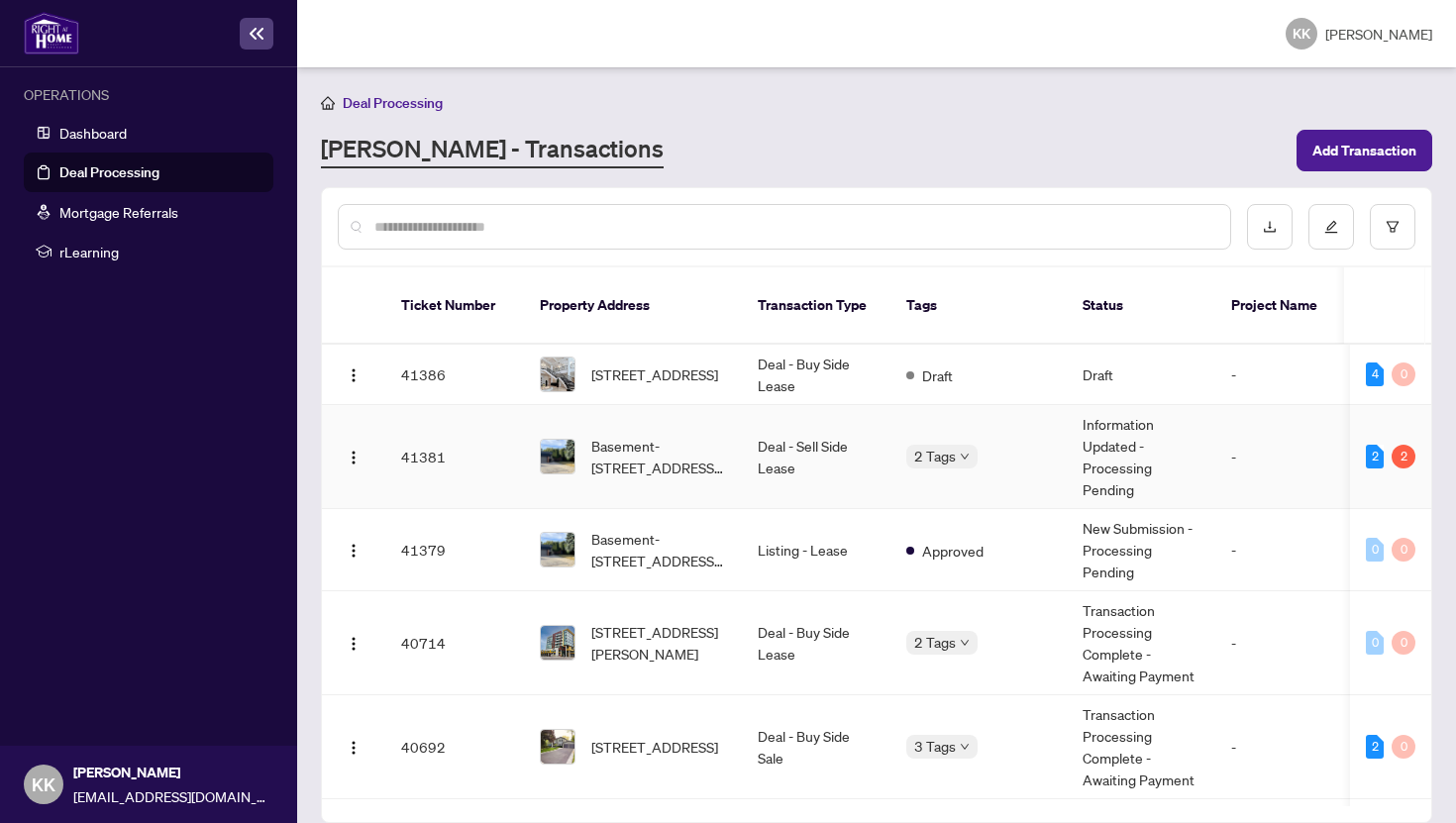 click on "Deal - Sell Side Lease" at bounding box center [816, 457] 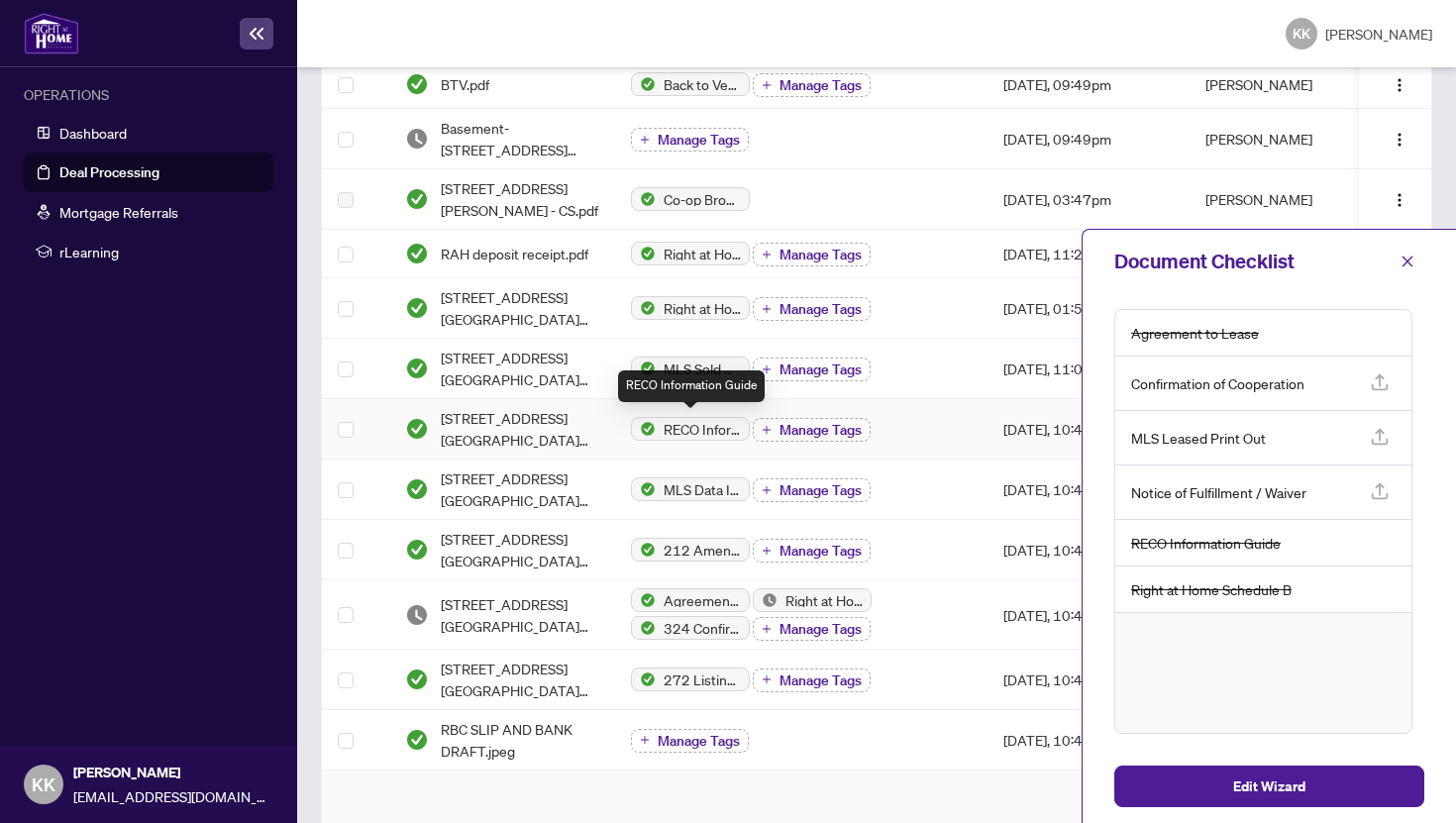 scroll, scrollTop: 409, scrollLeft: 0, axis: vertical 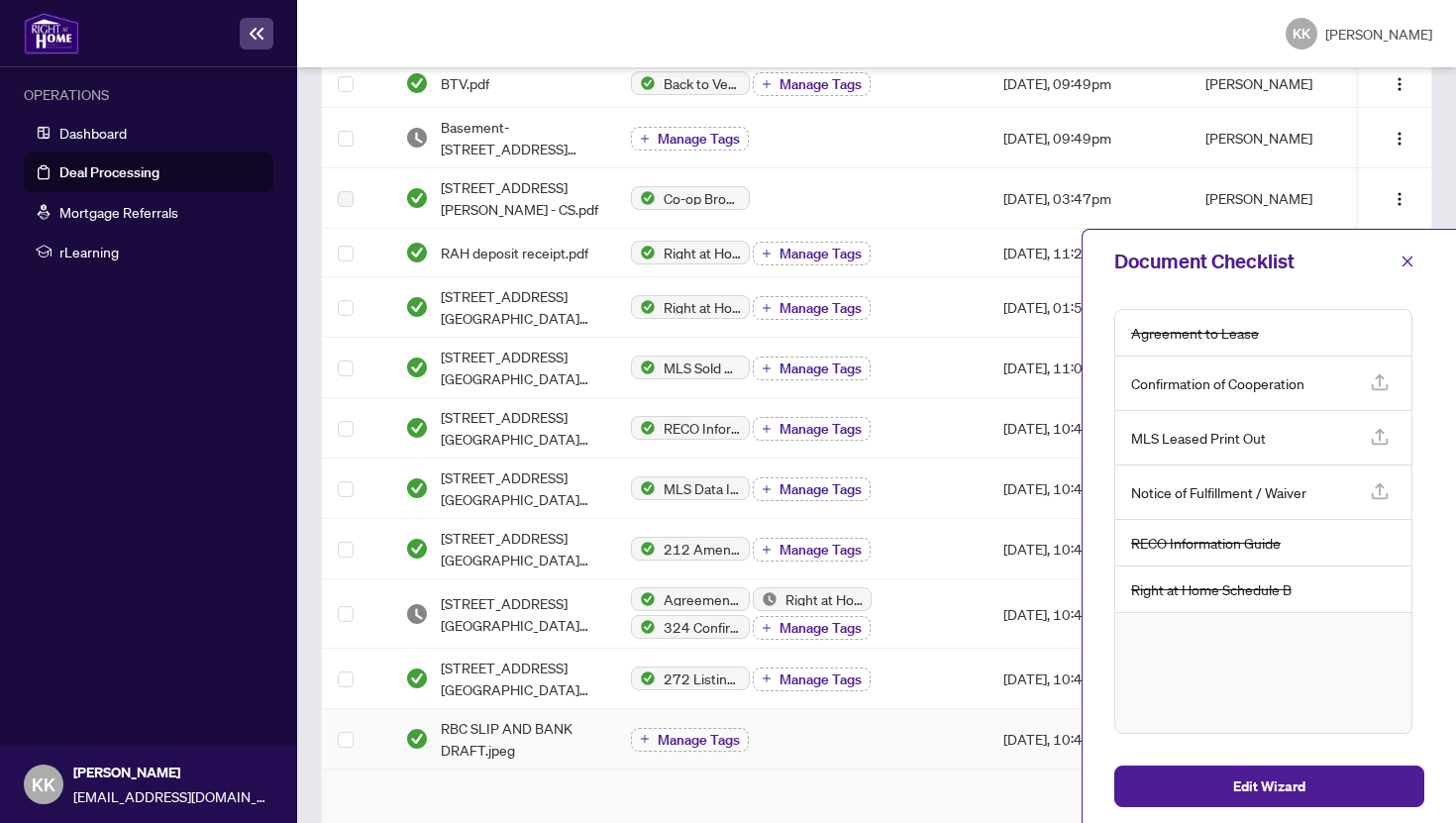 click on "RBC SLIP AND BANK DRAFT.jpeg" at bounding box center [520, 739] 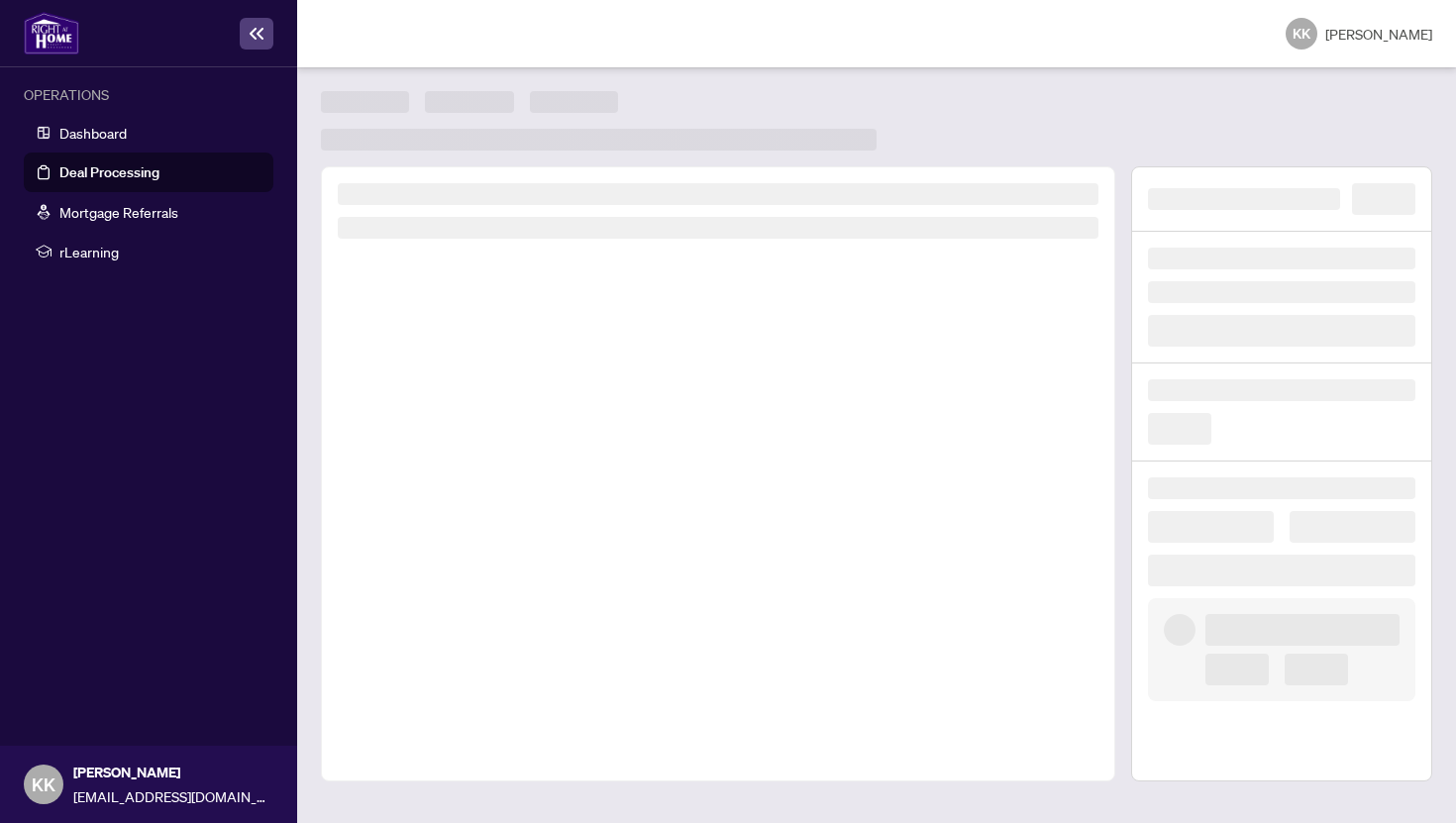 scroll, scrollTop: 0, scrollLeft: 0, axis: both 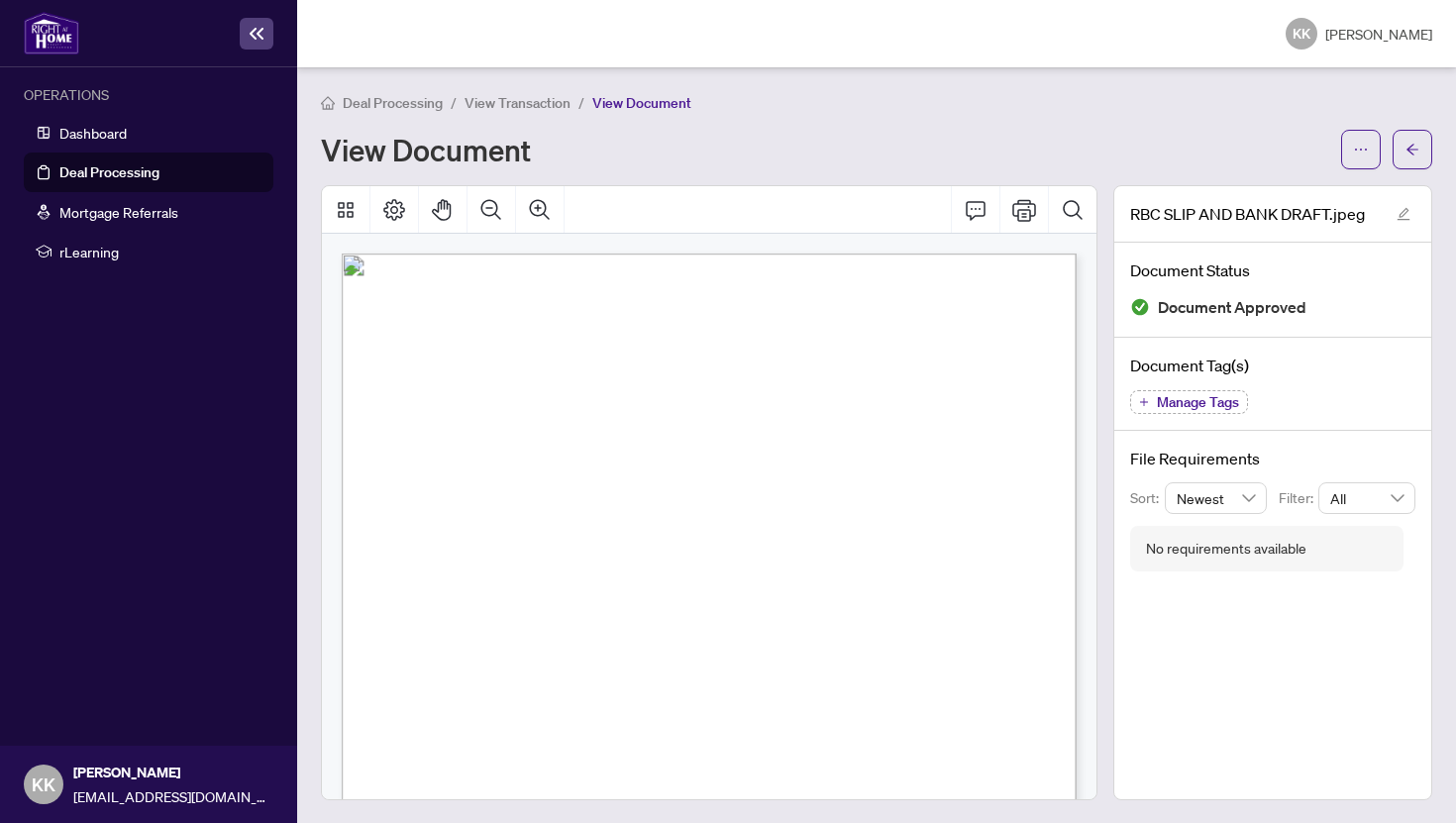 click on "View Transaction" at bounding box center (517, 103) 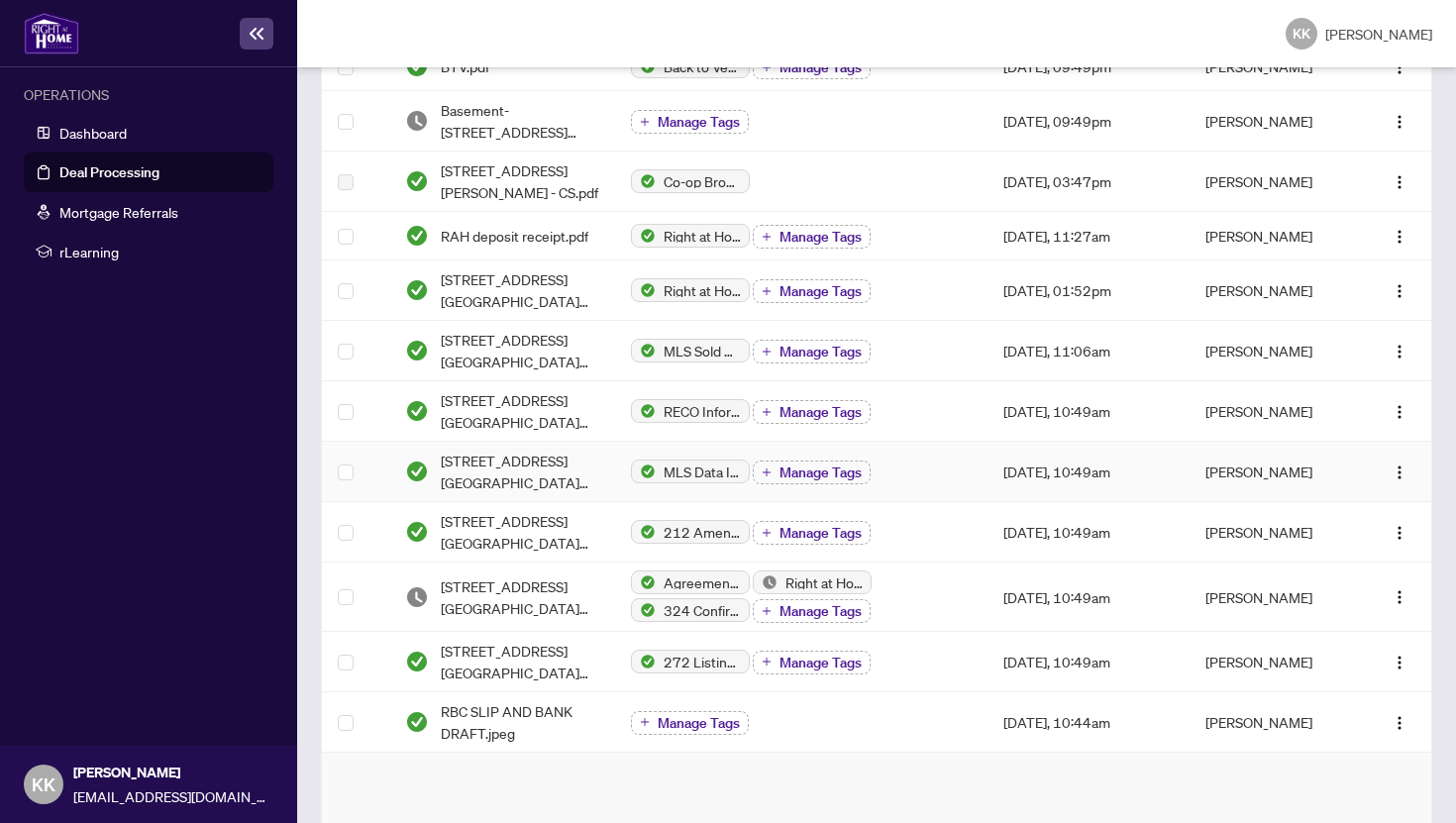 scroll, scrollTop: 430, scrollLeft: 0, axis: vertical 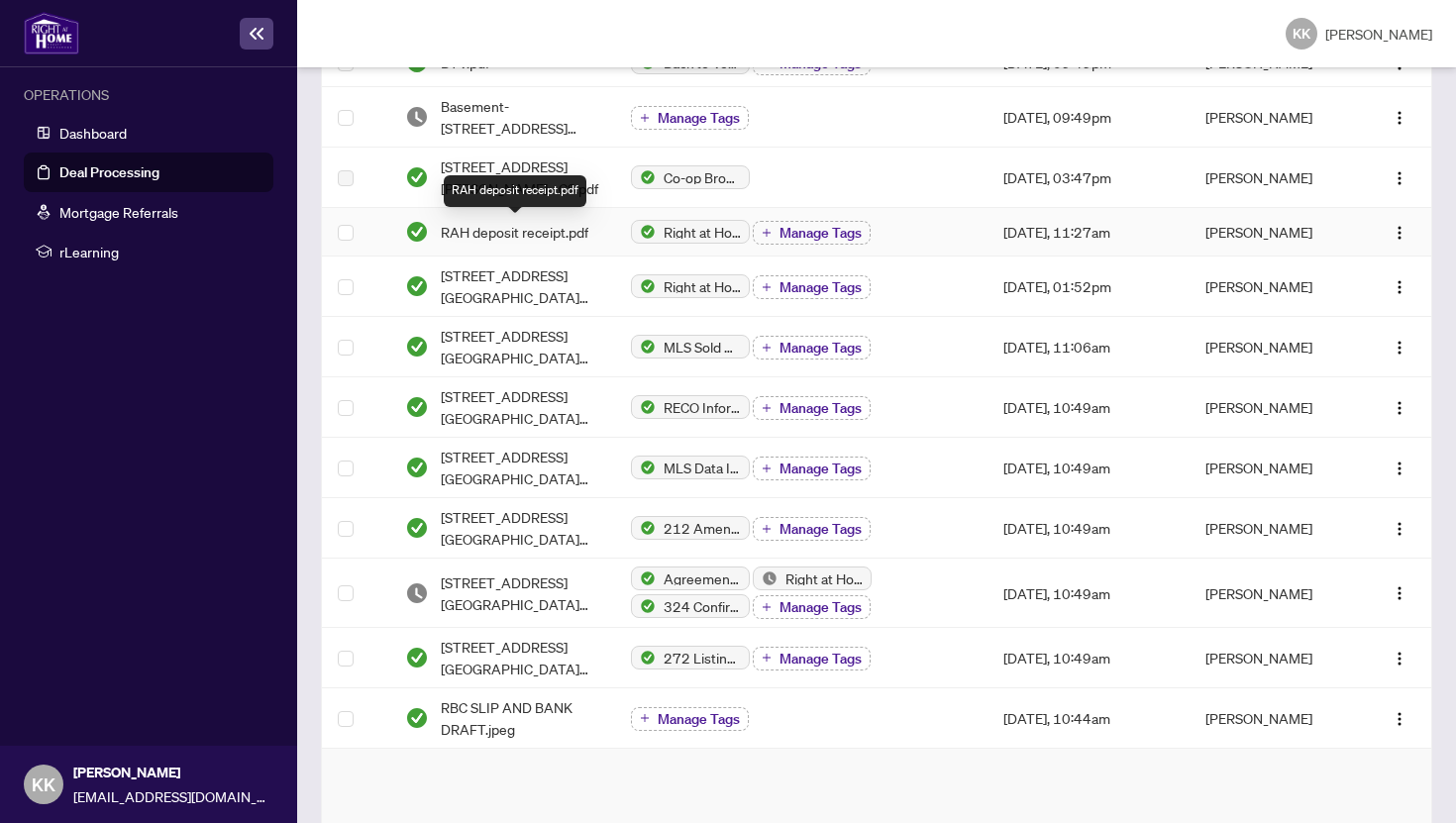 click on "RAH deposit receipt.pdf" at bounding box center (514, 232) 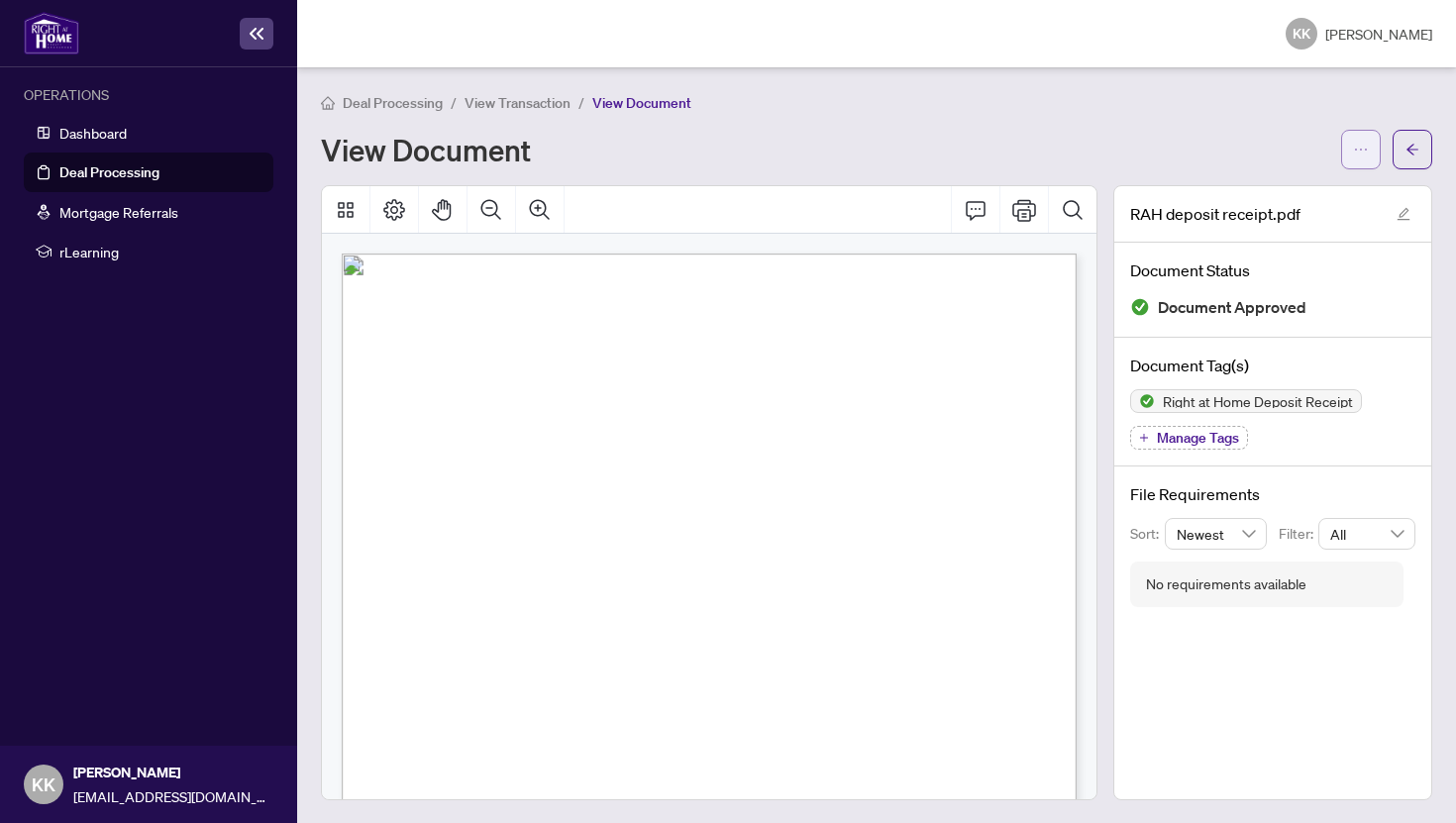 click at bounding box center [1361, 150] 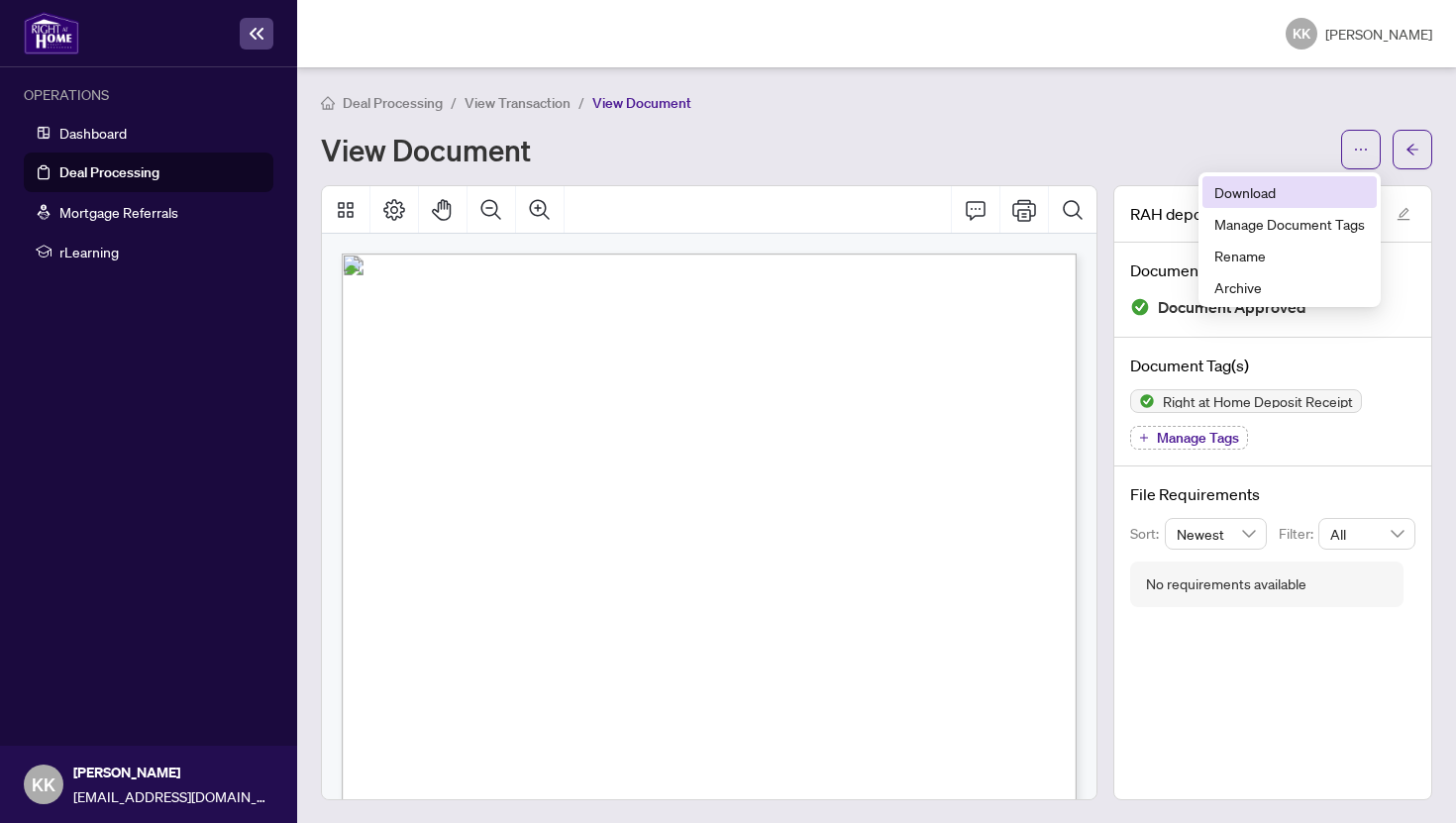 click on "Download" at bounding box center [1290, 192] 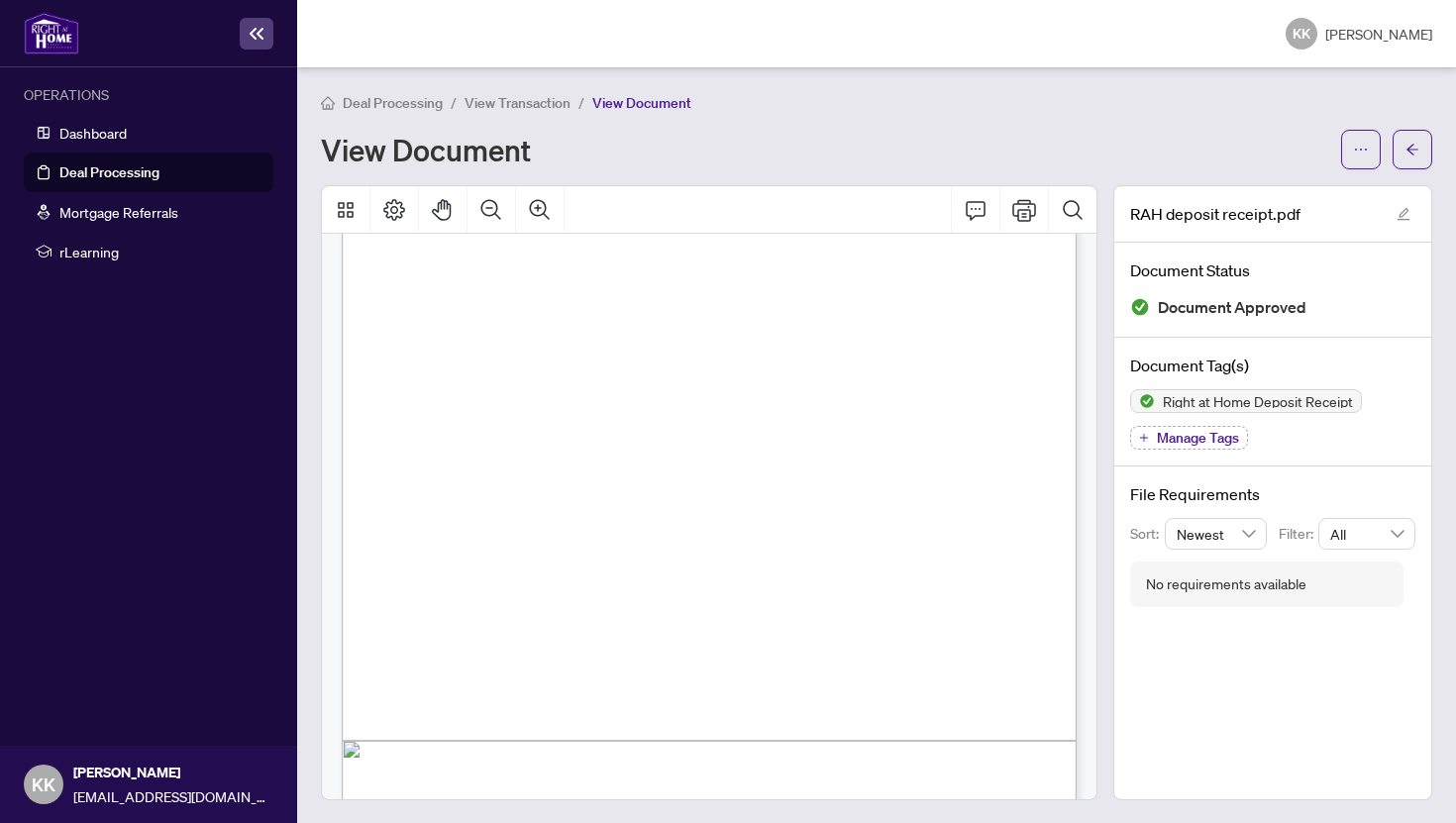 scroll, scrollTop: 0, scrollLeft: 0, axis: both 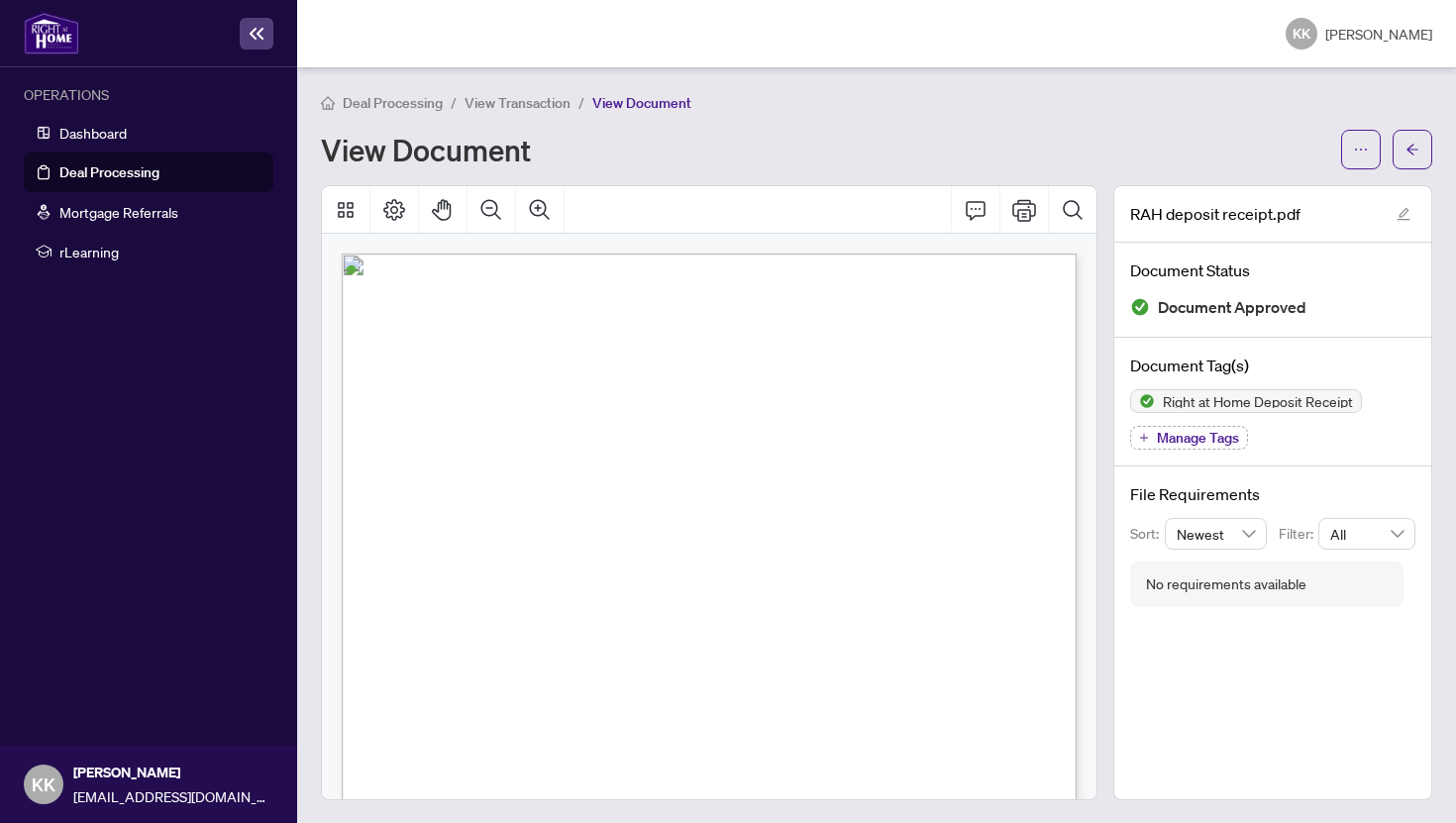 click on "View Transaction" at bounding box center [517, 103] 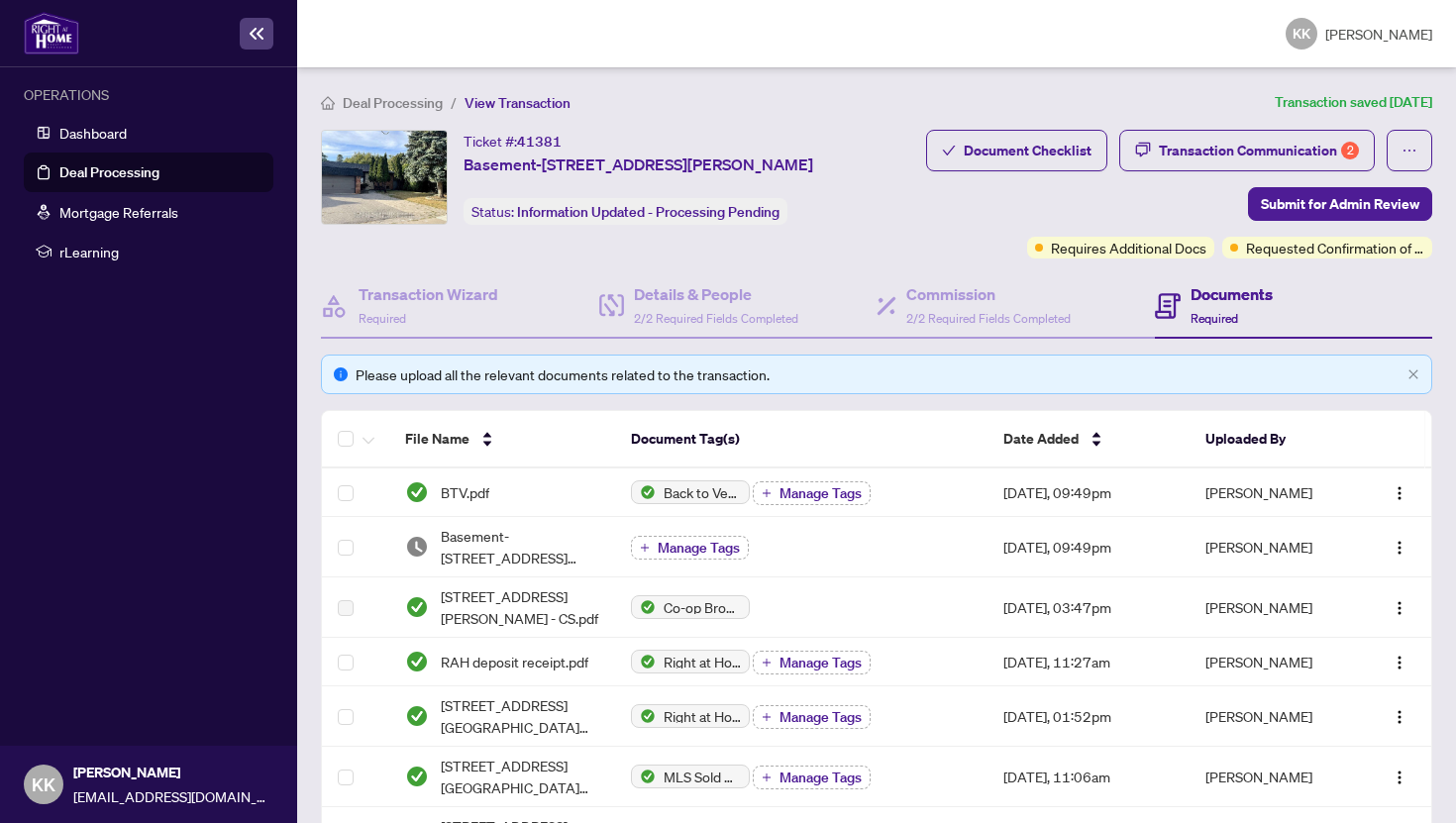 click on "Deal Processing / View Transaction Transaction saved   [DATE] Ticket #:  41381 Basement-[STREET_ADDRESS][PERSON_NAME] Status:   Information Updated - Processing Pending Submit for Admin Review Document Checklist Transaction Communication 2 Submit for Admin Review Requires Additional Docs Requested Confirmation of Closing Transaction Wizard Required Details & People 2/2 Required Fields Completed Commission 2/2 Required Fields Completed Documents Required Please upload all the relevant documents related to the transaction. File Name Document Tag(s) Date Added Uploaded By             BTV.pdf Back to Vendor Letter Manage Tags [DATE], 09:49pm [PERSON_NAME] Basement-[STREET_ADDRESS][GEOGRAPHIC_DATA][PERSON_NAME]pdf Manage Tags [DATE], 09:49pm [PERSON_NAME] [STREET_ADDRESS][PERSON_NAME] - CS.pdf Co-op Brokerage Commission Statement [DATE], 03:47pm [PERSON_NAME] RAH deposit receipt.pdf Right at Home Deposit Receipt Manage Tags [DATE], 11:27am [PERSON_NAME] Right at Home Schedule B Manage Tags Manage Tags" at bounding box center (877, 844) 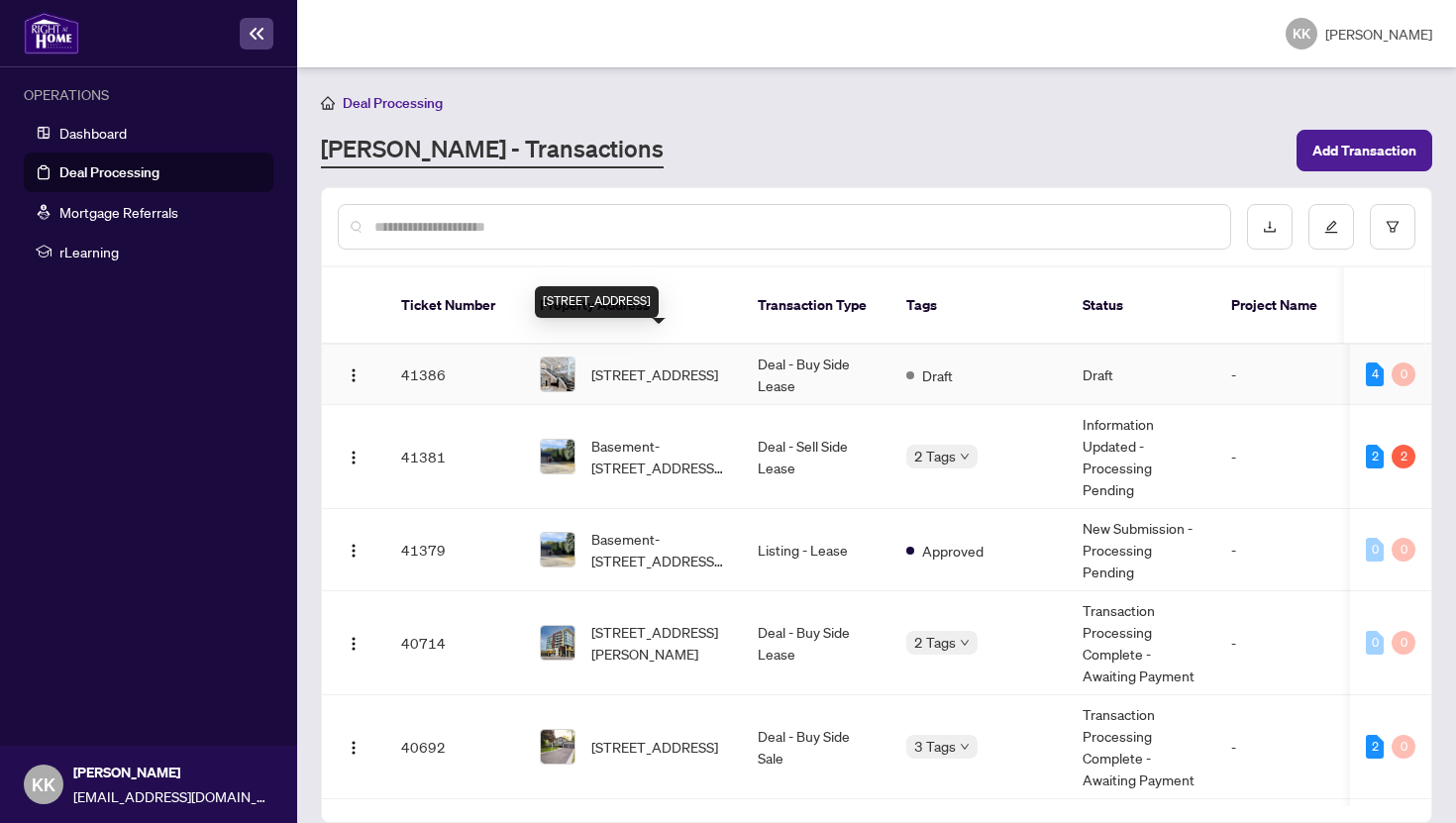 click on "[STREET_ADDRESS]" at bounding box center [655, 374] 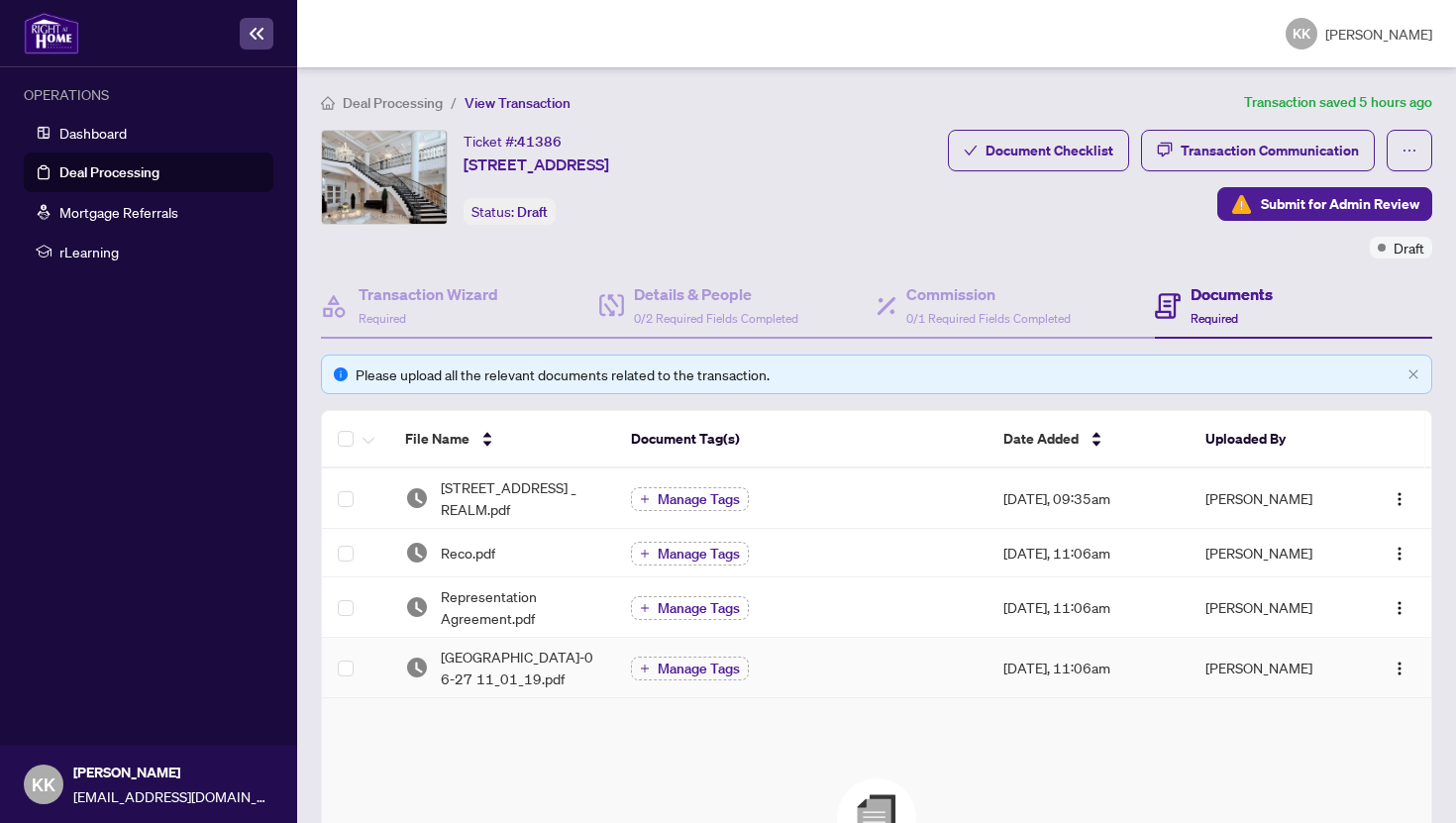 click on "[GEOGRAPHIC_DATA]-06-27 11_01_19.pdf" at bounding box center [502, 668] 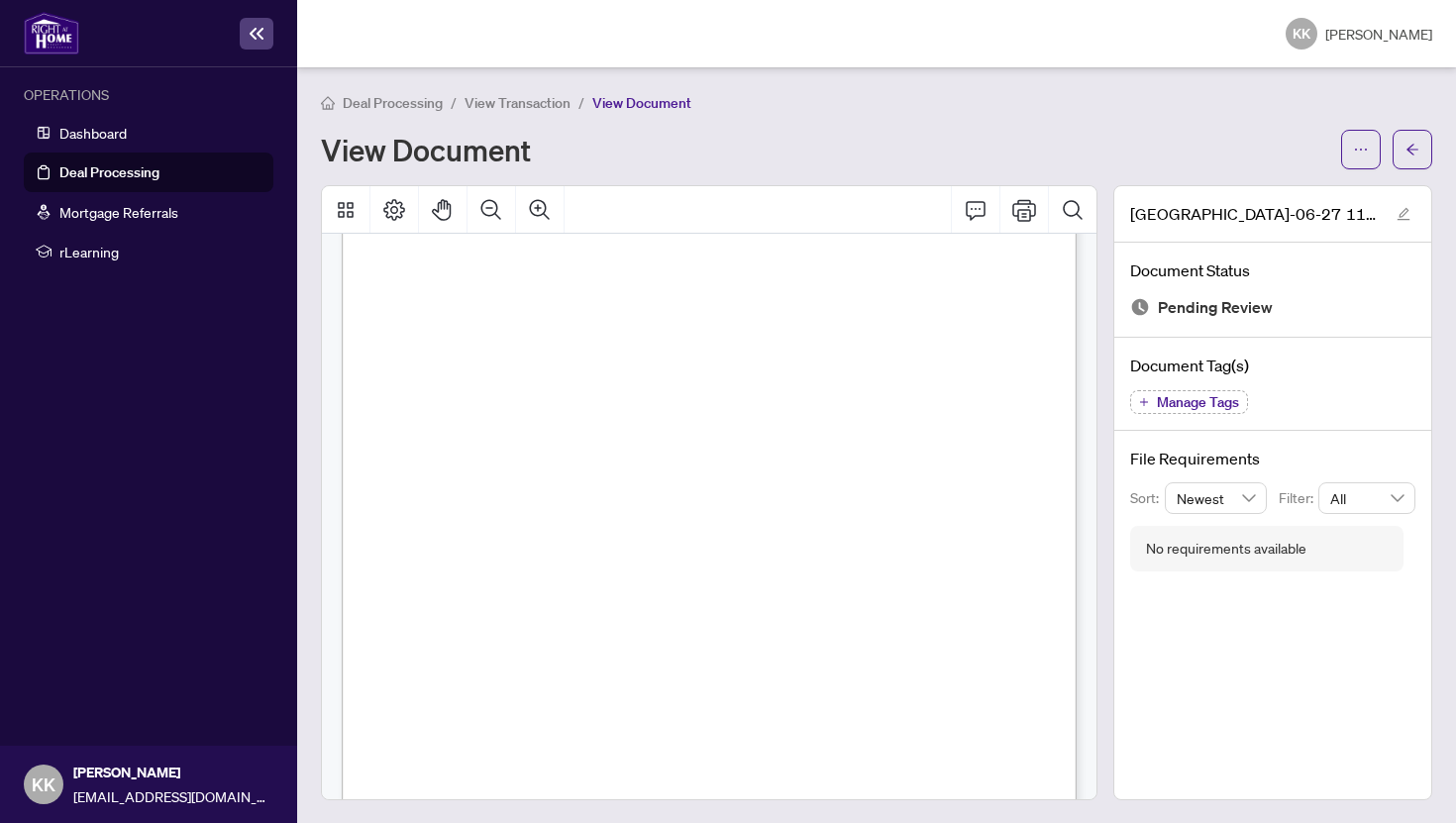 scroll, scrollTop: 1152, scrollLeft: 0, axis: vertical 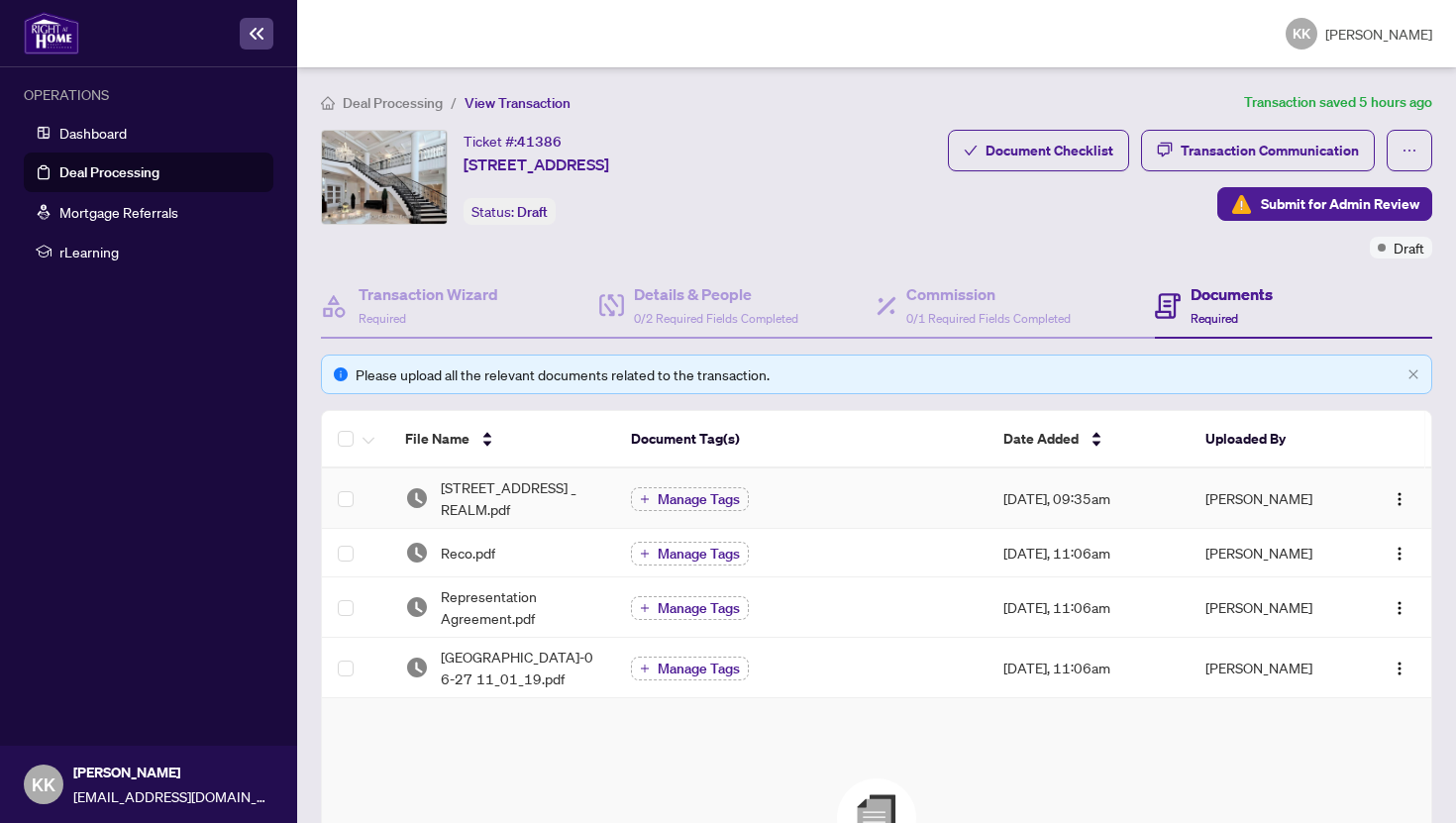click on "[STREET_ADDRESS] _ REALM.pdf" at bounding box center (502, 498) 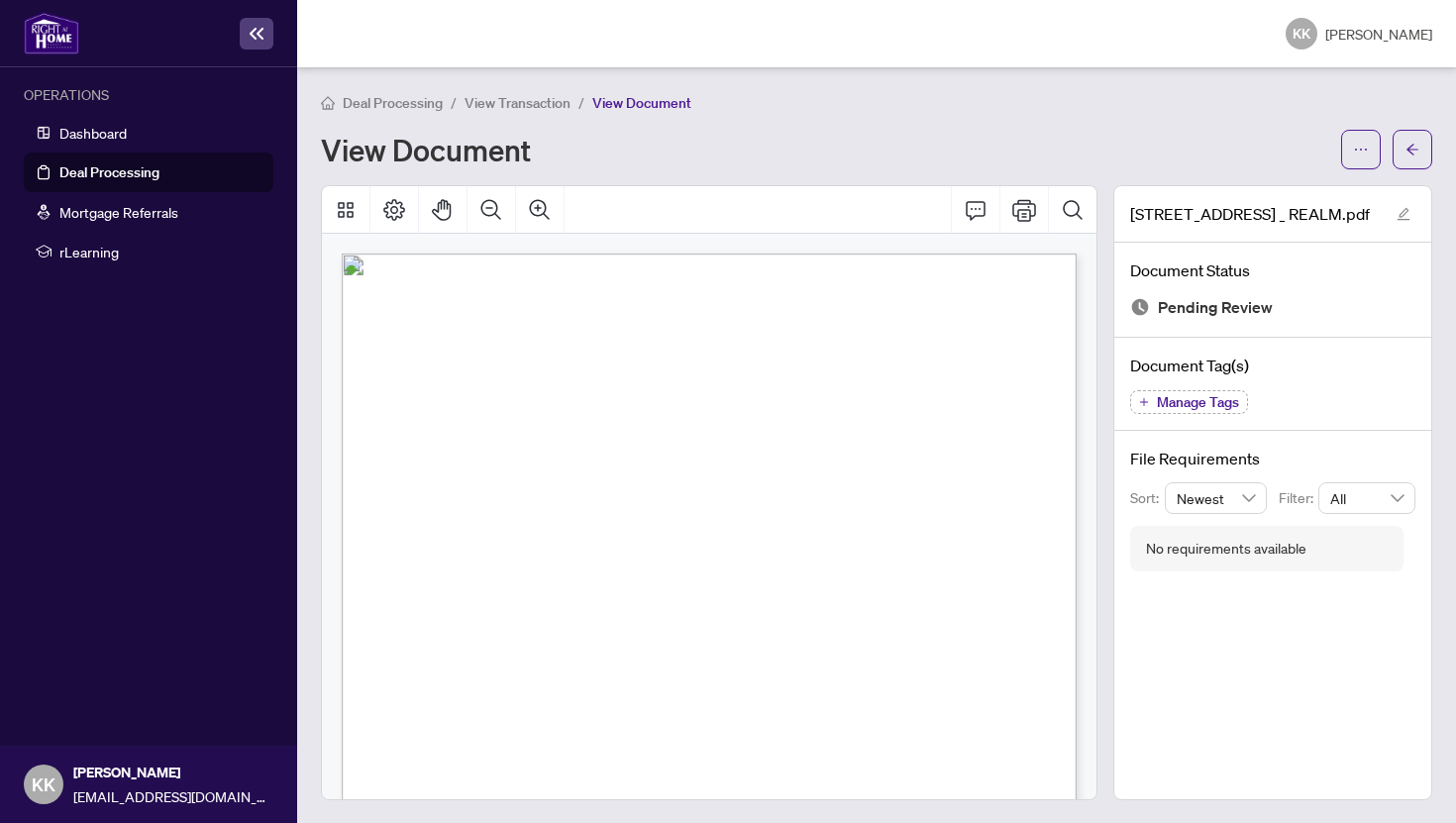 scroll, scrollTop: 25, scrollLeft: 0, axis: vertical 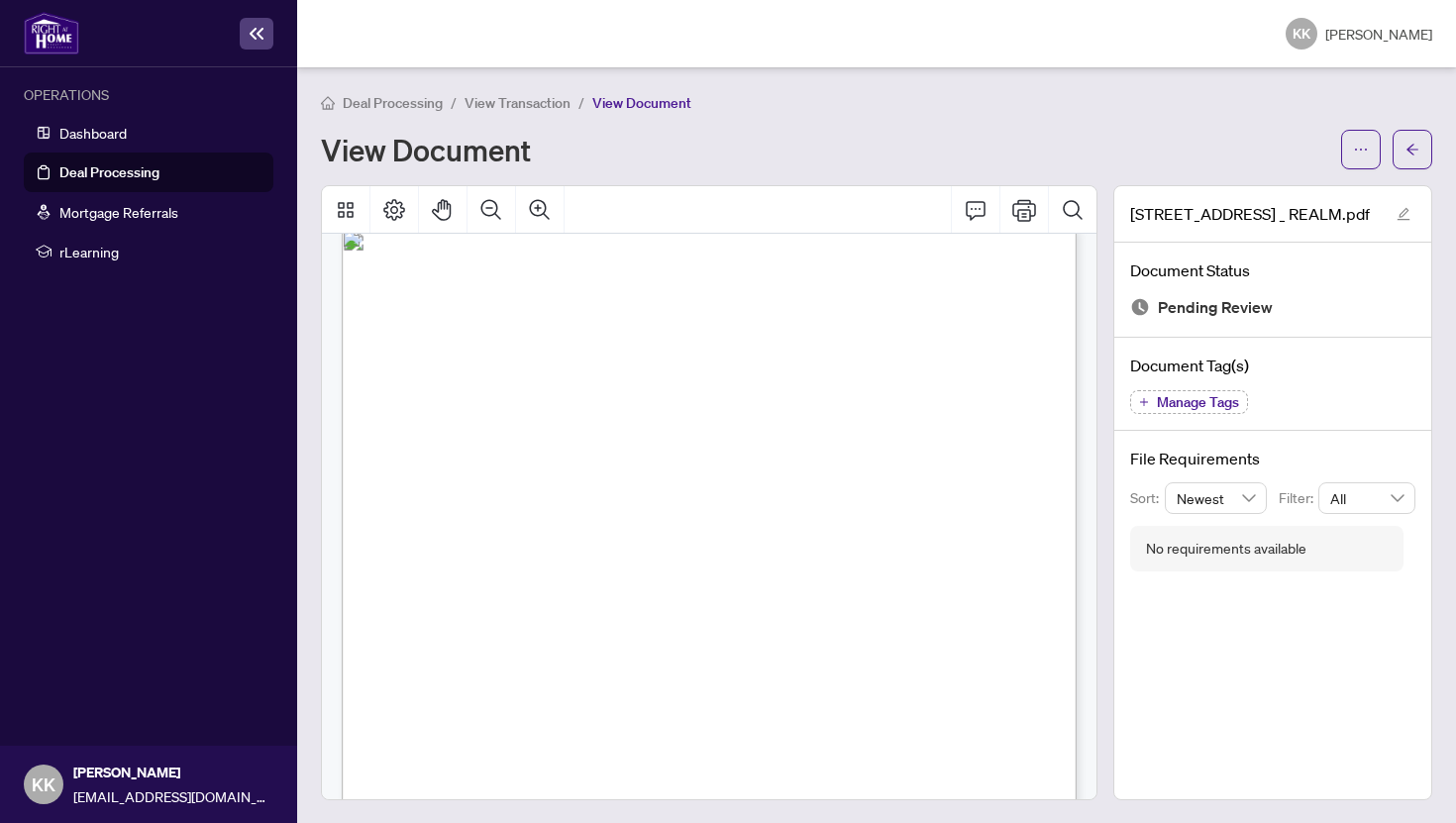 click on "Deal Processing / View Transaction / View Document View Document" at bounding box center (877, 130) 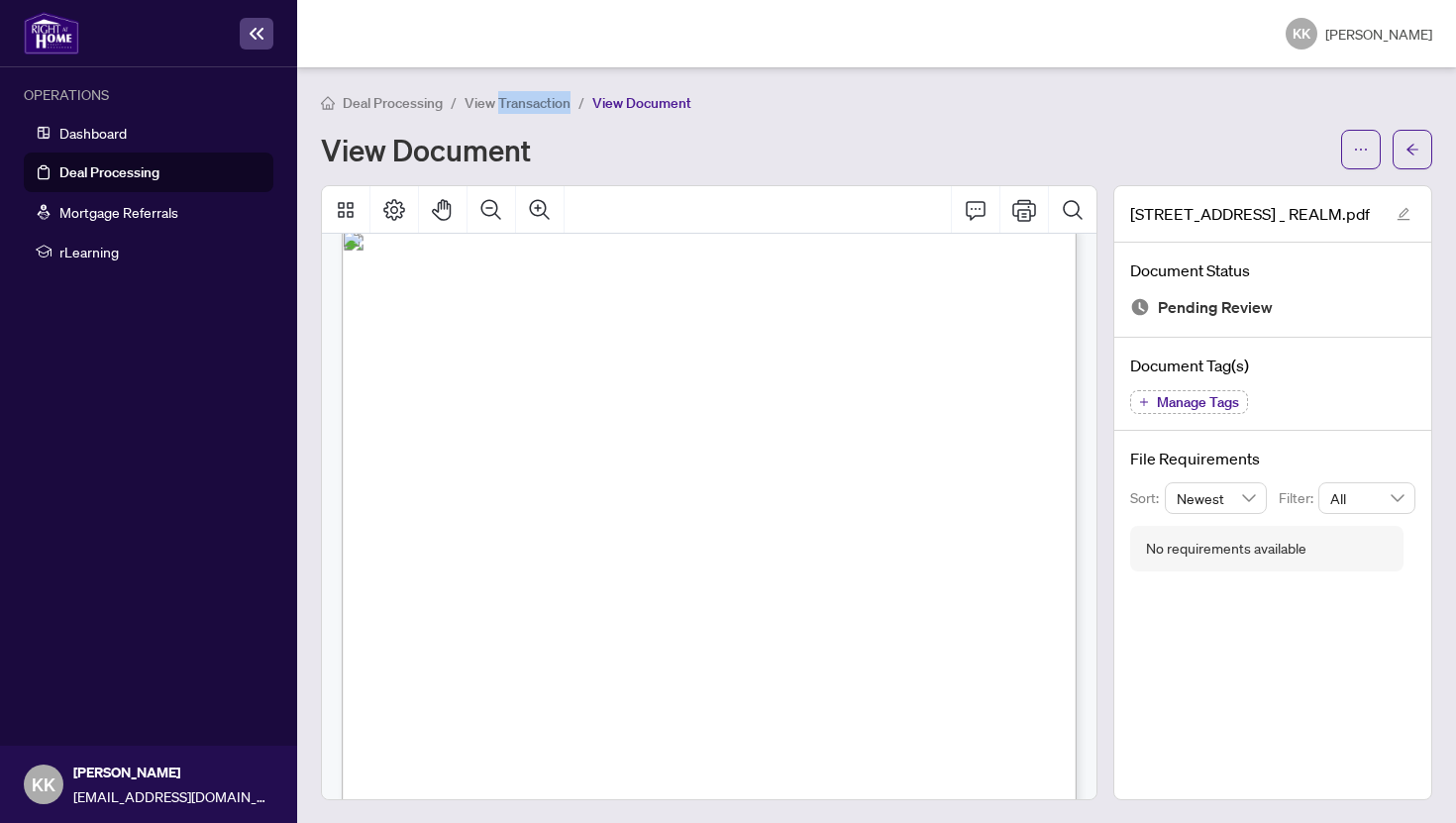click on "View Transaction" at bounding box center [517, 102] 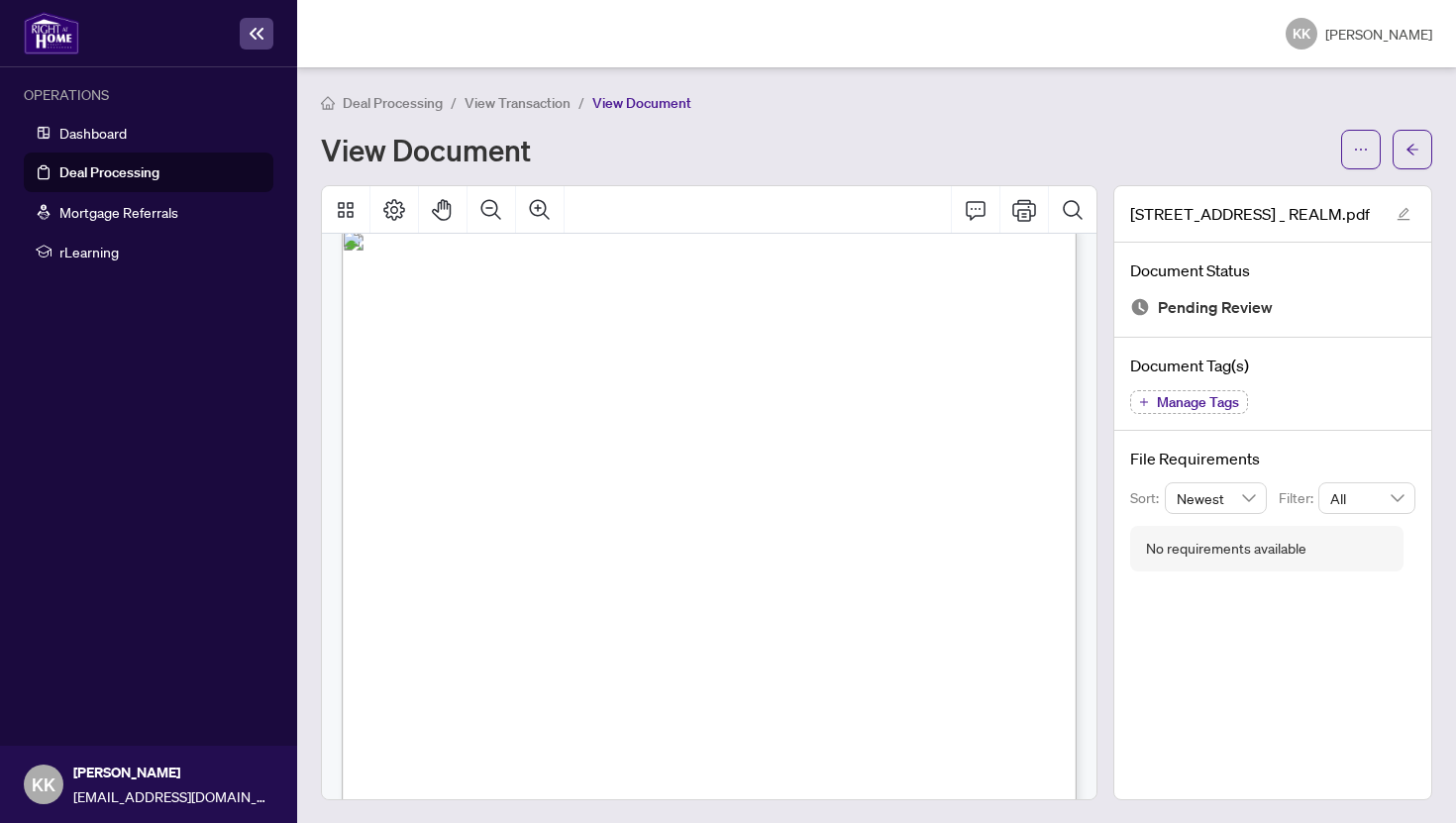 click on "View Transaction" at bounding box center (517, 103) 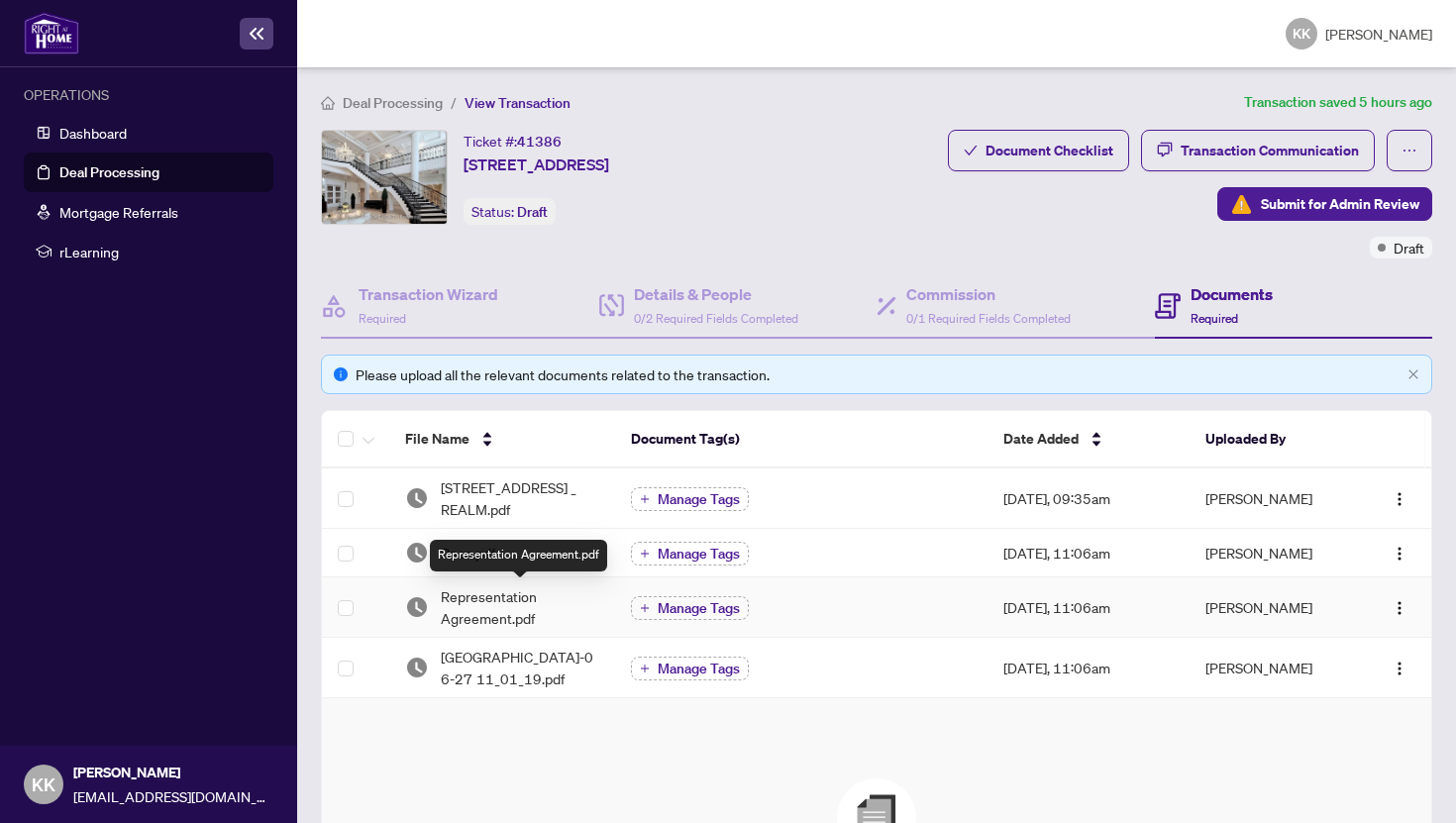 click on "Representation Agreement.pdf" at bounding box center (520, 607) 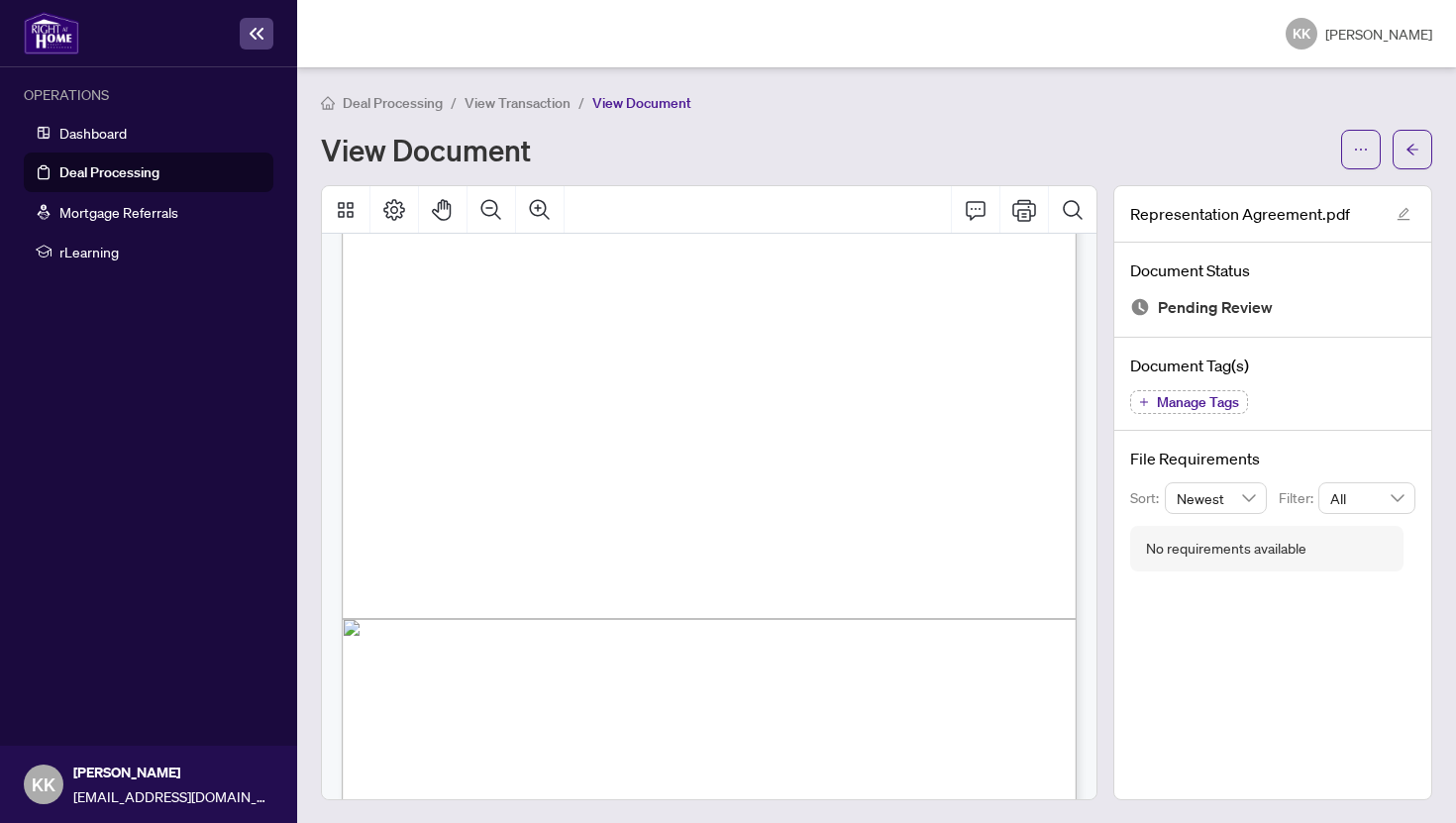 scroll, scrollTop: 0, scrollLeft: 0, axis: both 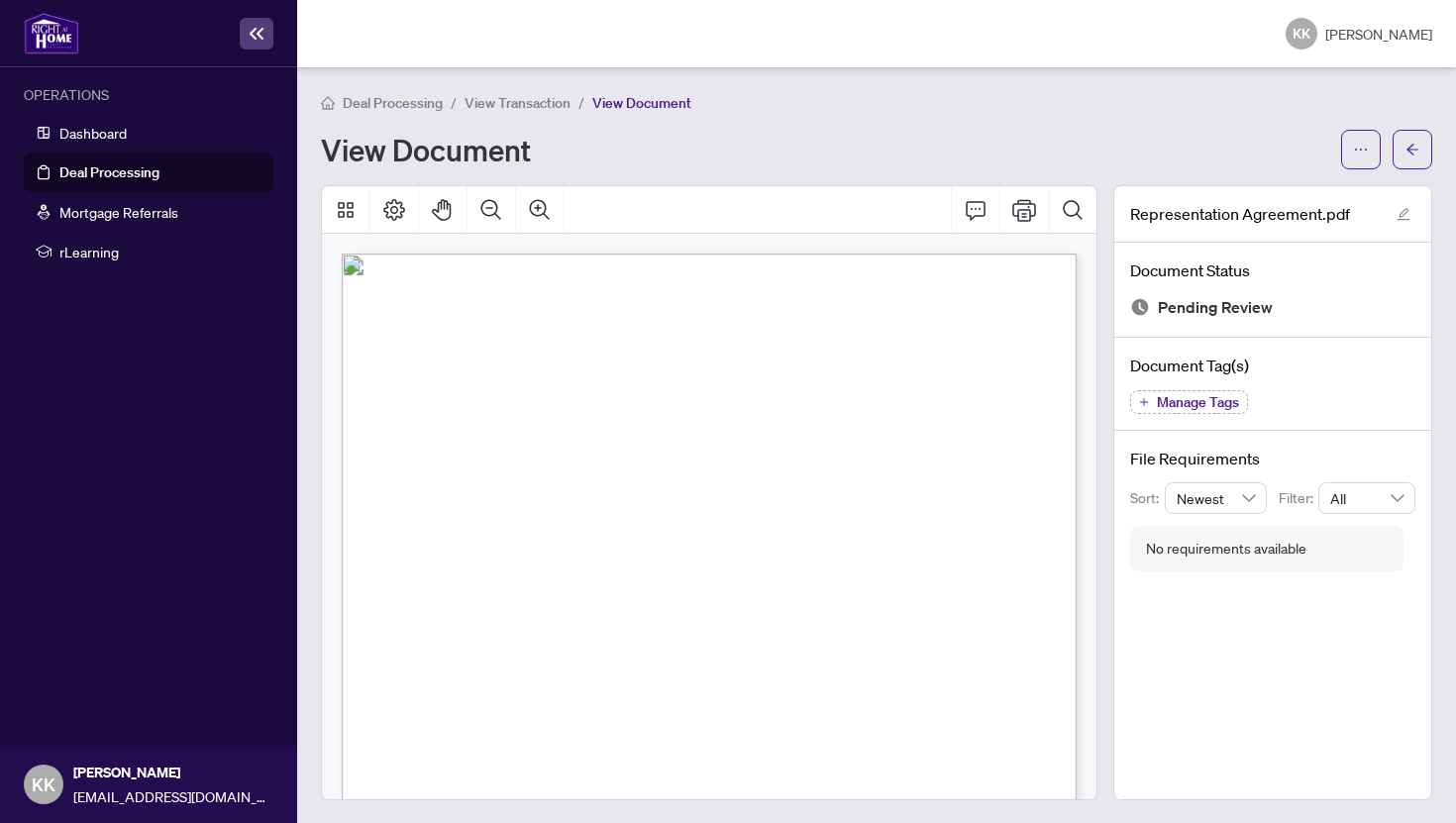 click on "View Transaction" at bounding box center (517, 103) 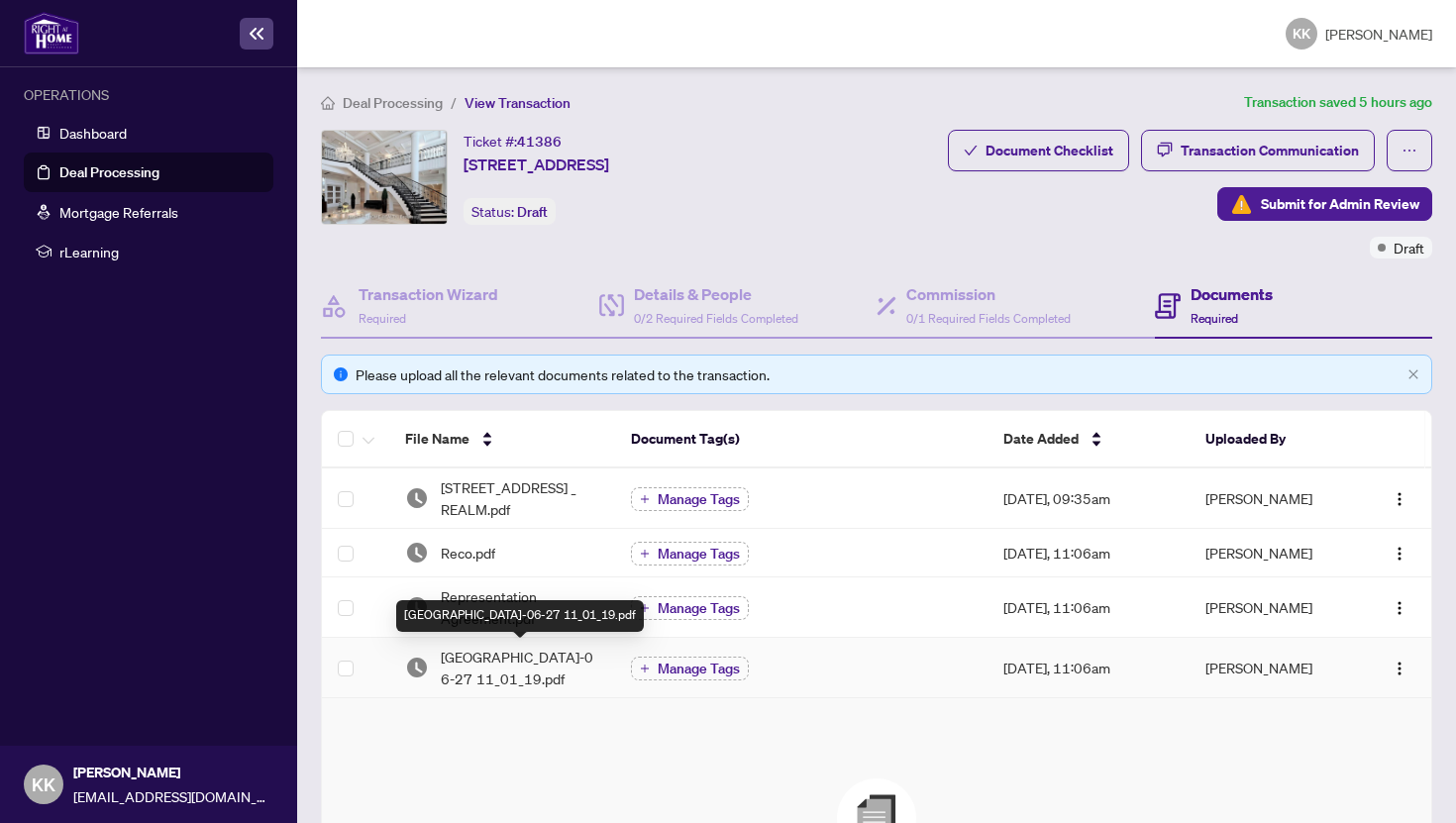 click on "[GEOGRAPHIC_DATA]-06-27 11_01_19.pdf" at bounding box center (520, 668) 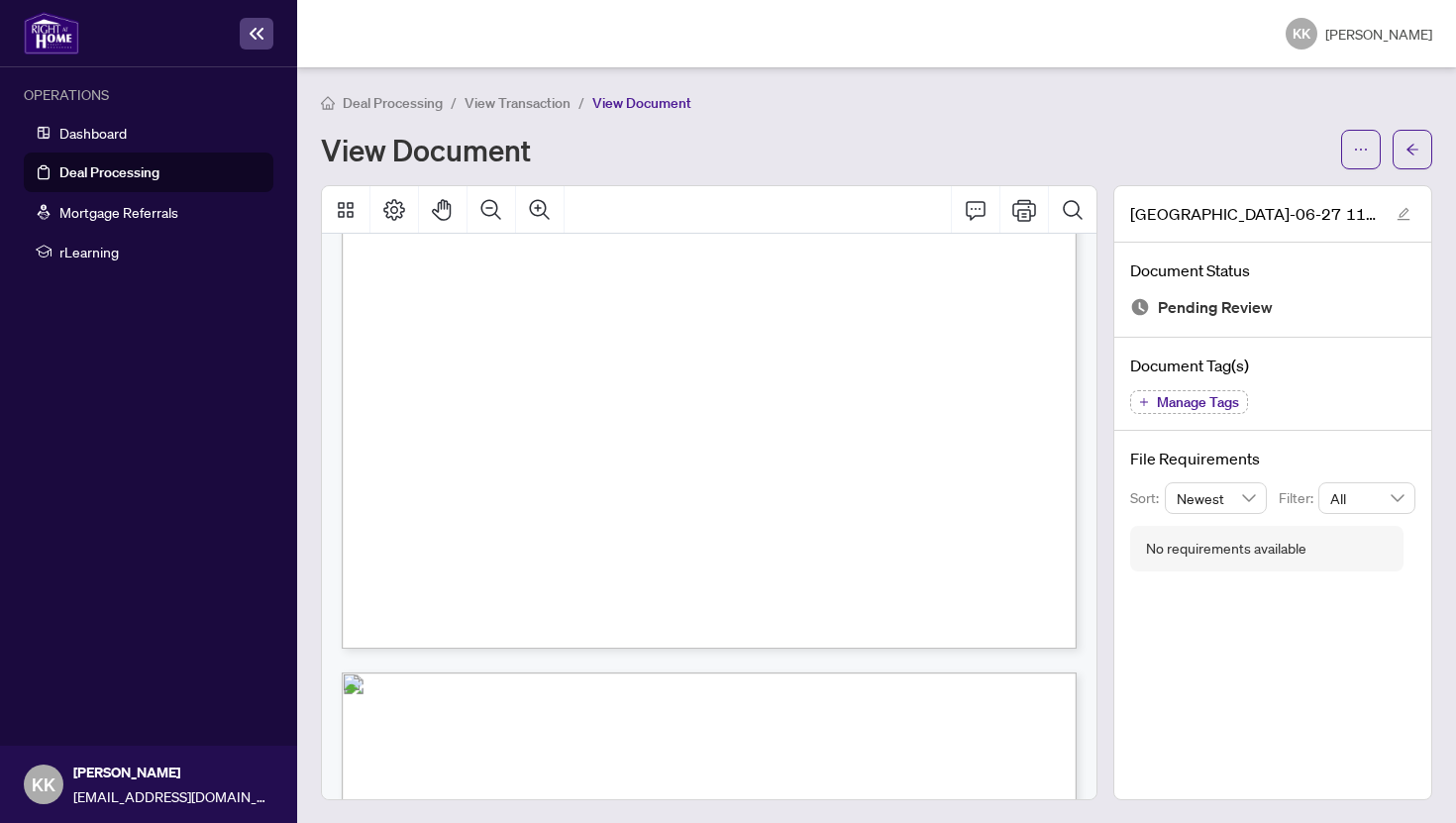 scroll, scrollTop: 4103, scrollLeft: 0, axis: vertical 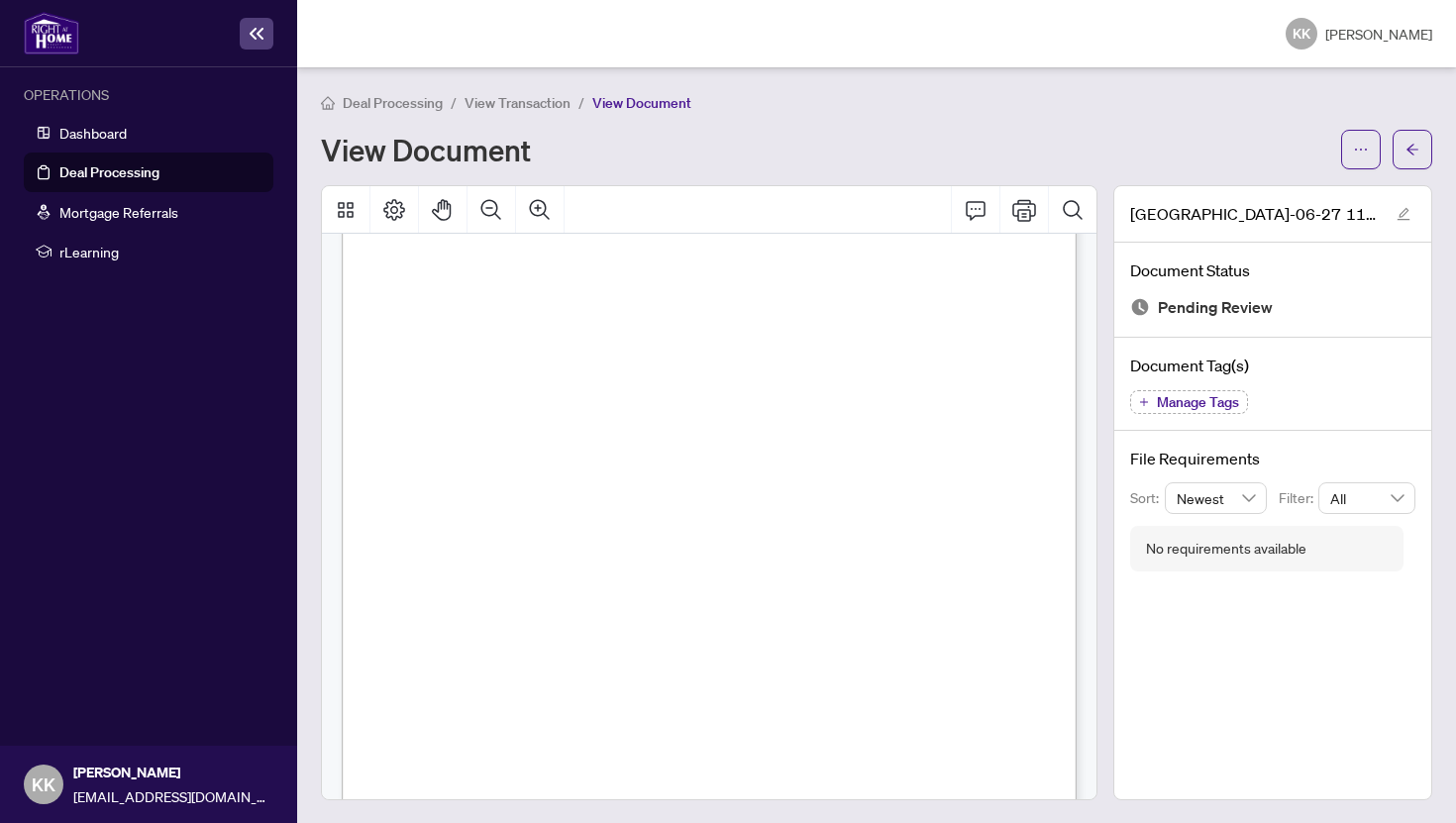 click on "View Transaction" at bounding box center [517, 103] 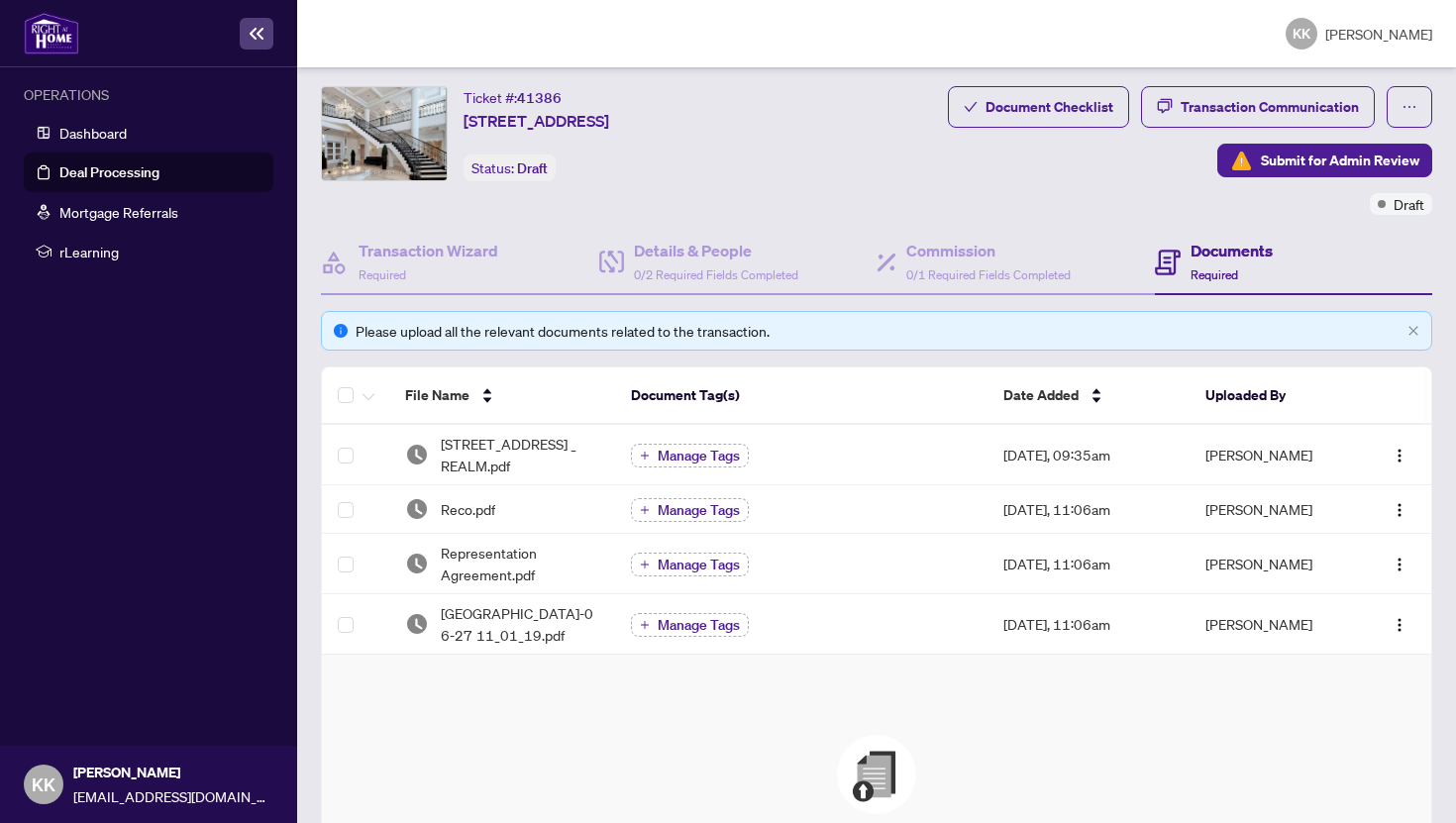scroll, scrollTop: 46, scrollLeft: 0, axis: vertical 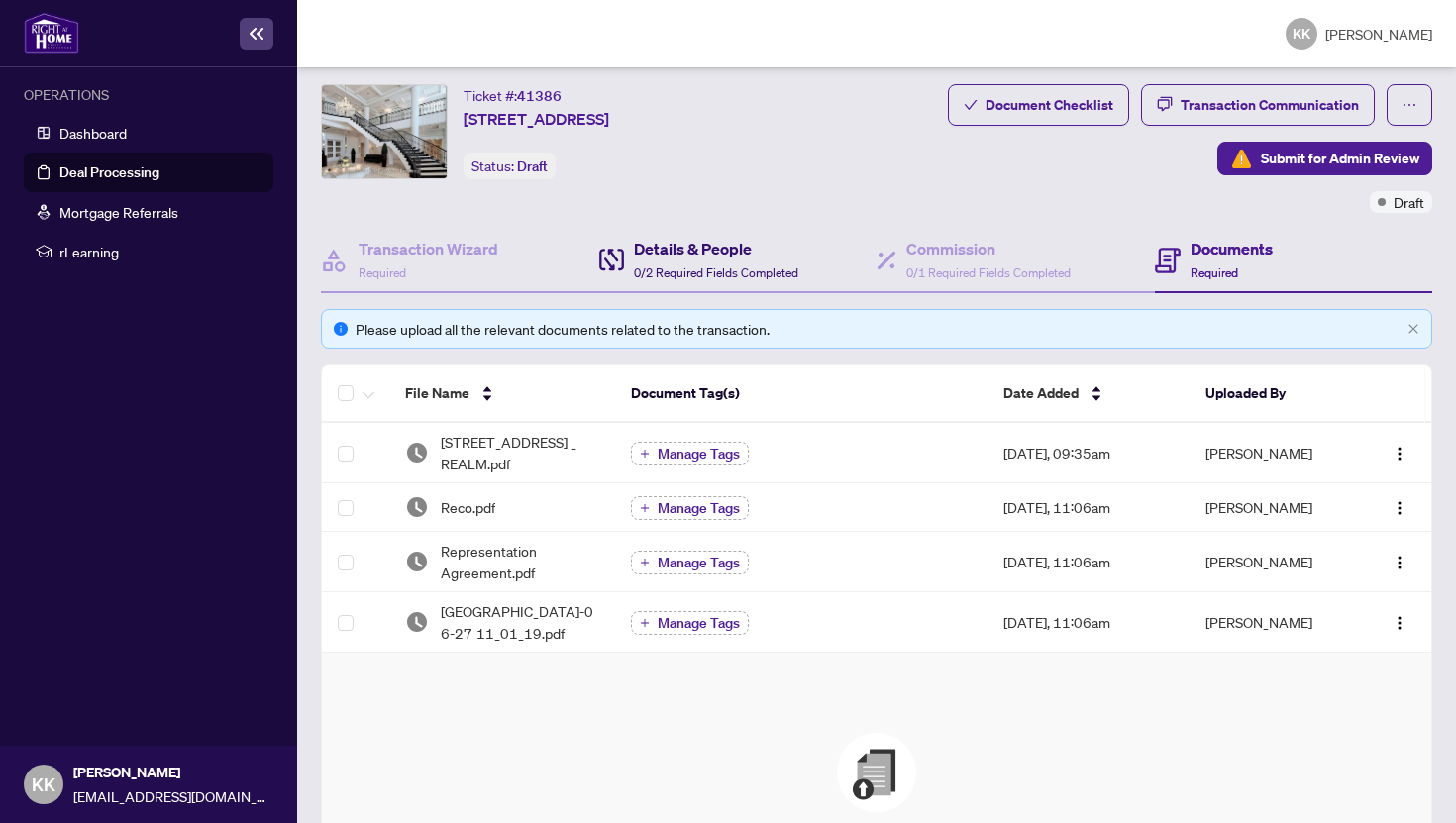 click on "Details & People 0/2 Required Fields Completed" at bounding box center [716, 259] 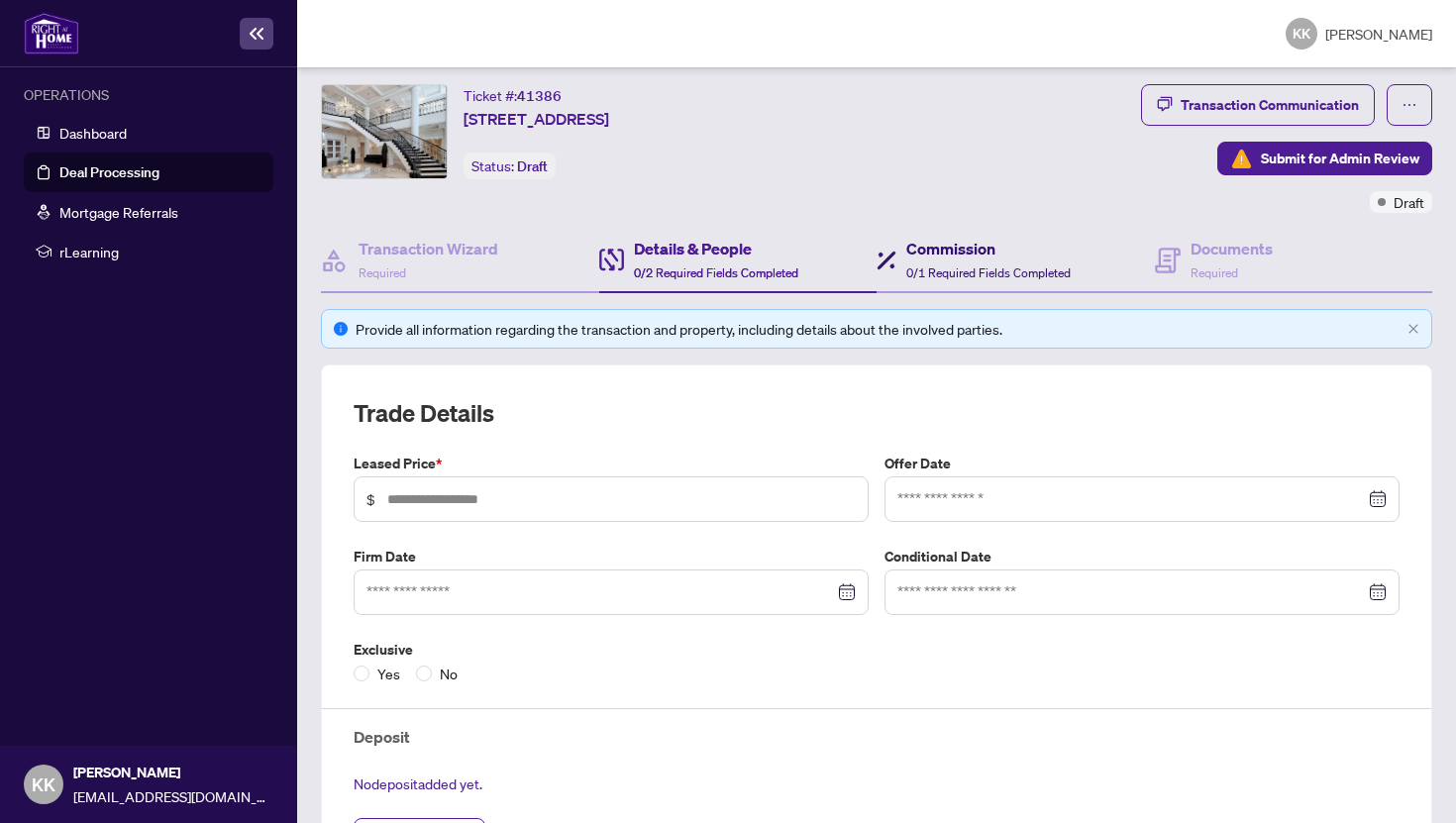 click on "Commission" at bounding box center [988, 249] 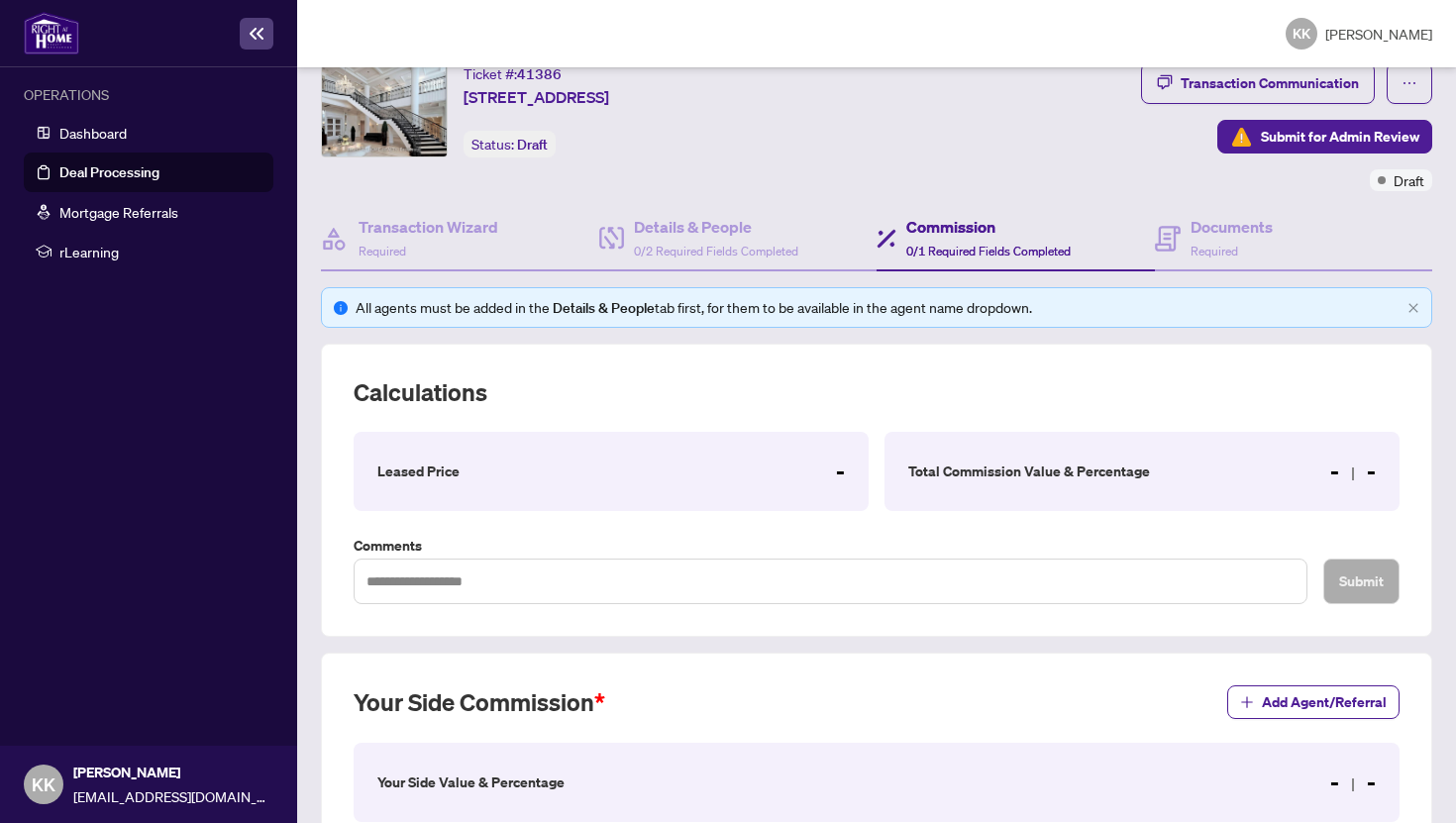 scroll, scrollTop: 68, scrollLeft: 0, axis: vertical 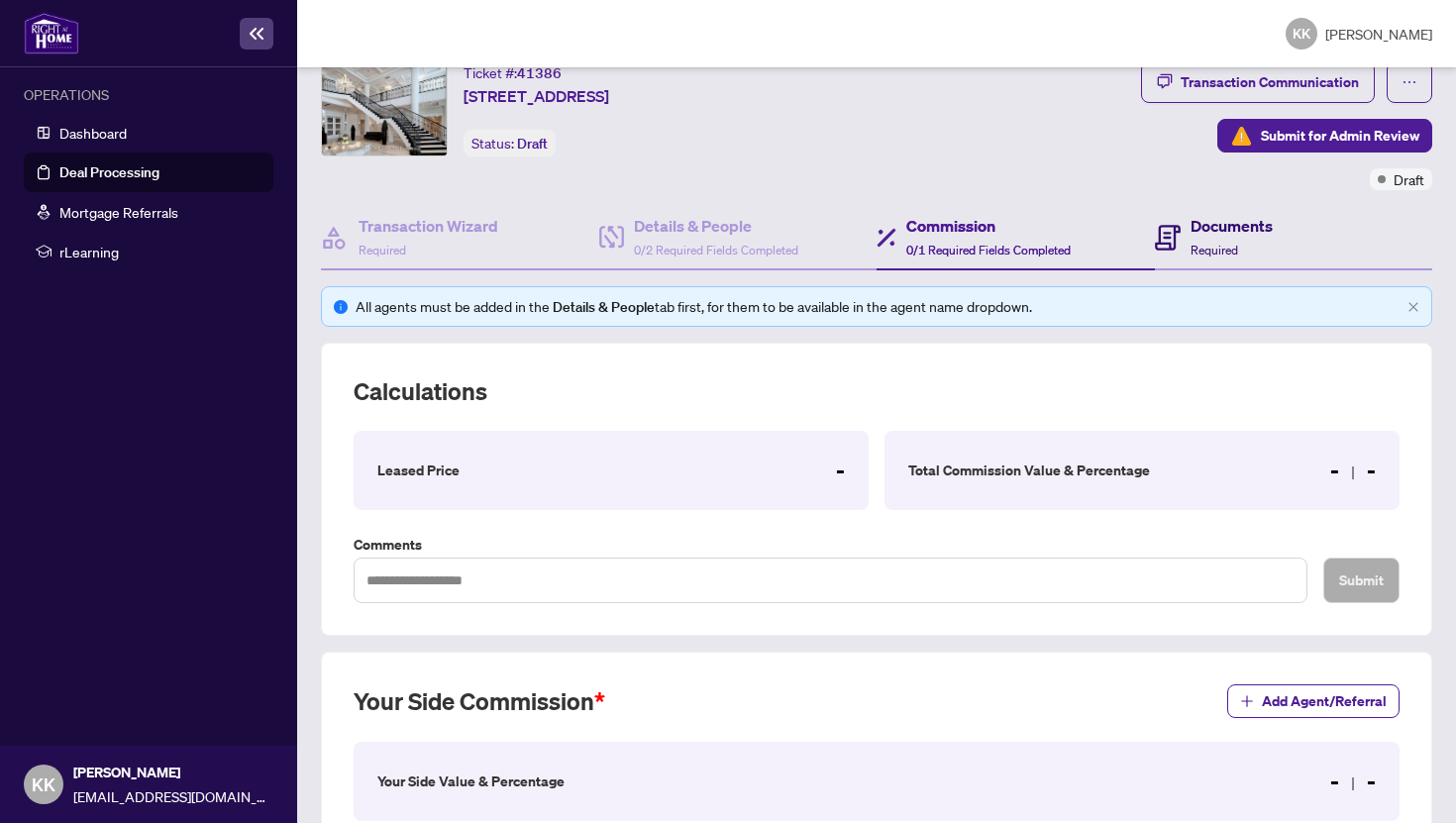 click on "Documents" at bounding box center [1231, 226] 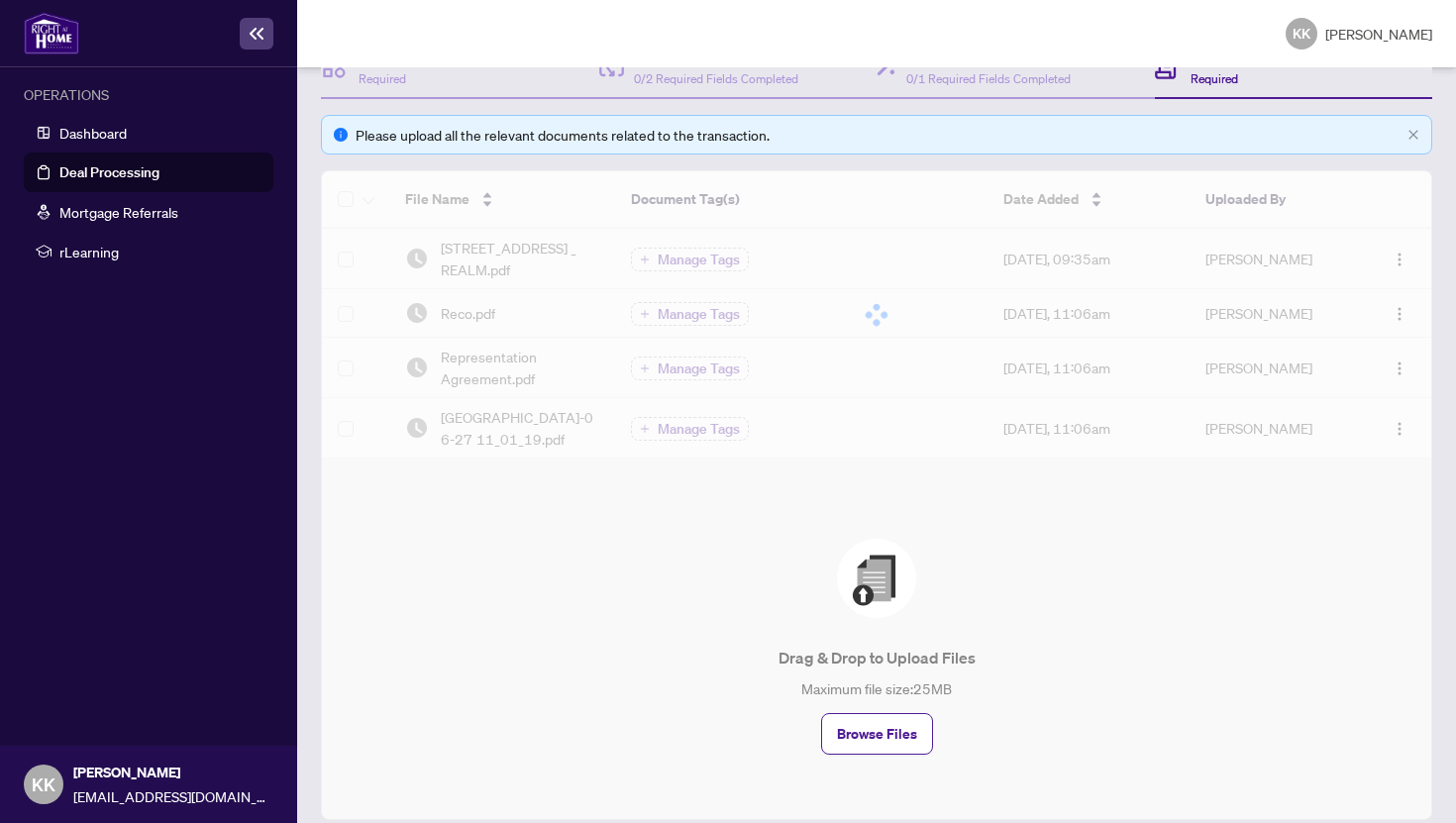 scroll, scrollTop: 247, scrollLeft: 0, axis: vertical 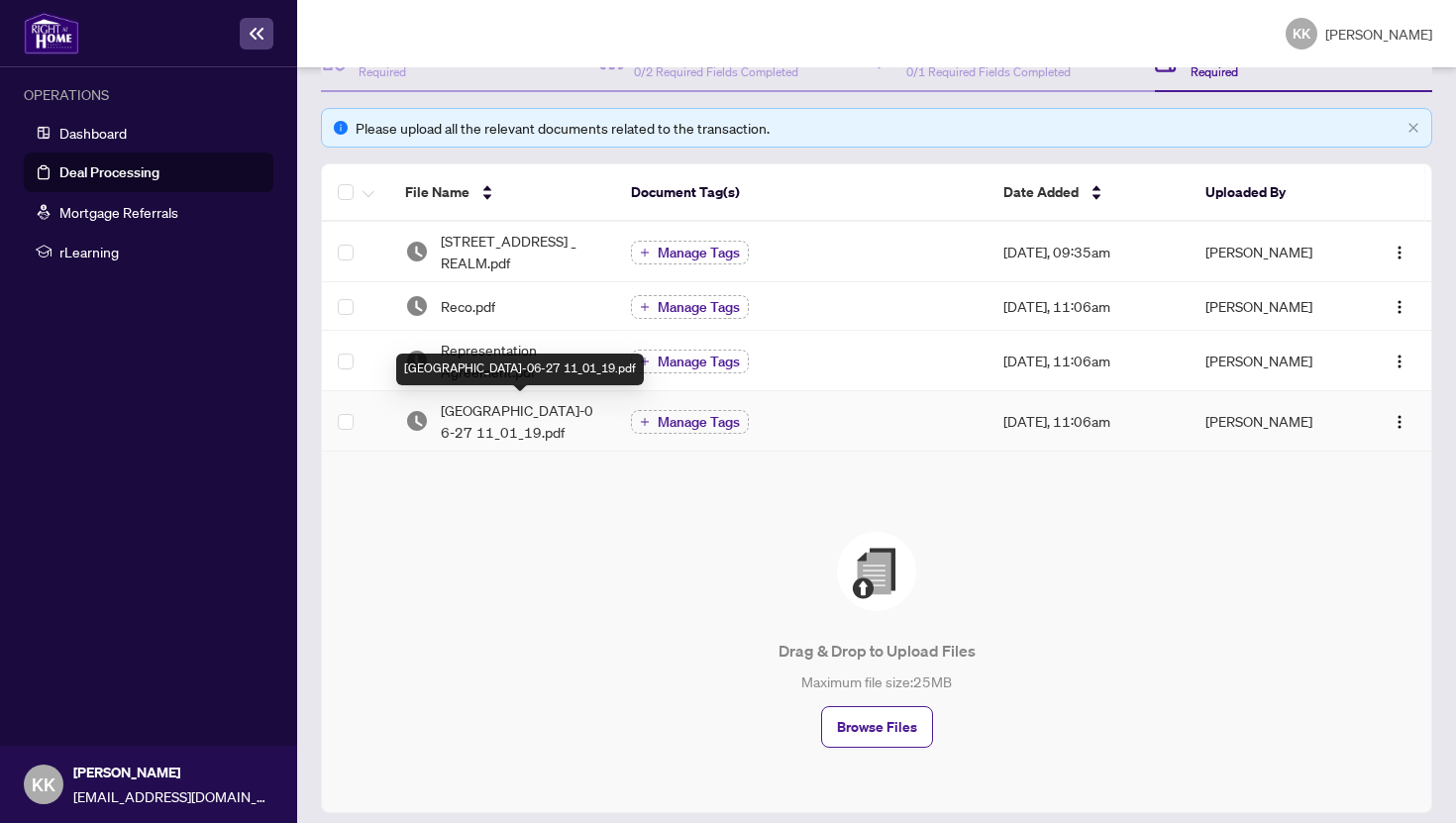 click on "[GEOGRAPHIC_DATA]-06-27 11_01_19.pdf" at bounding box center [520, 421] 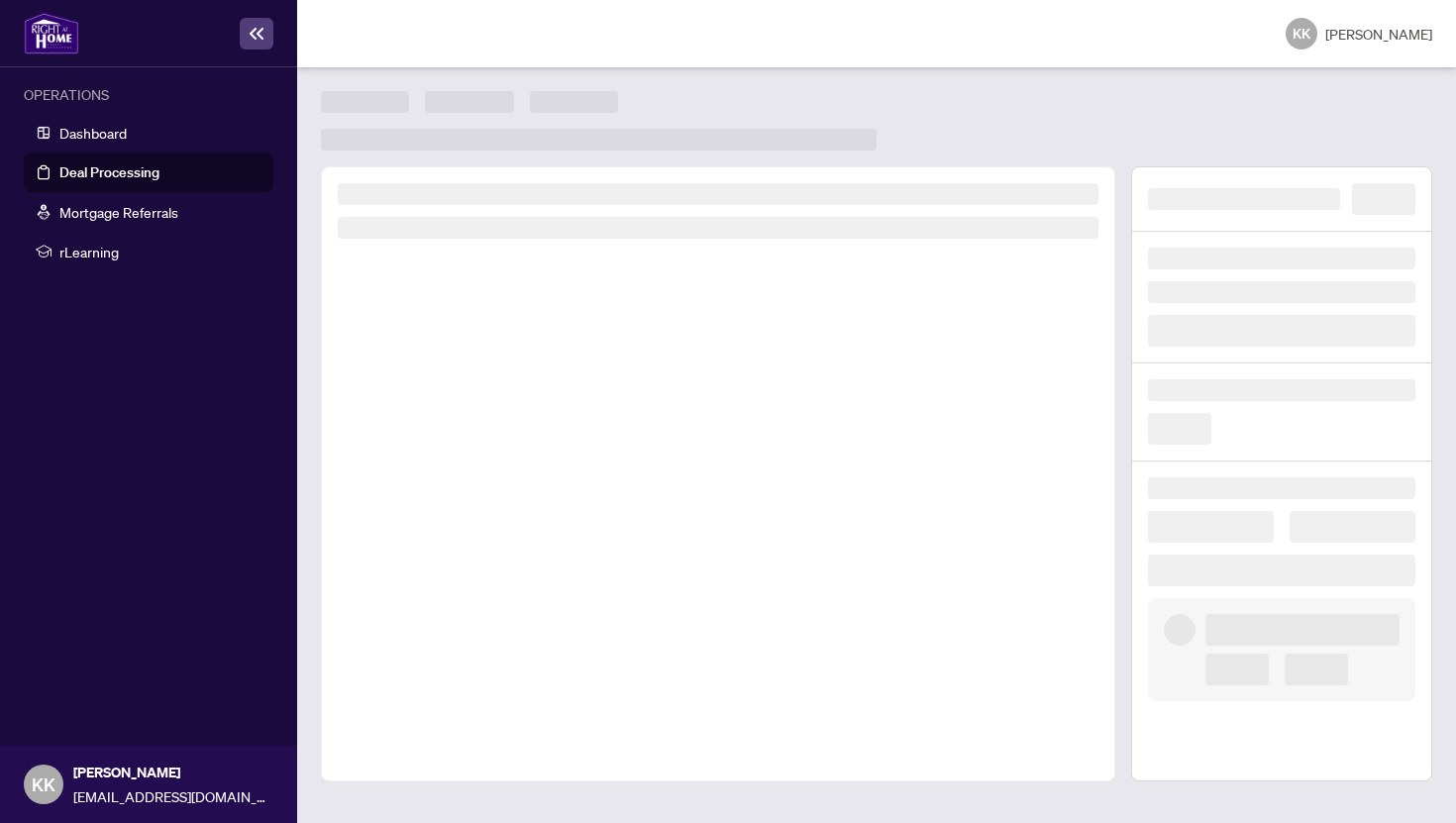 scroll, scrollTop: 0, scrollLeft: 0, axis: both 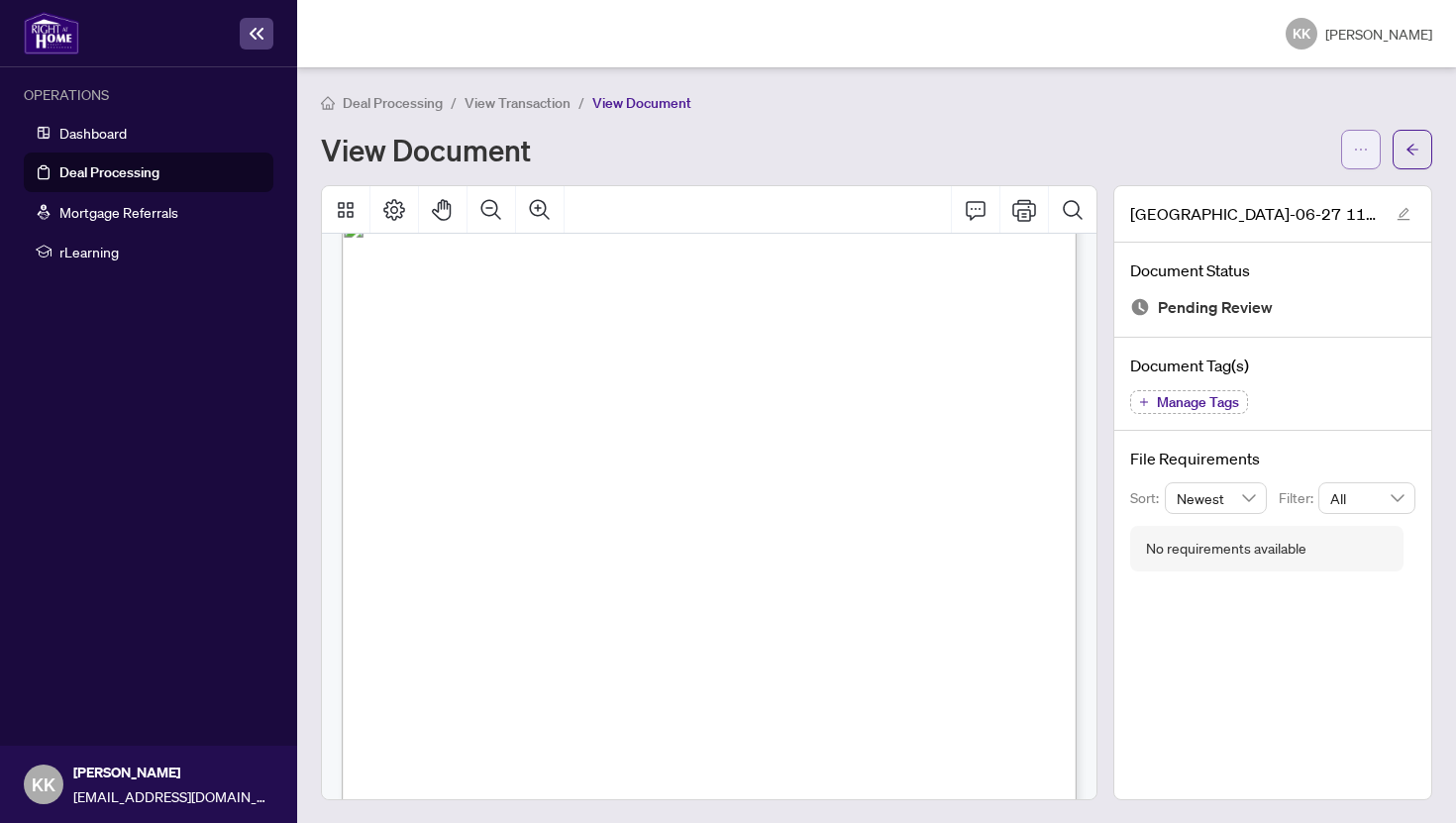 click at bounding box center [1361, 150] 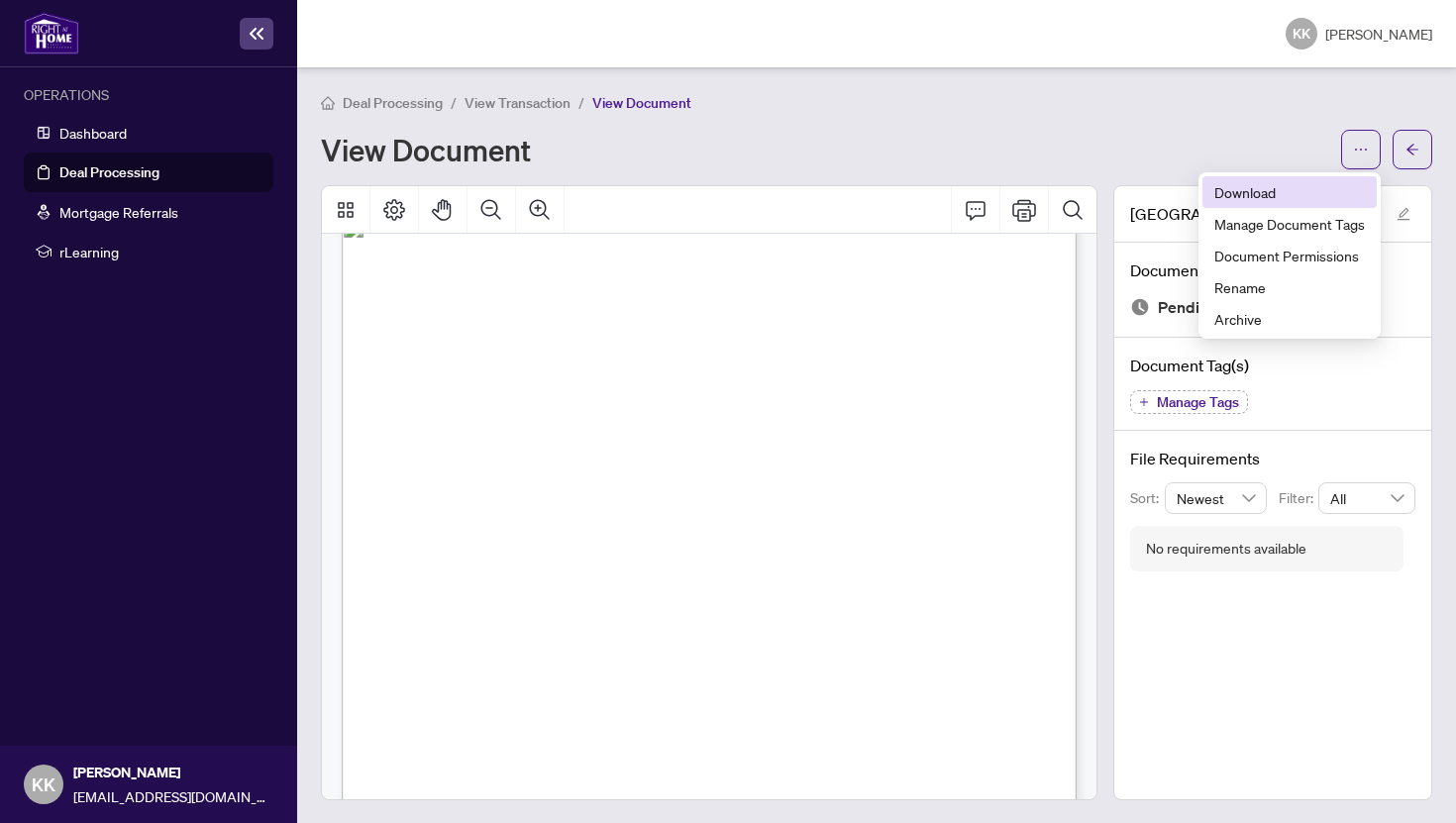 click on "Download" at bounding box center (1290, 192) 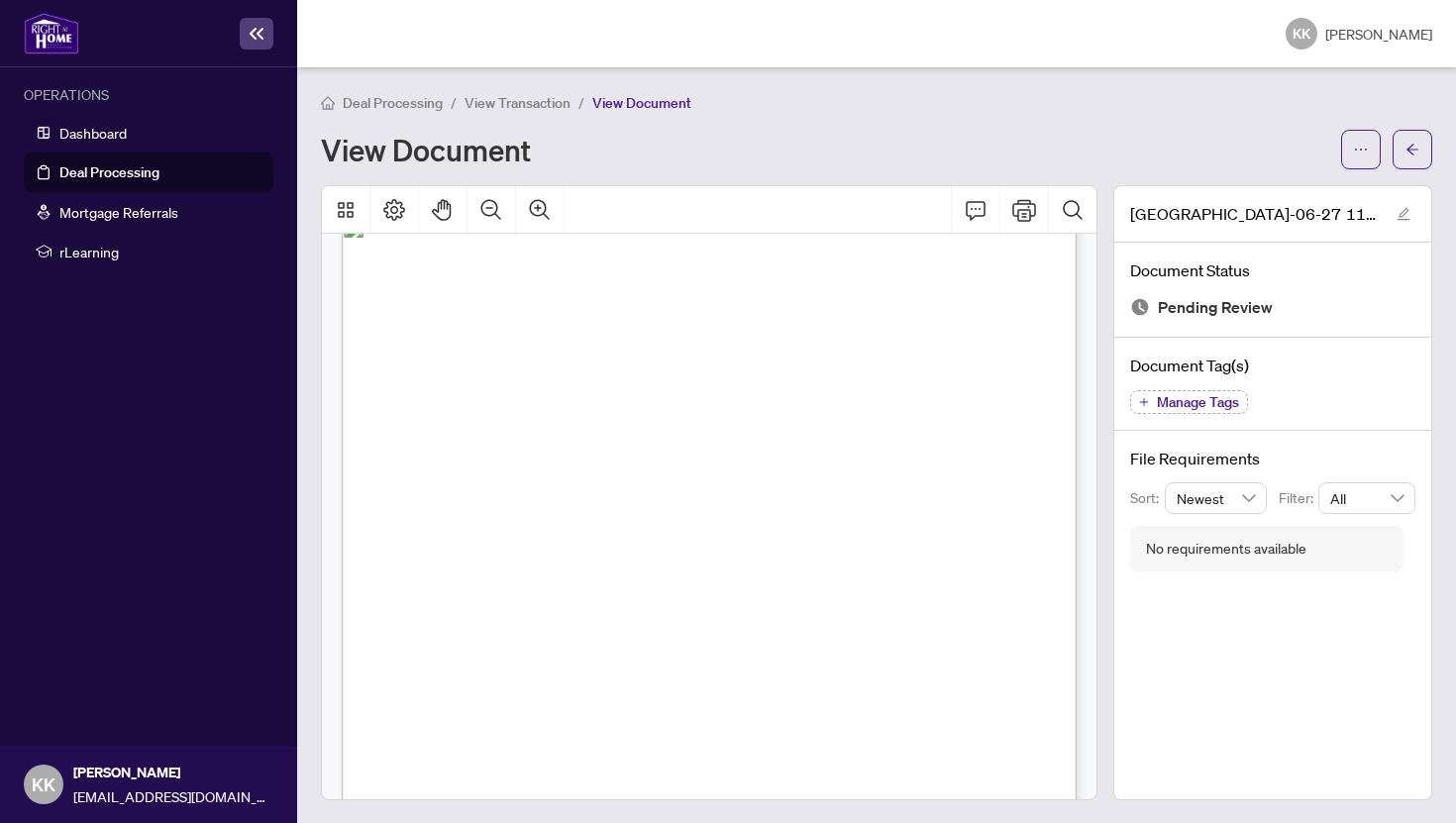 click on "View Transaction" at bounding box center (517, 103) 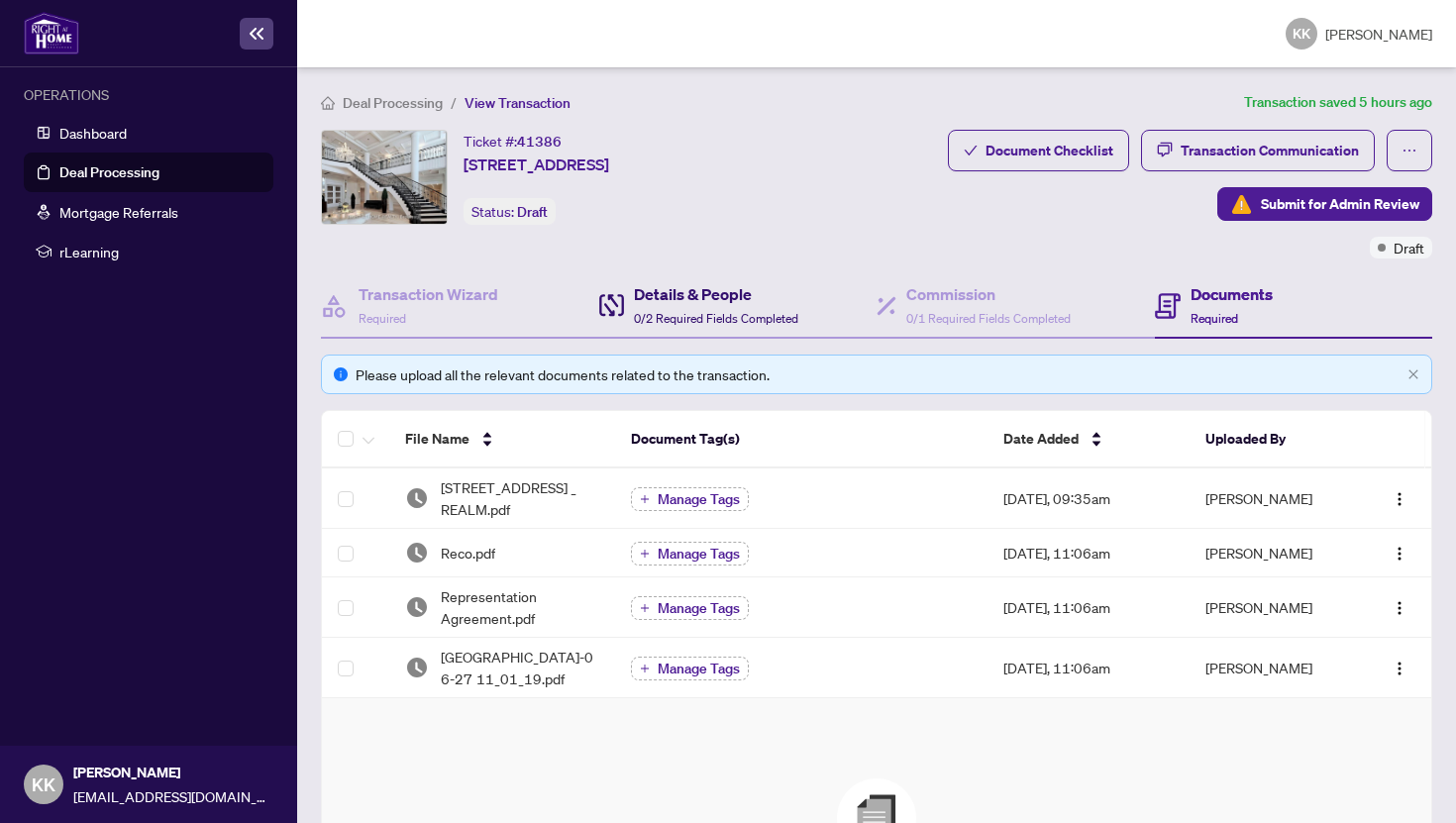 click on "0/2 Required Fields Completed" at bounding box center (716, 318) 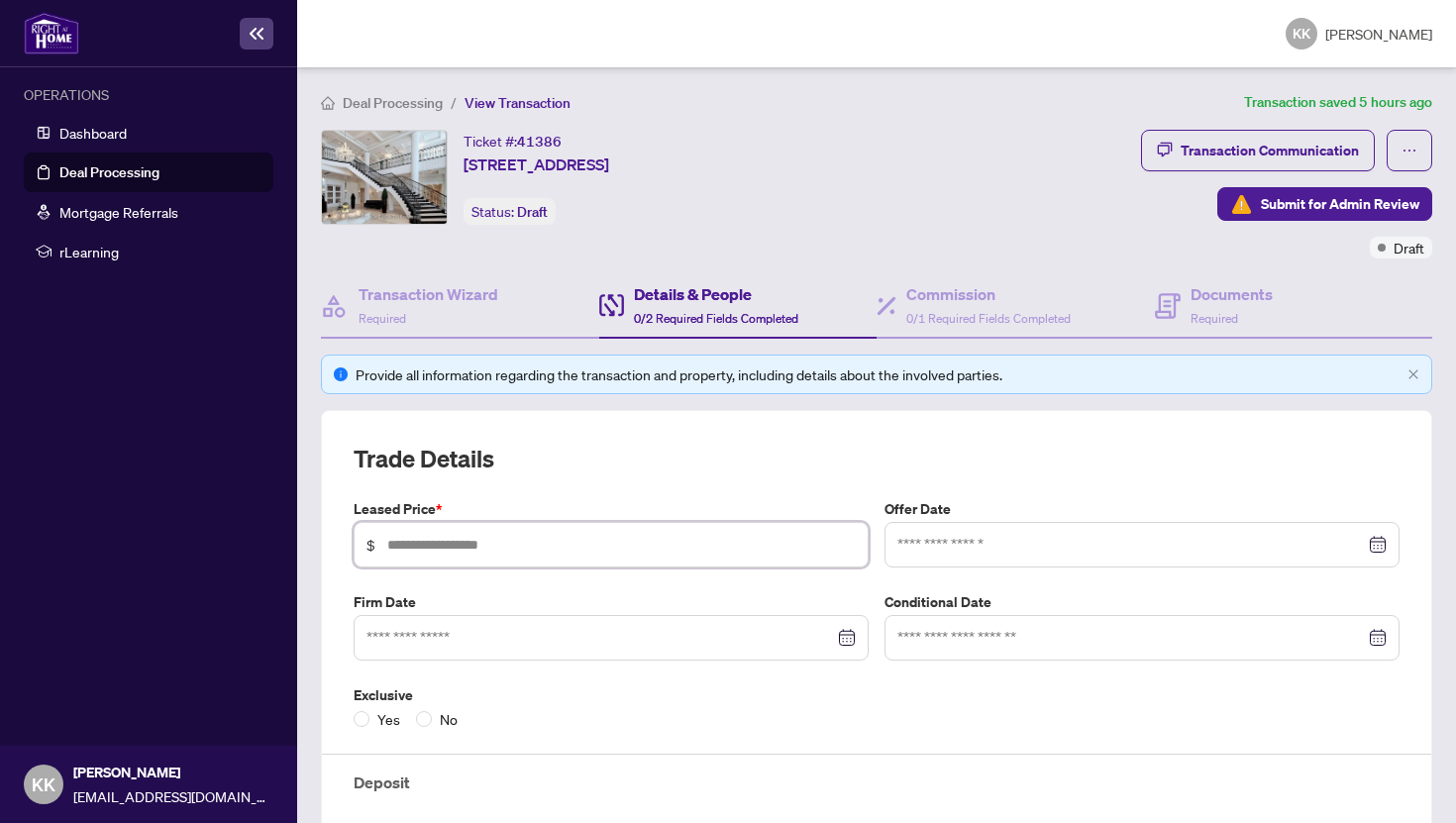click at bounding box center (621, 545) 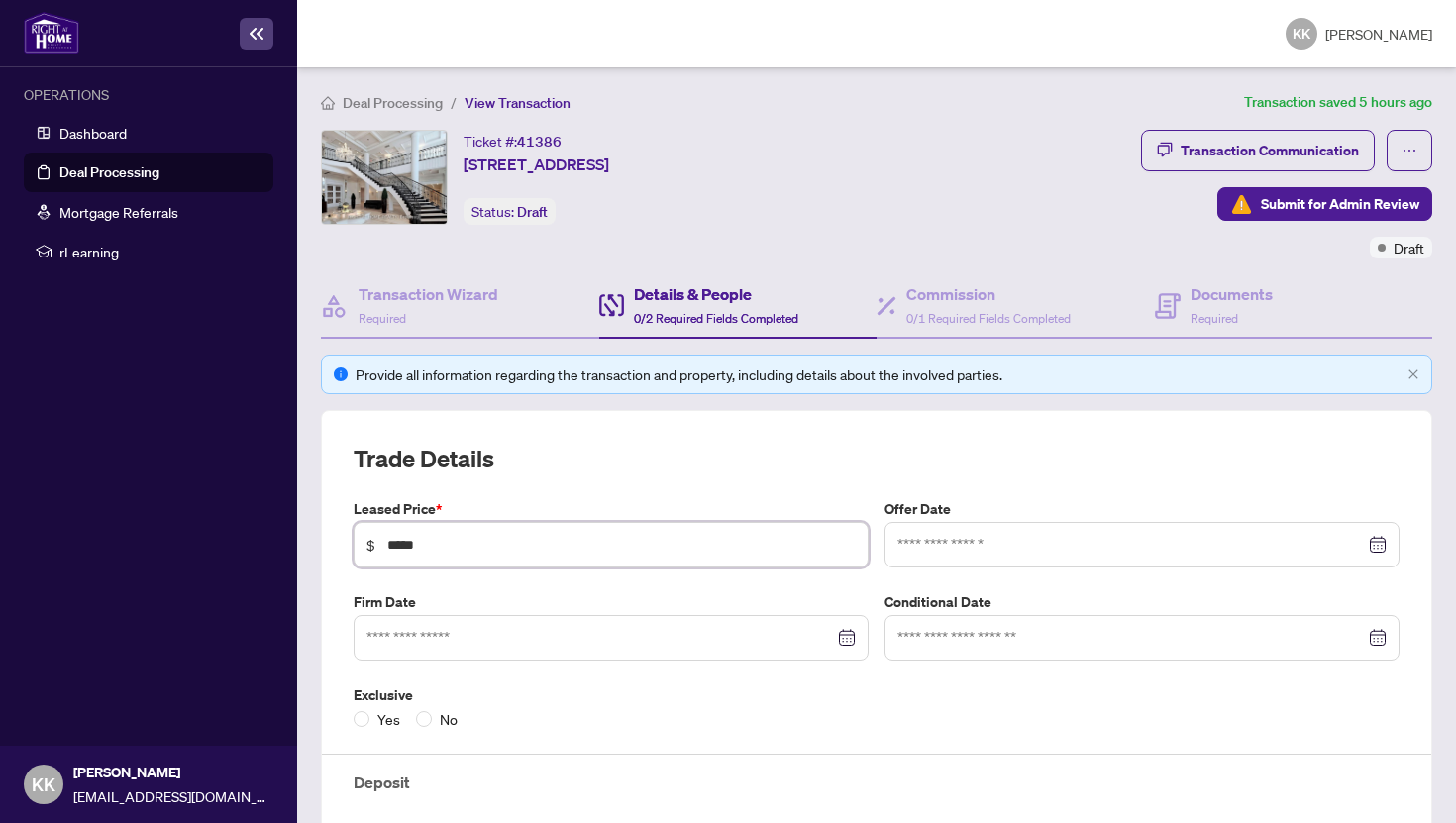 click at bounding box center (1142, 545) 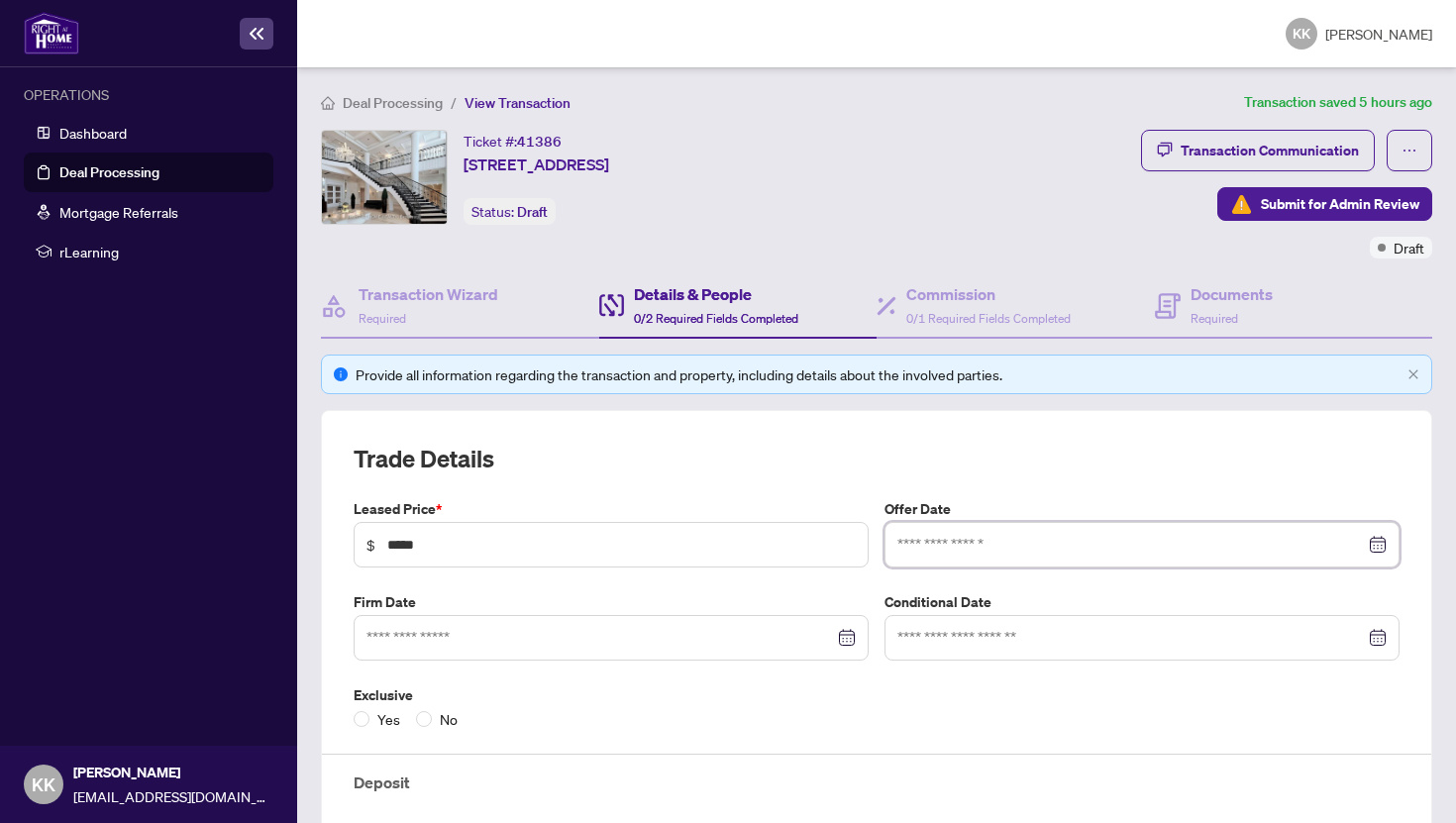 click at bounding box center [1131, 545] 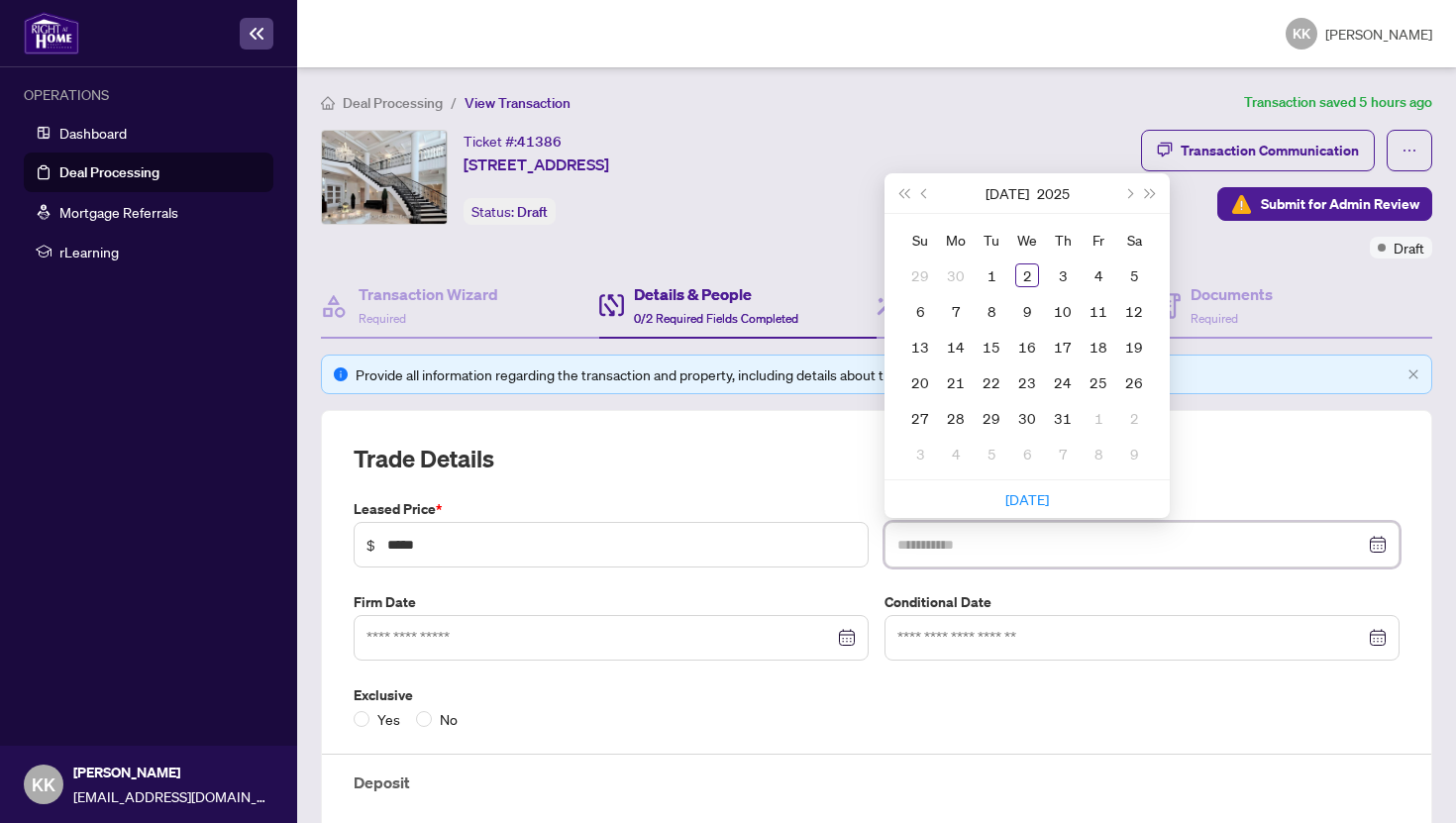 type on "**********" 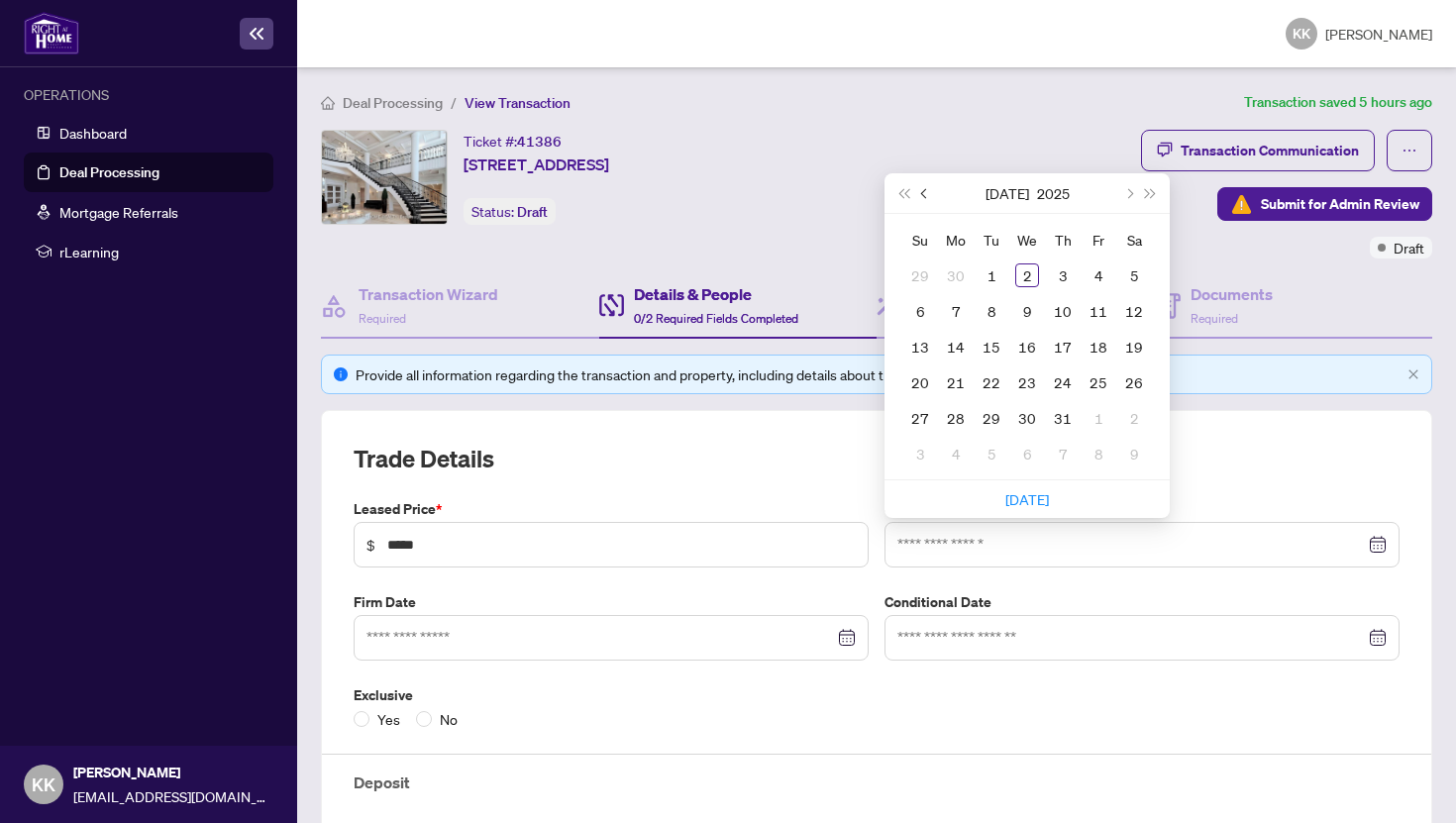 click at bounding box center [925, 193] 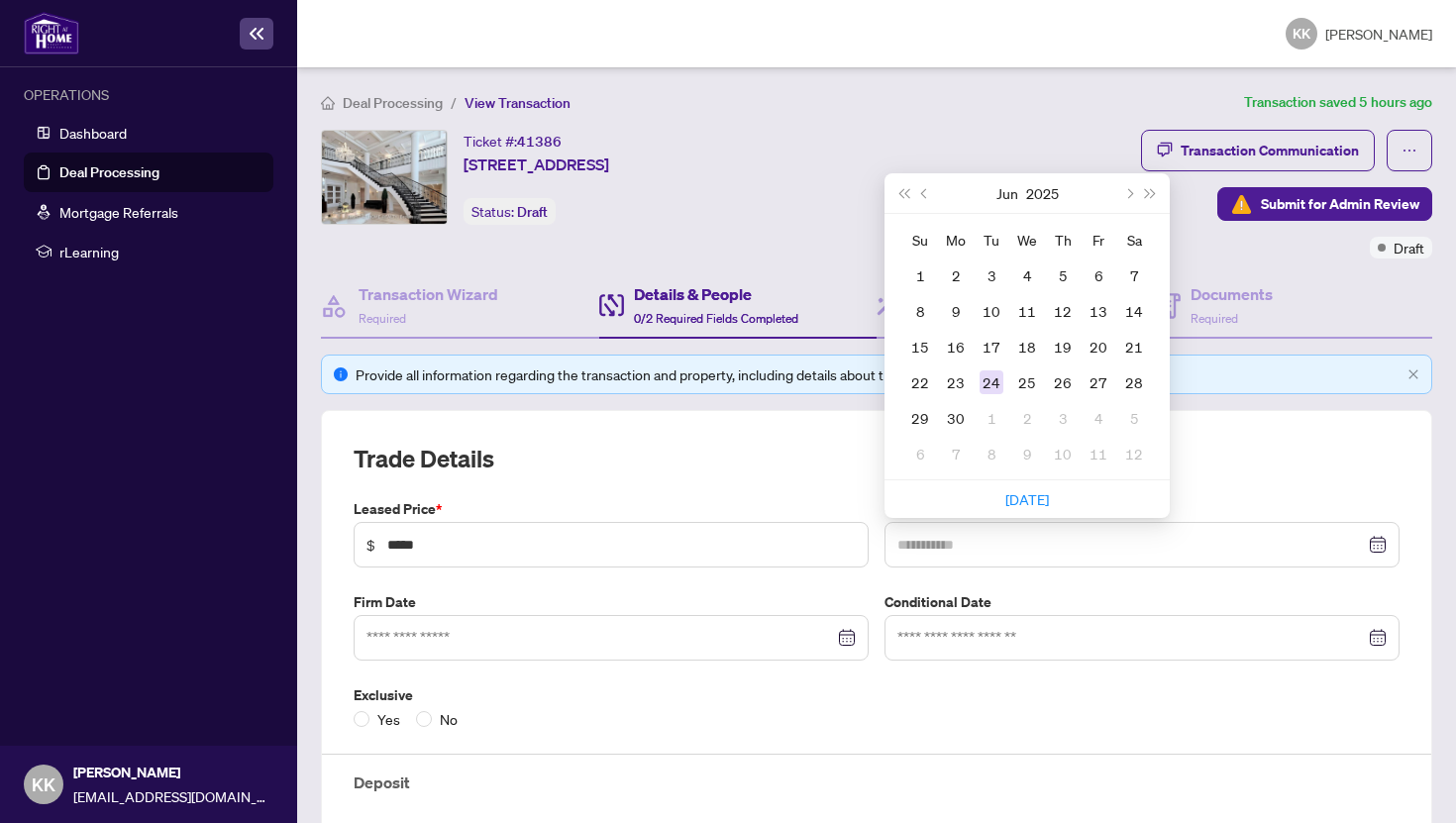 type on "**********" 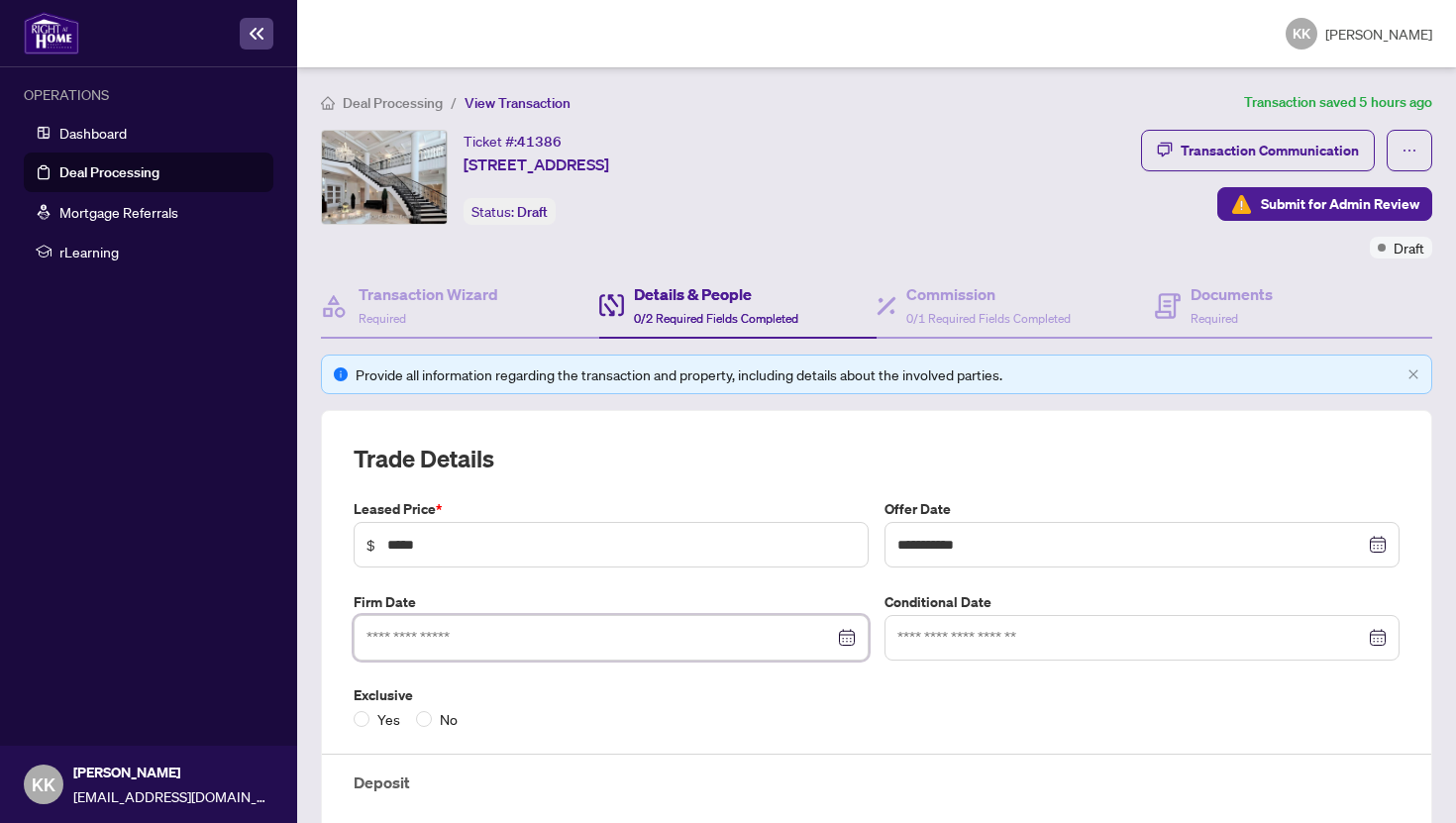 click at bounding box center (600, 638) 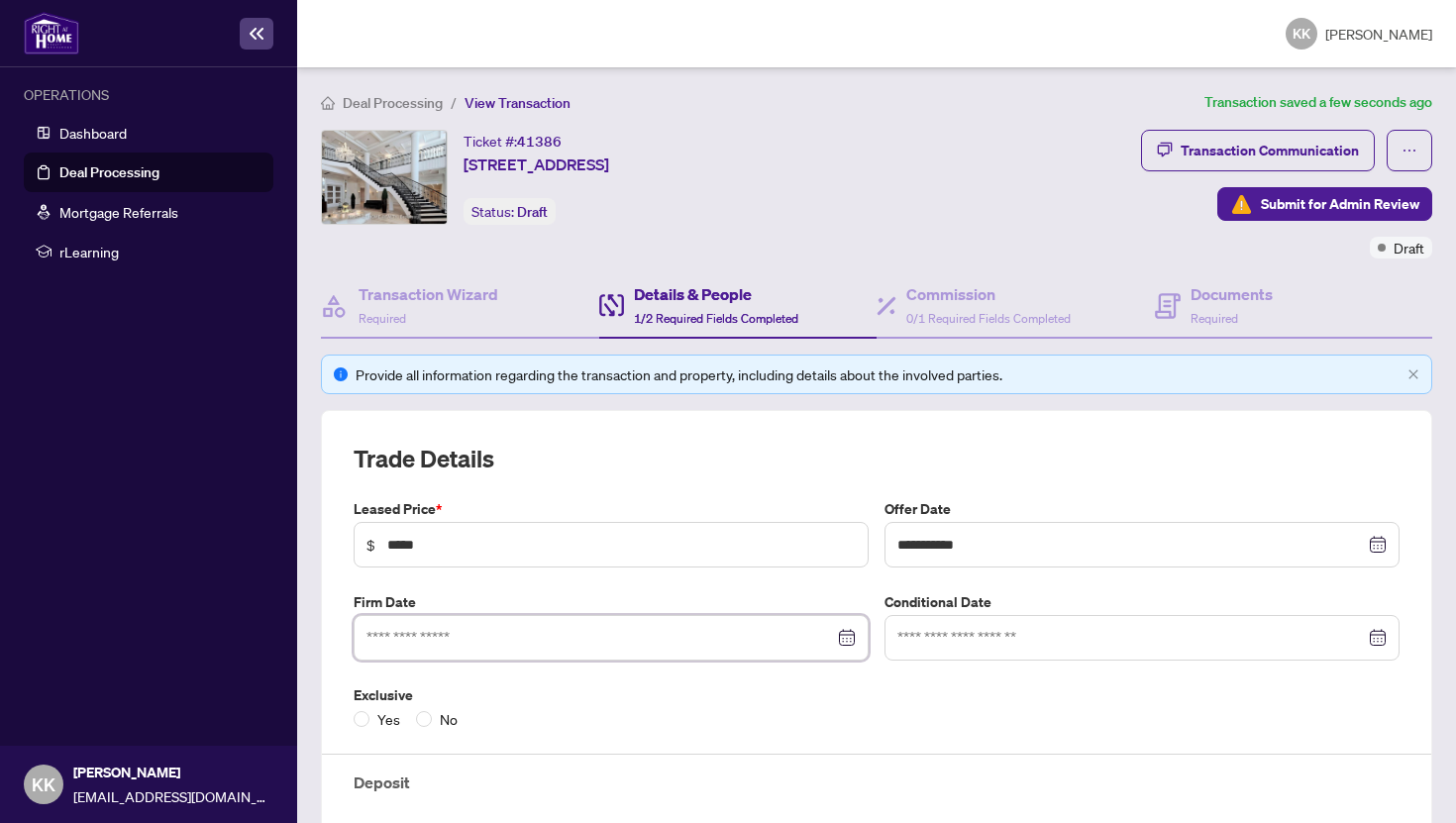 click at bounding box center (600, 638) 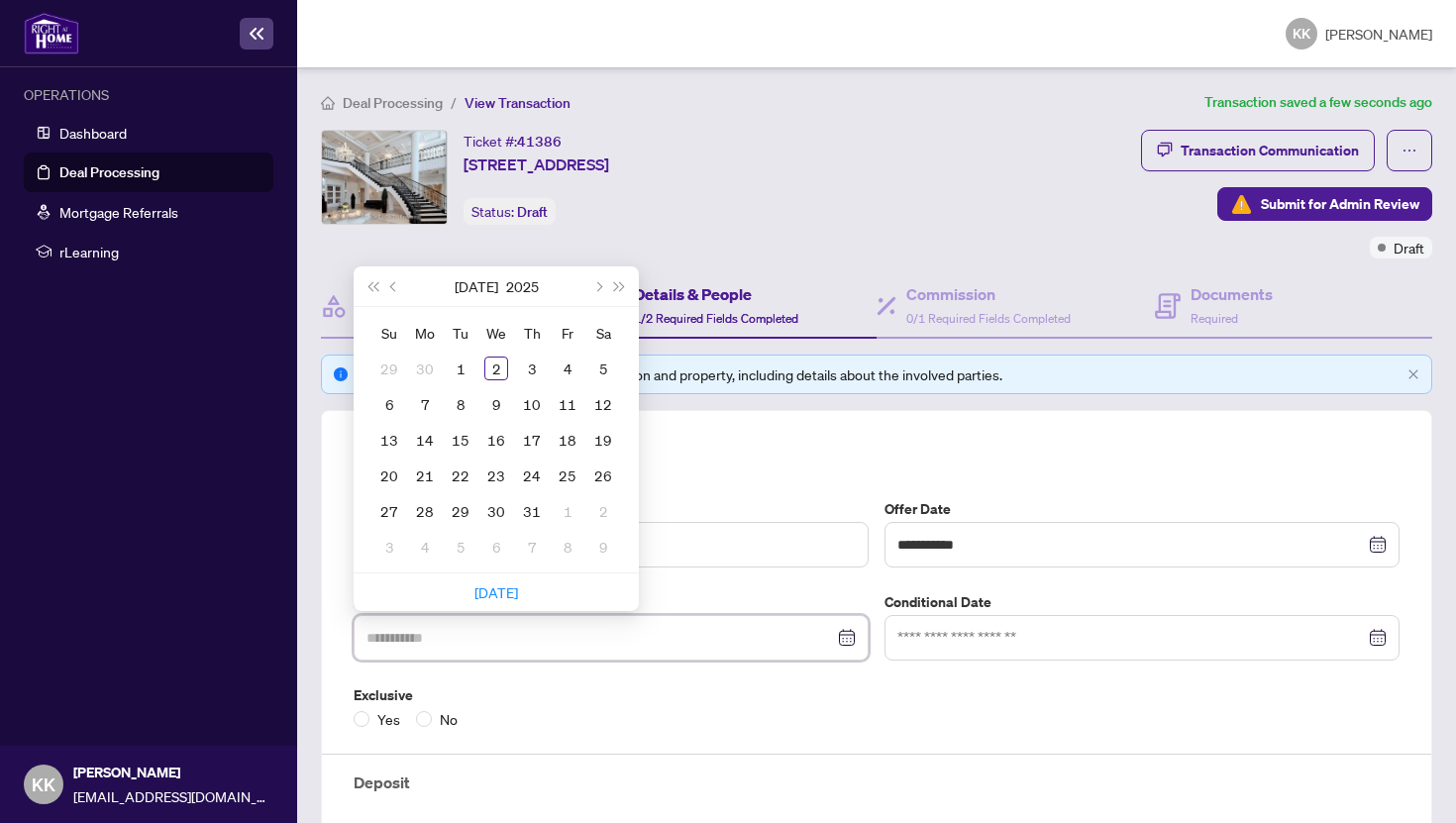 type on "**********" 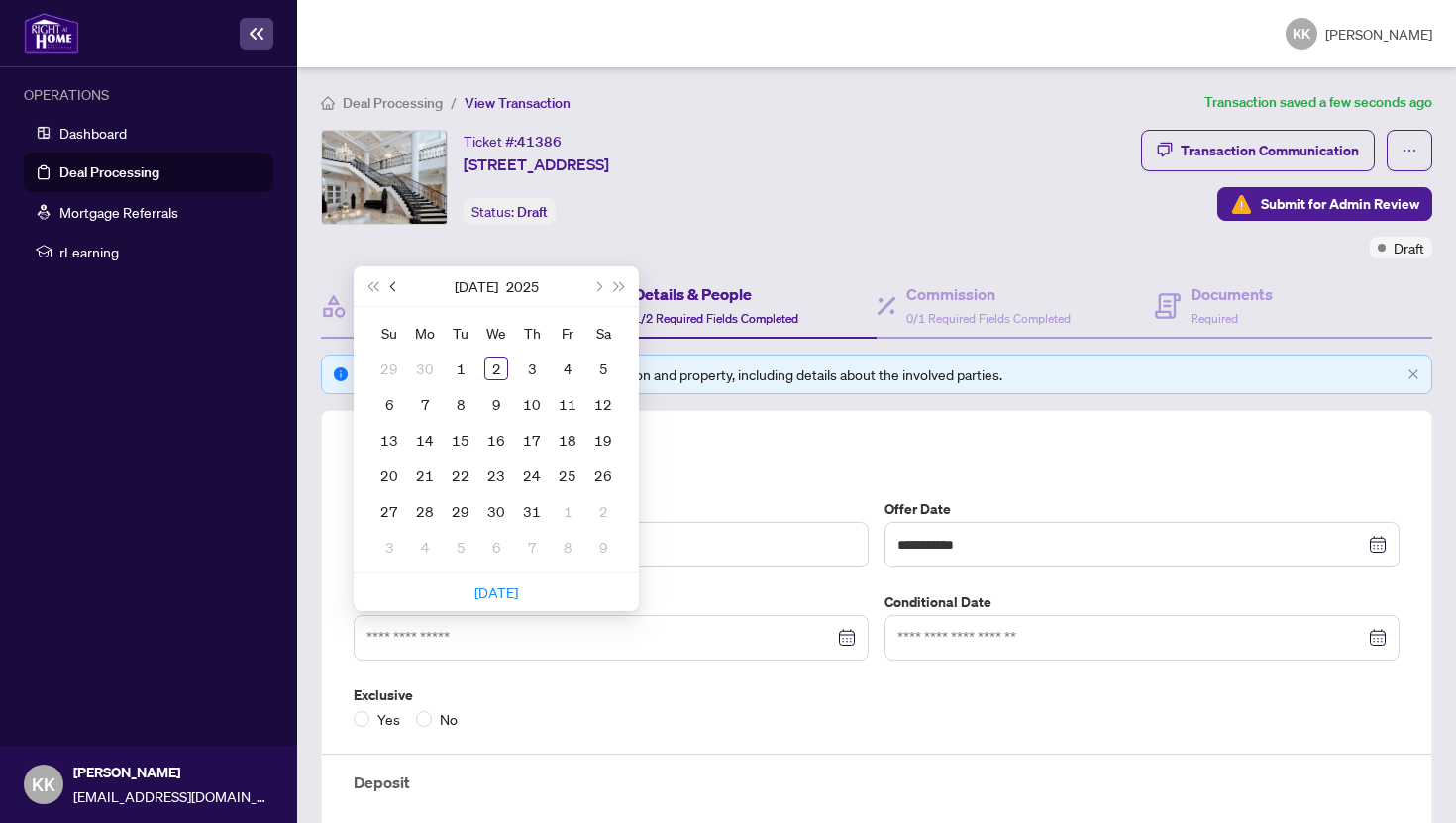 click at bounding box center [395, 286] 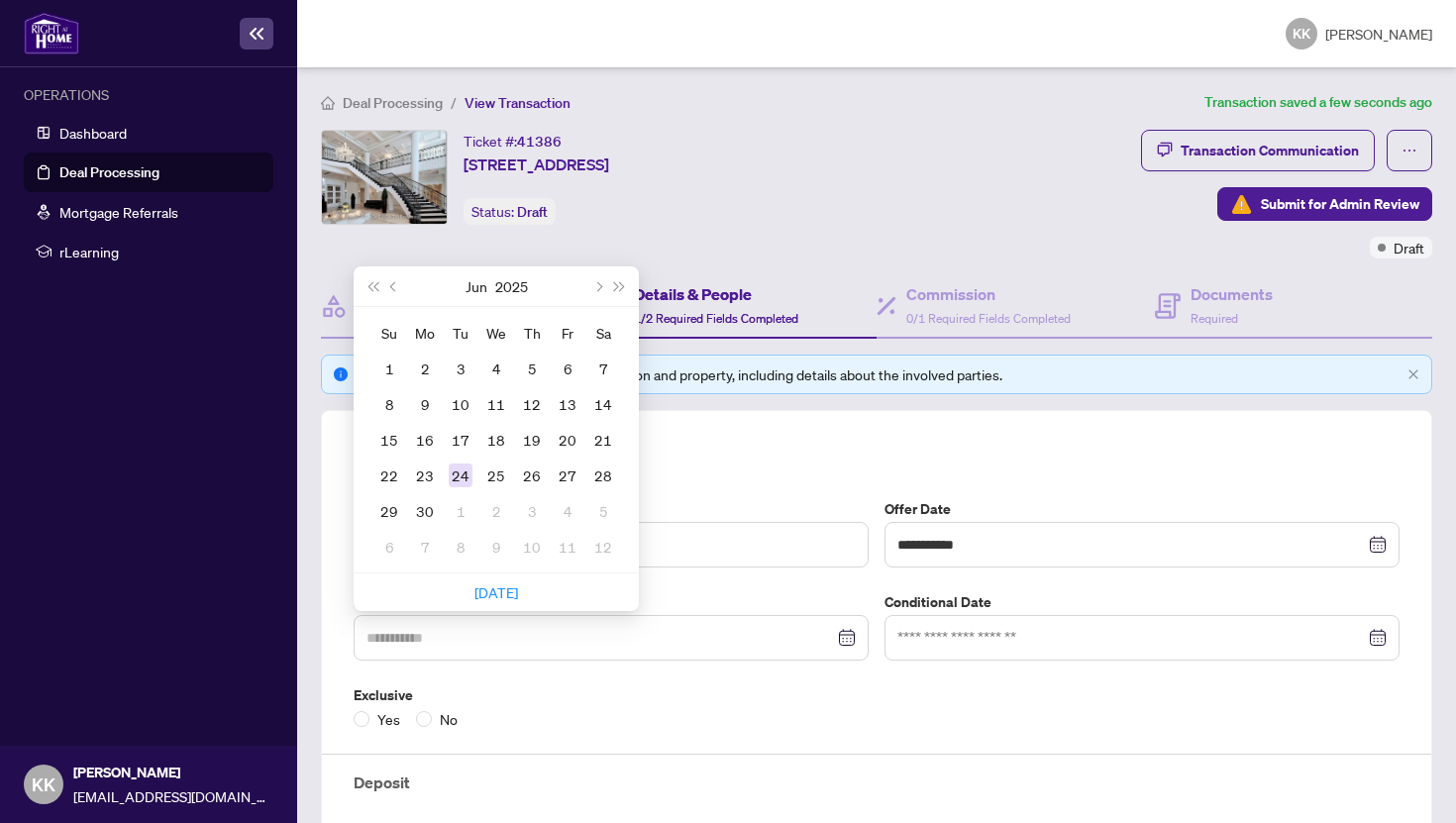 type on "**********" 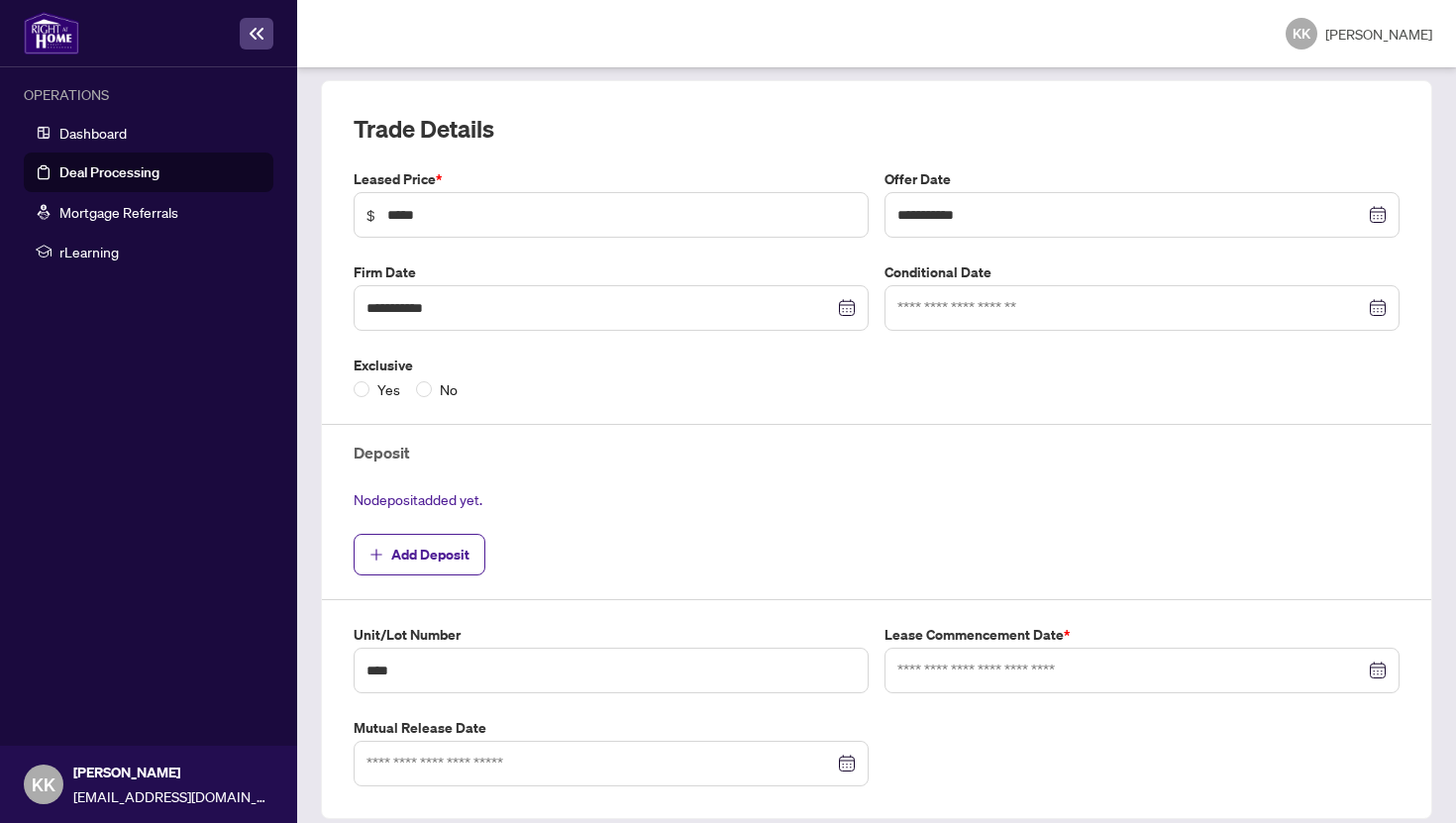 scroll, scrollTop: 357, scrollLeft: 0, axis: vertical 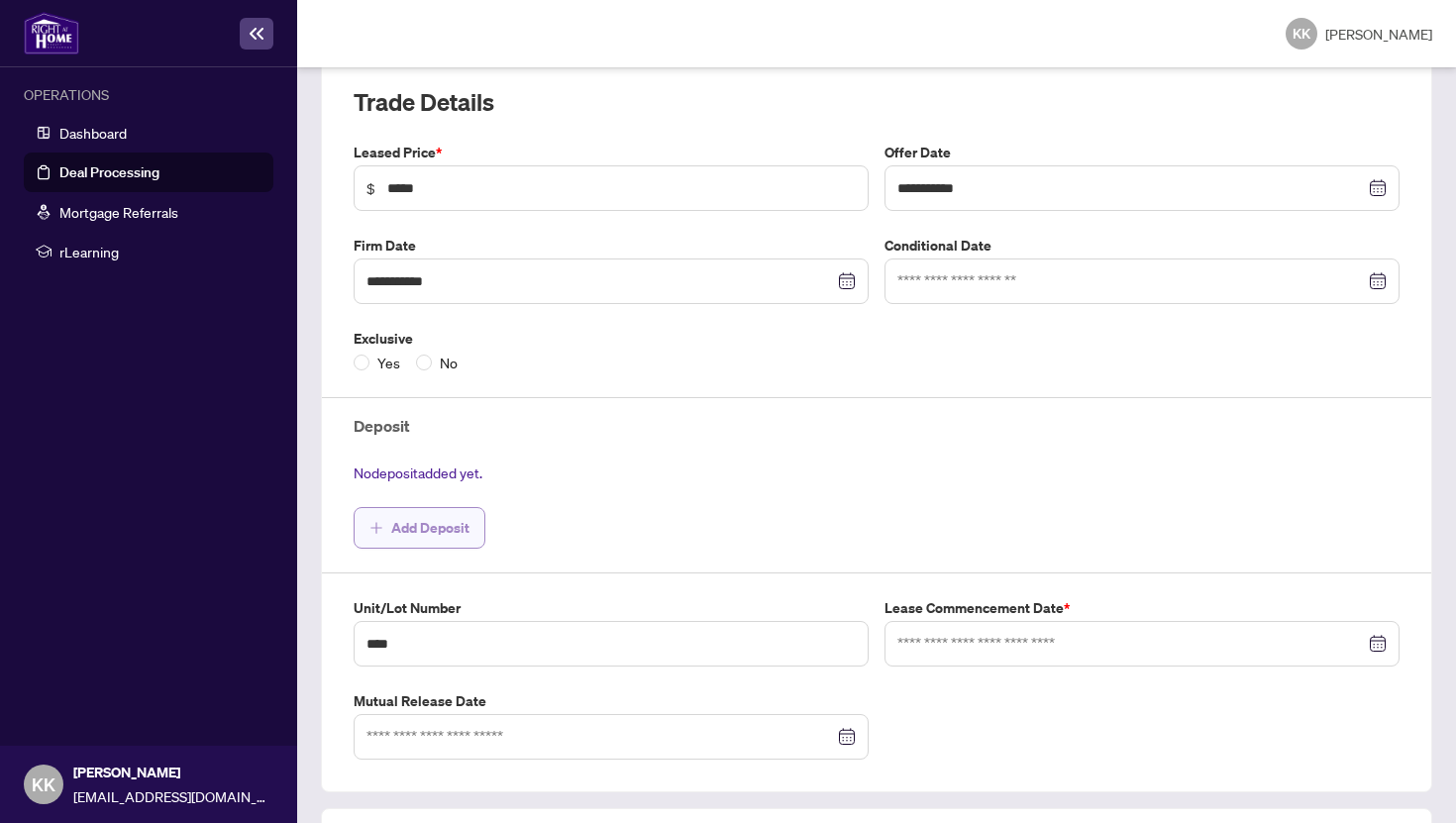 click on "Add Deposit" at bounding box center [430, 528] 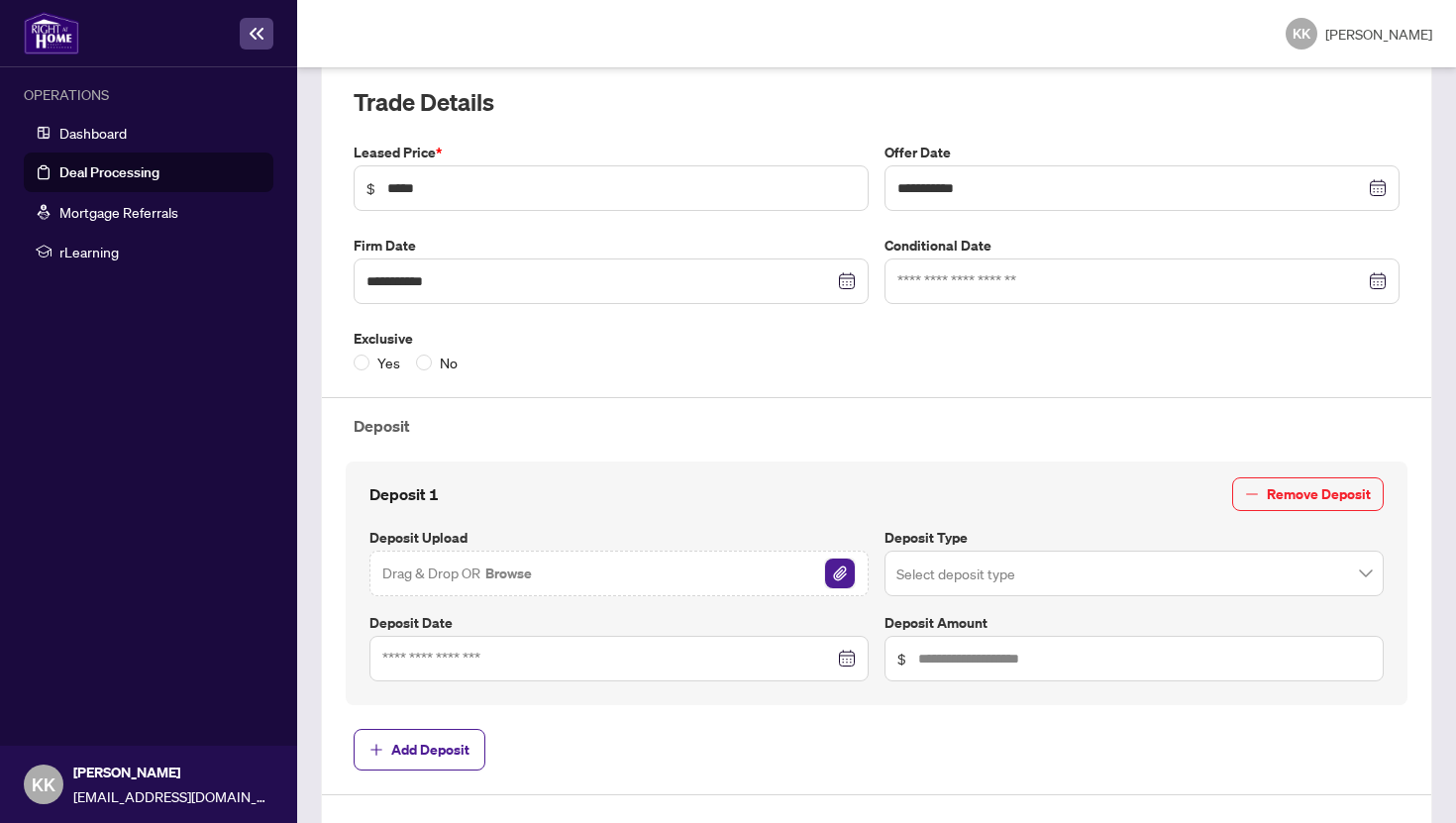 click at bounding box center [840, 573] 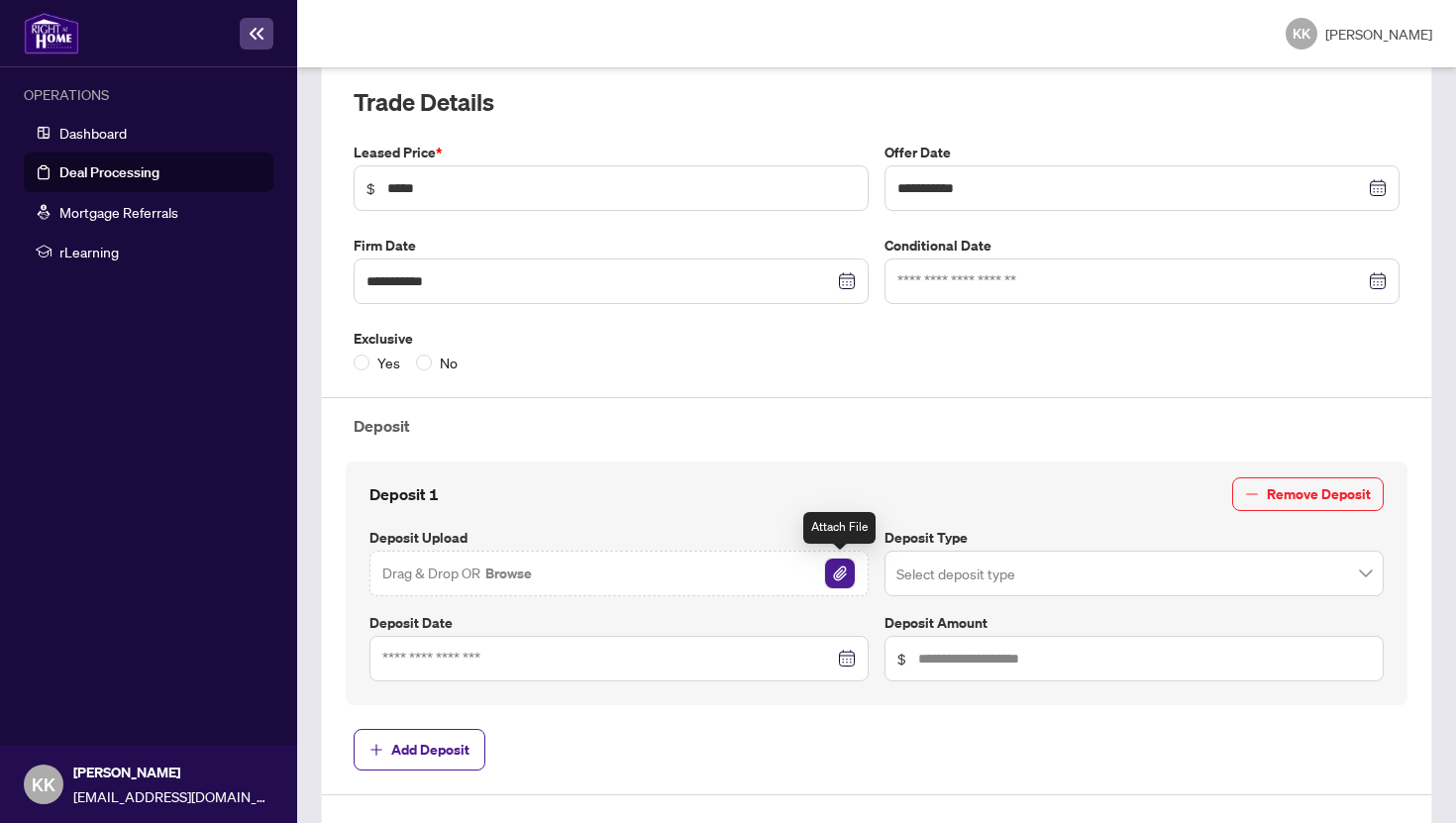 click at bounding box center [840, 573] 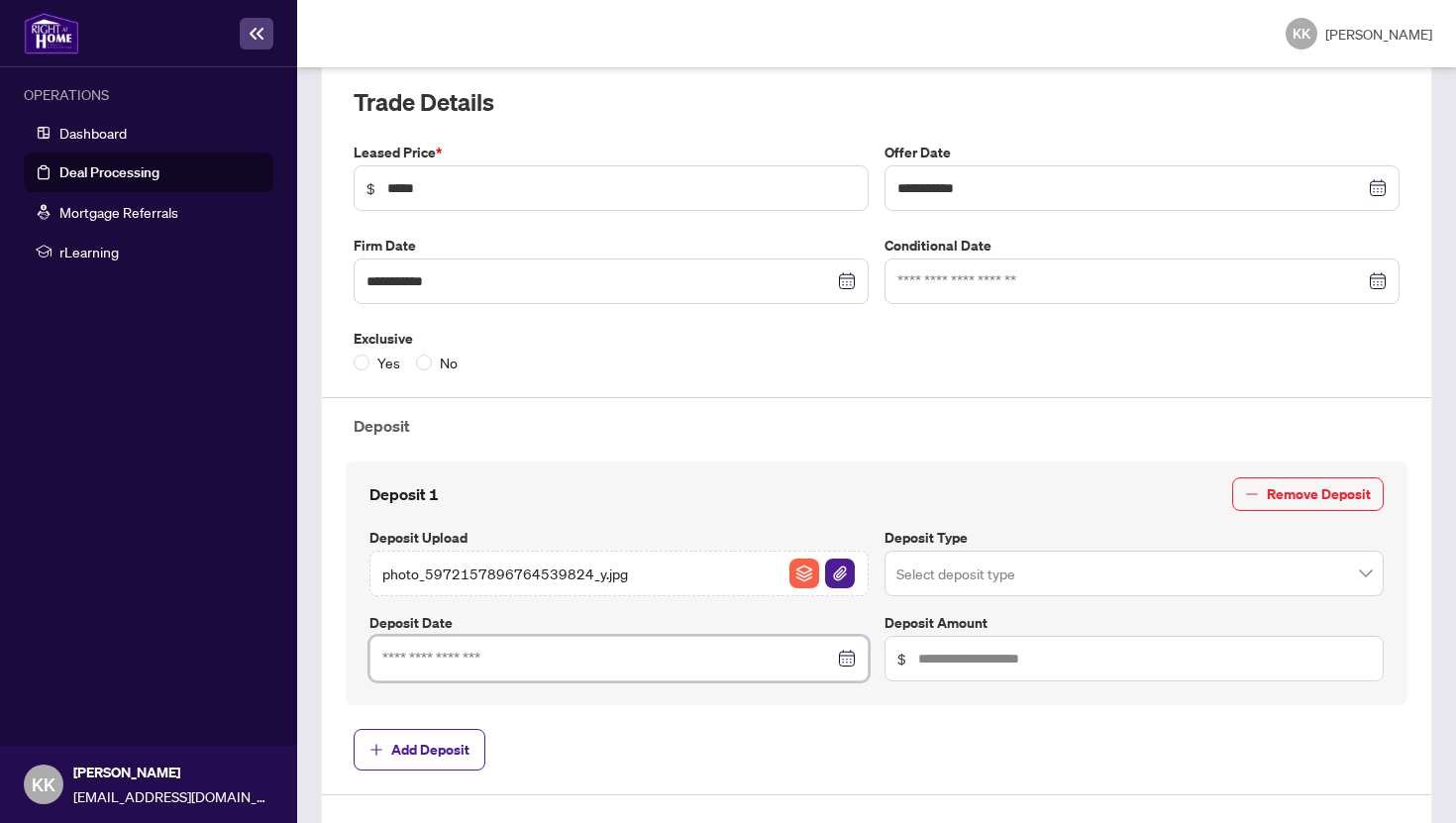 click at bounding box center (608, 659) 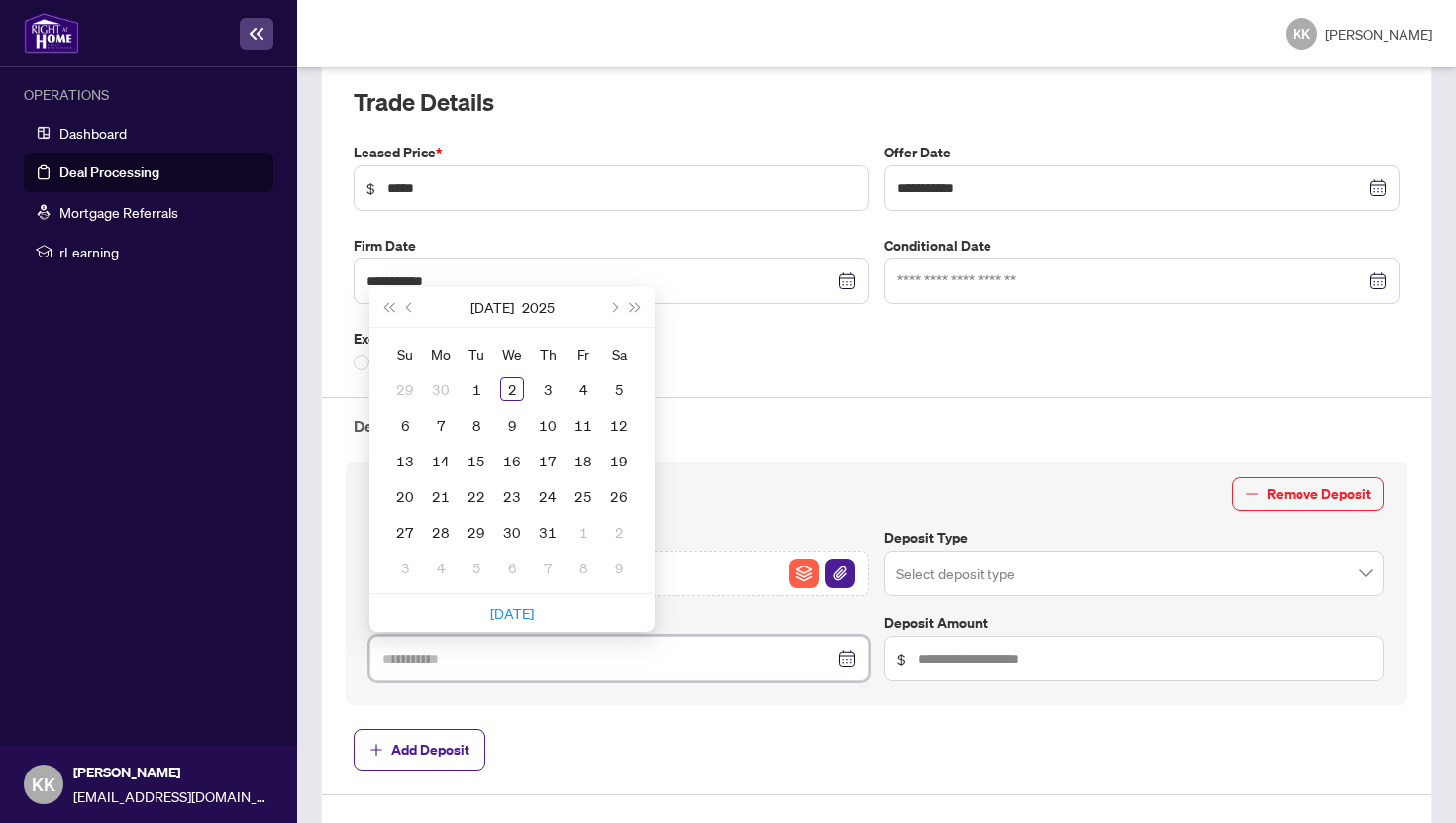 type on "**********" 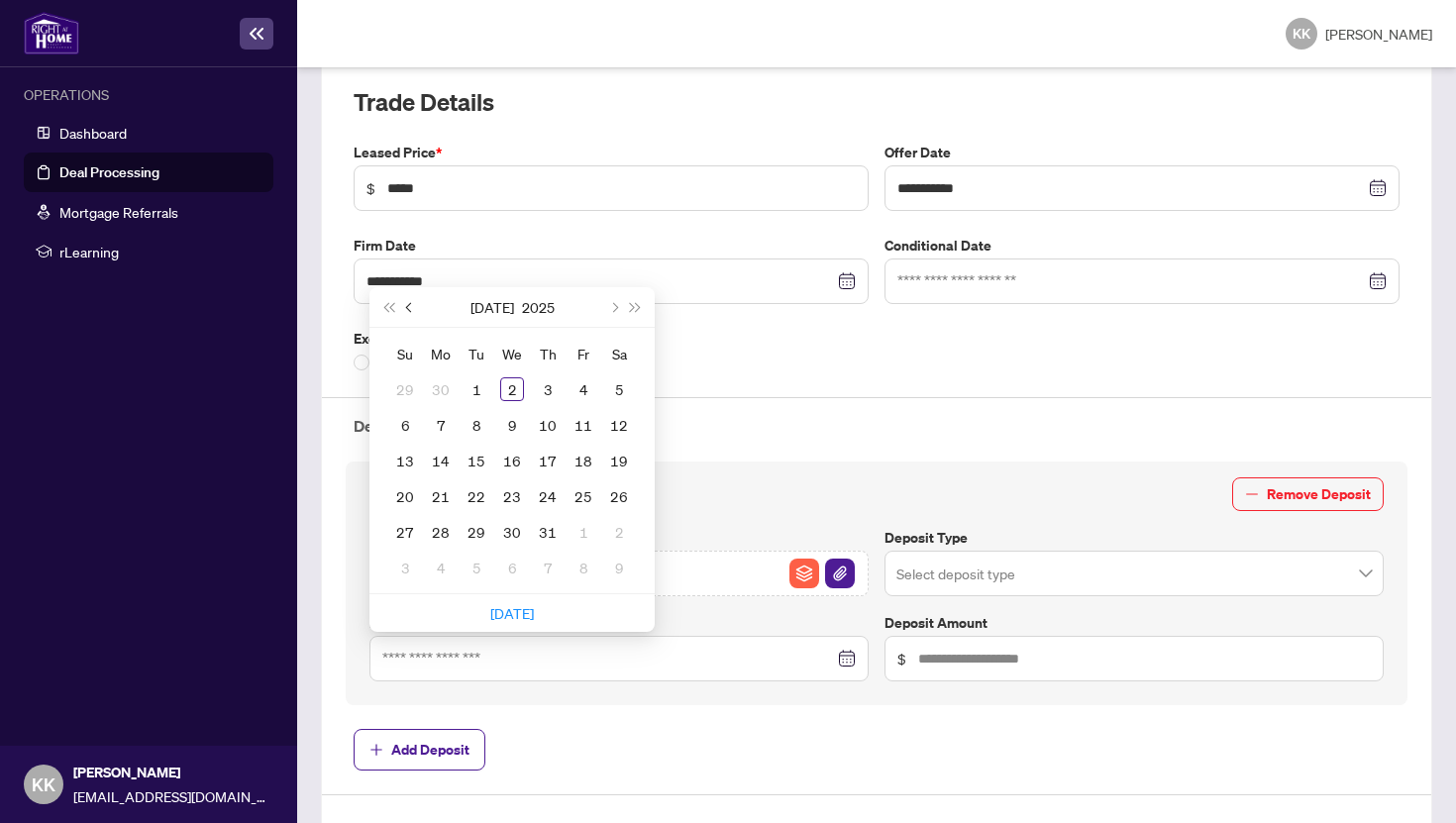 click at bounding box center (411, 307) 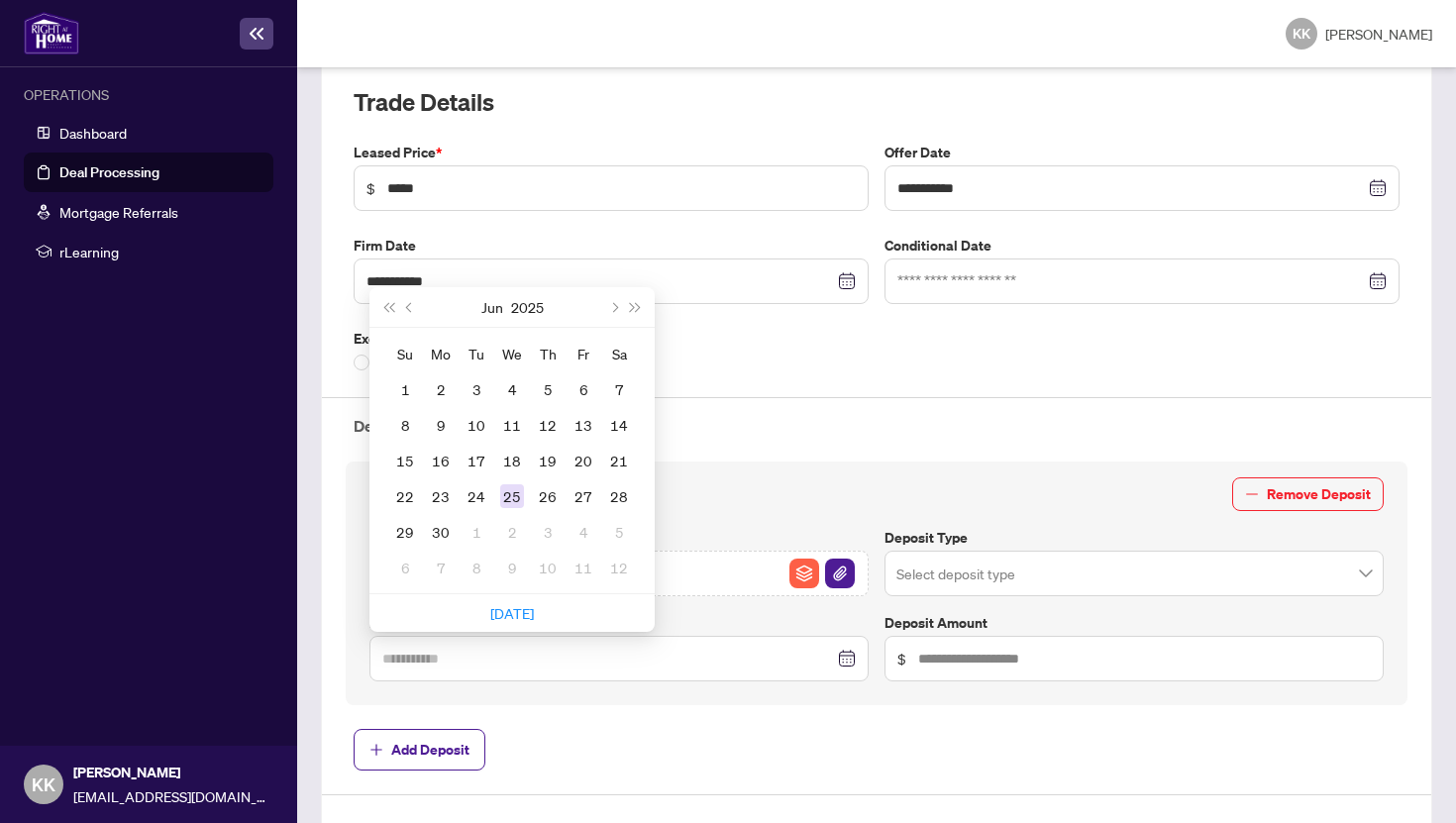 type on "**********" 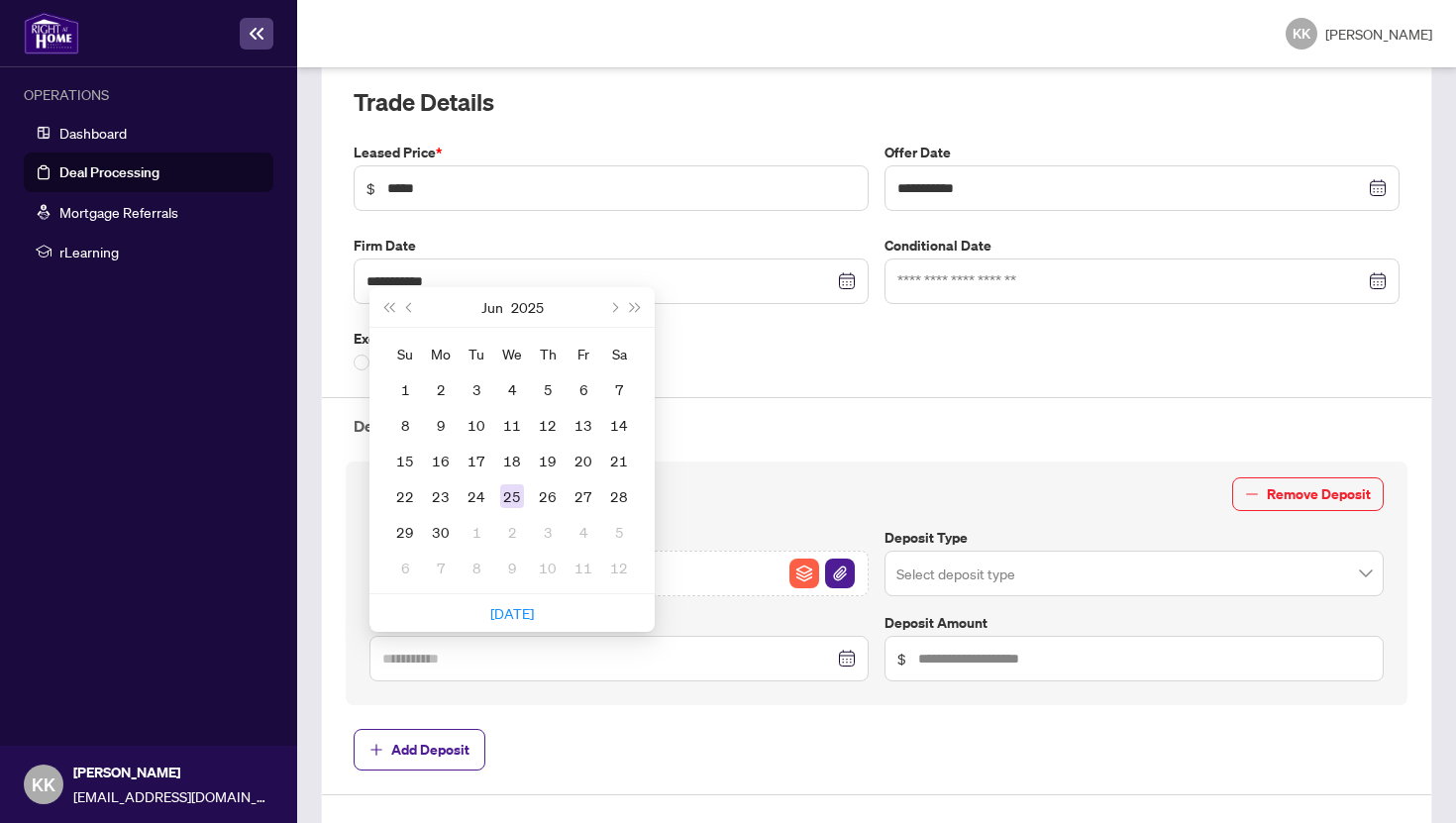 click on "25" at bounding box center [512, 496] 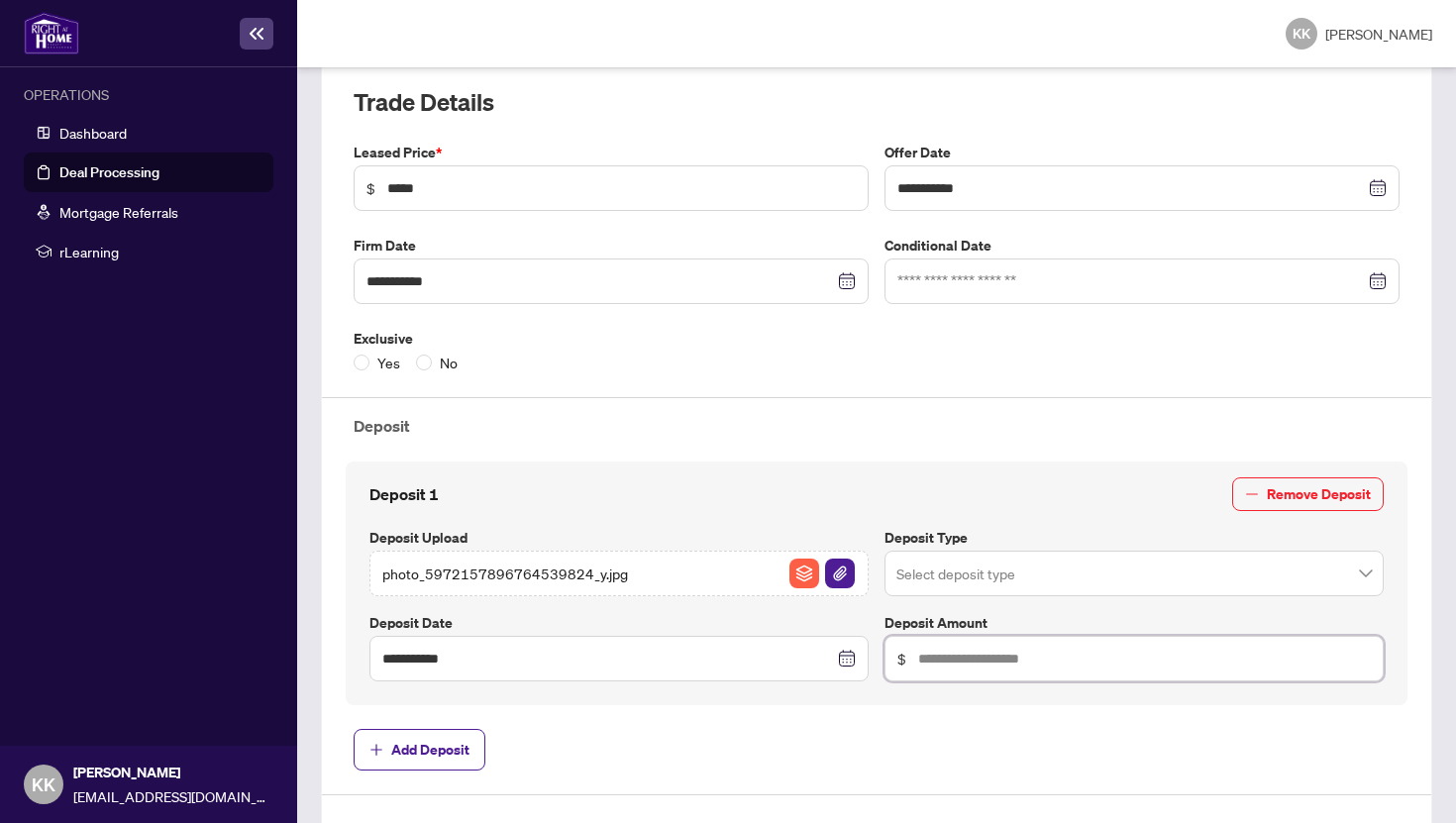 click at bounding box center (1144, 659) 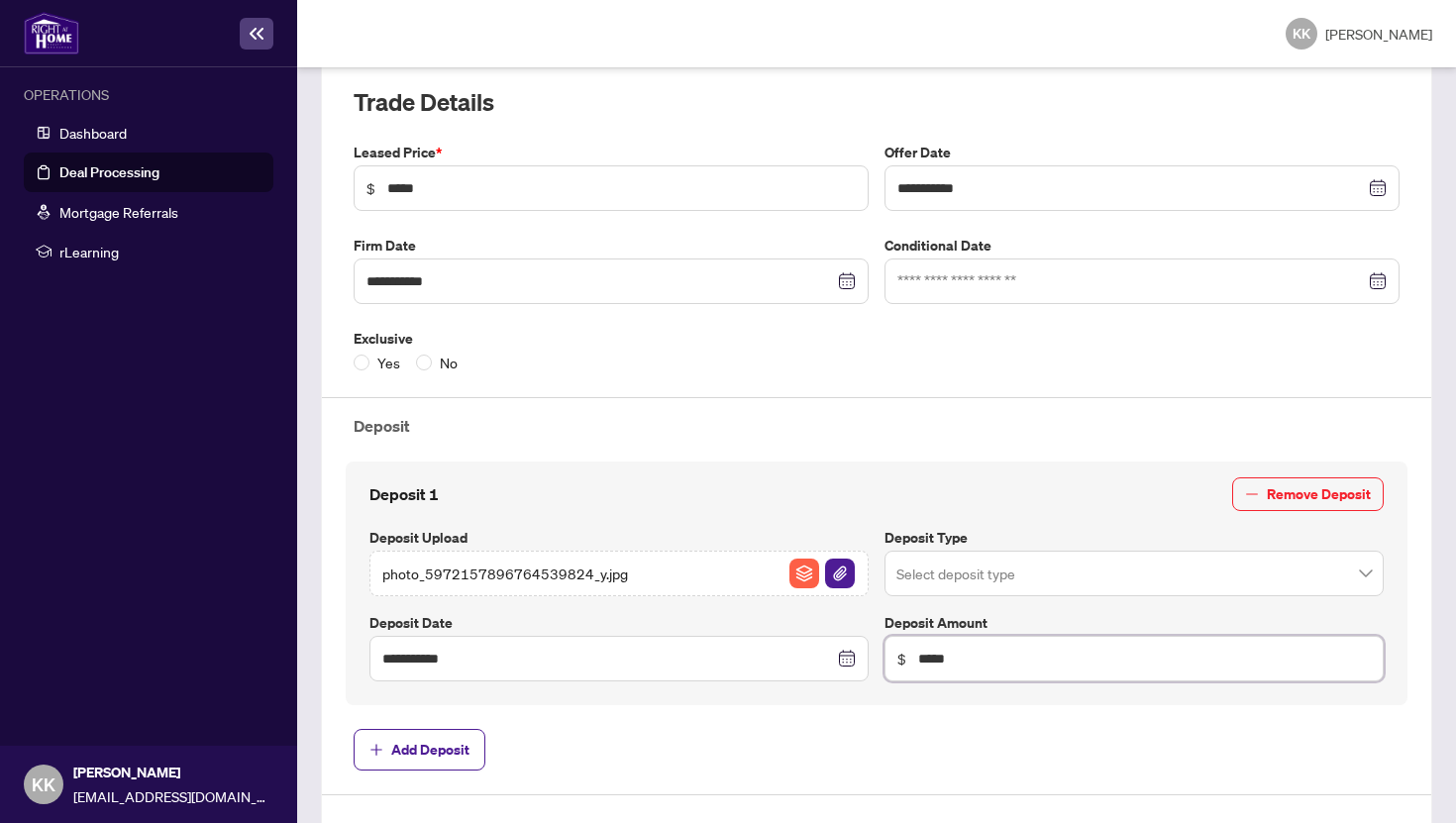 type on "*****" 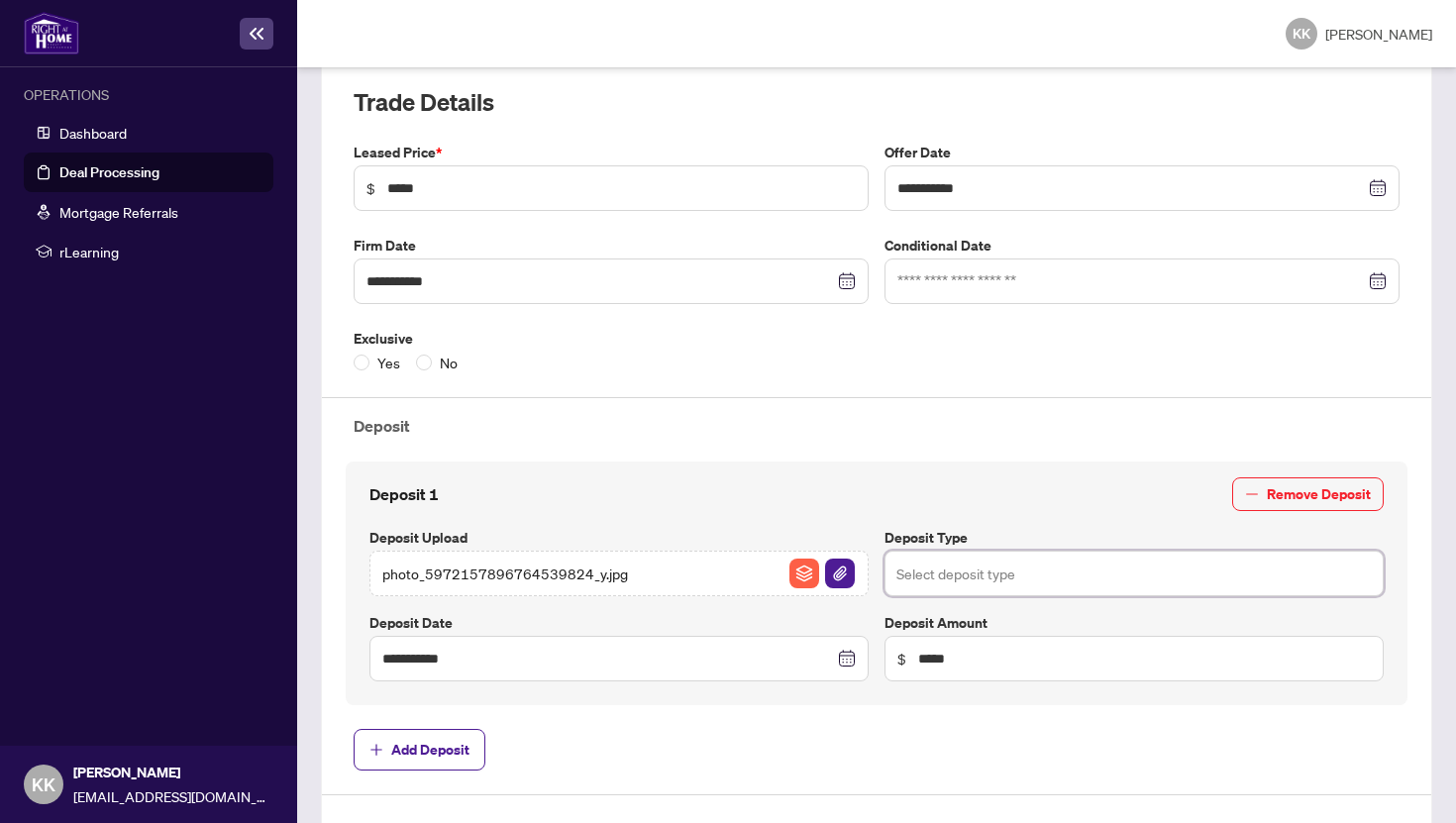 click at bounding box center (1134, 573) 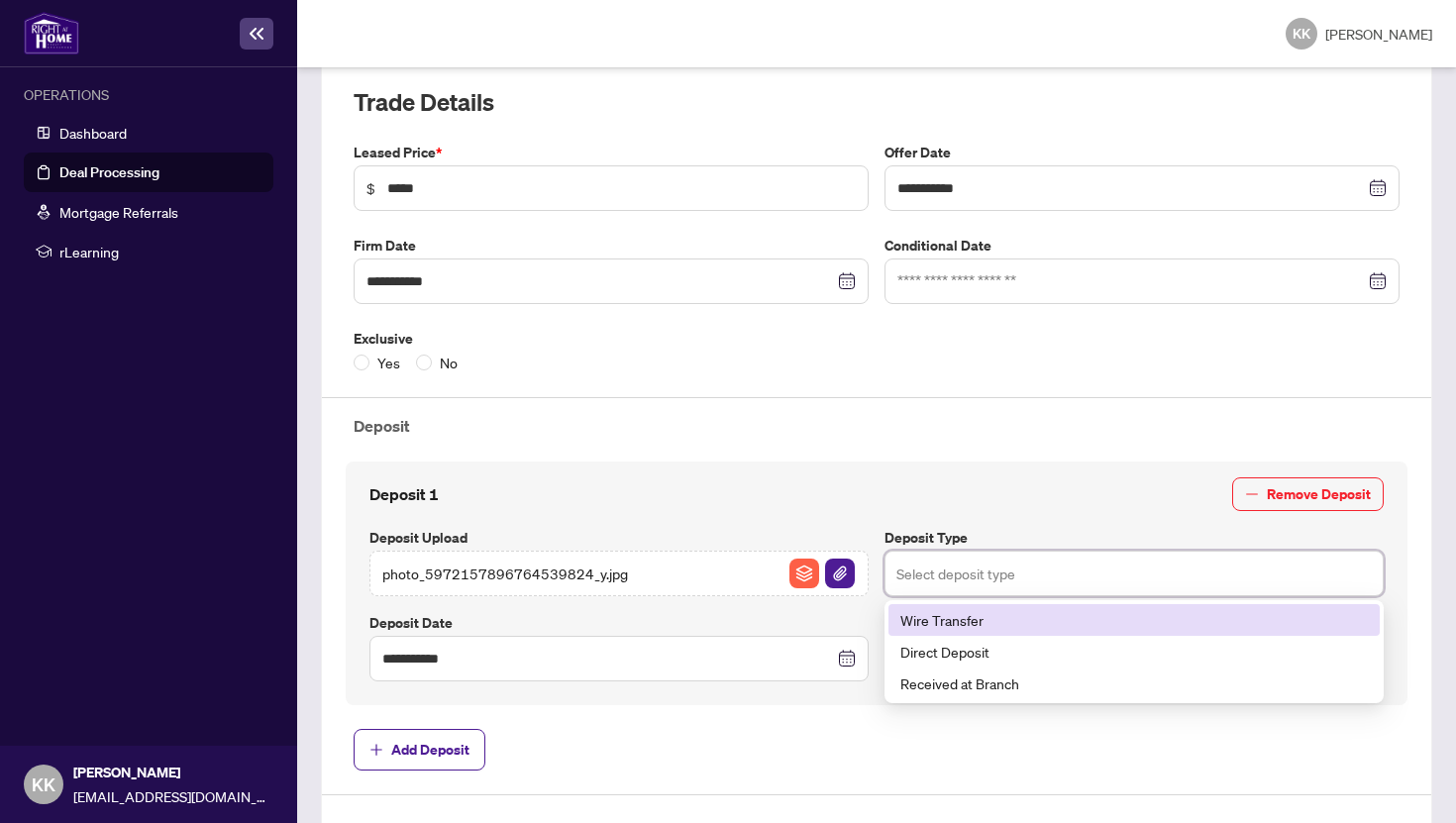 click at bounding box center (1134, 573) 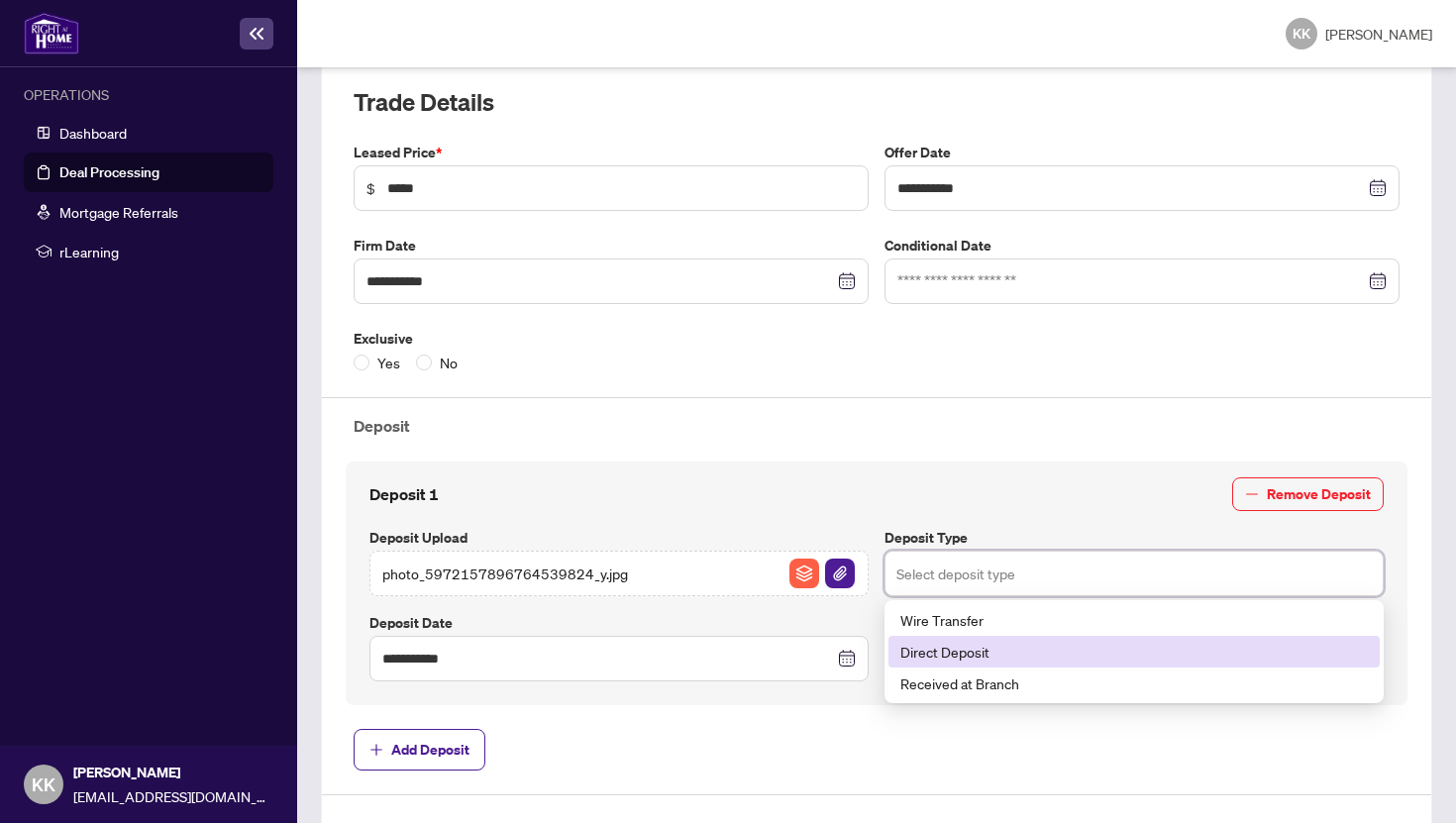 click on "Direct Deposit" at bounding box center (1134, 652) 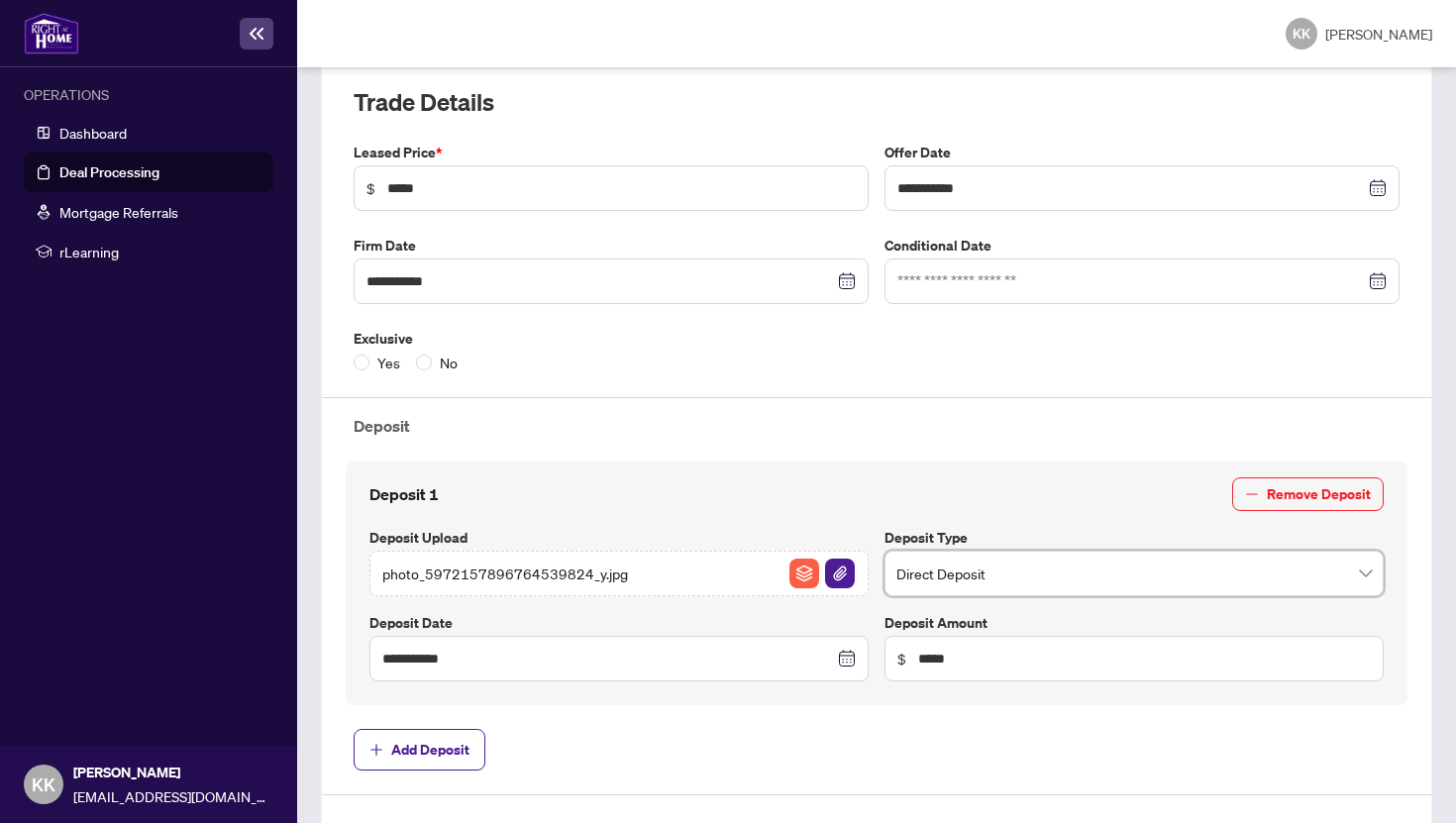 click on "Add Deposit" at bounding box center [877, 750] 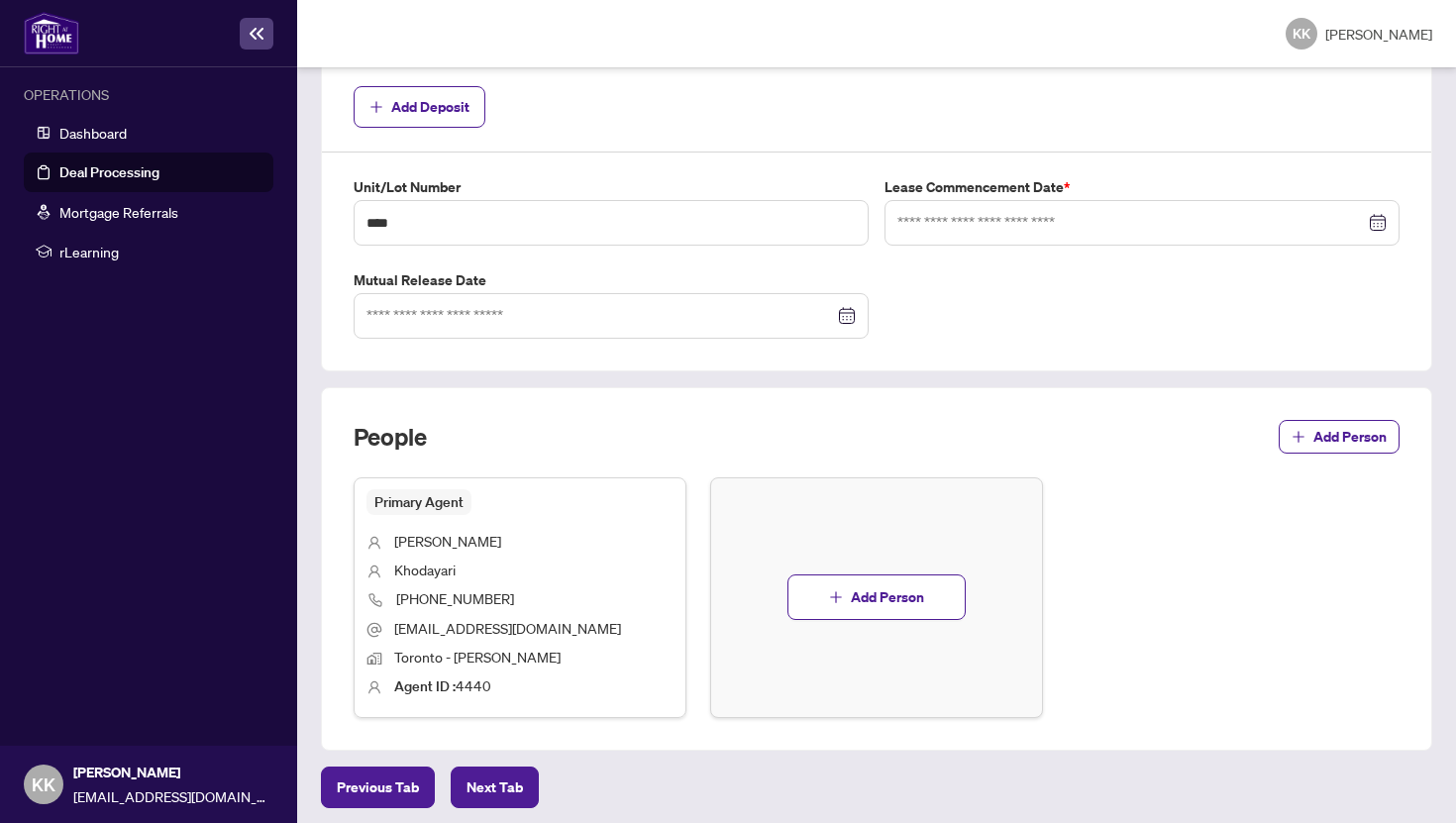 scroll, scrollTop: 1005, scrollLeft: 0, axis: vertical 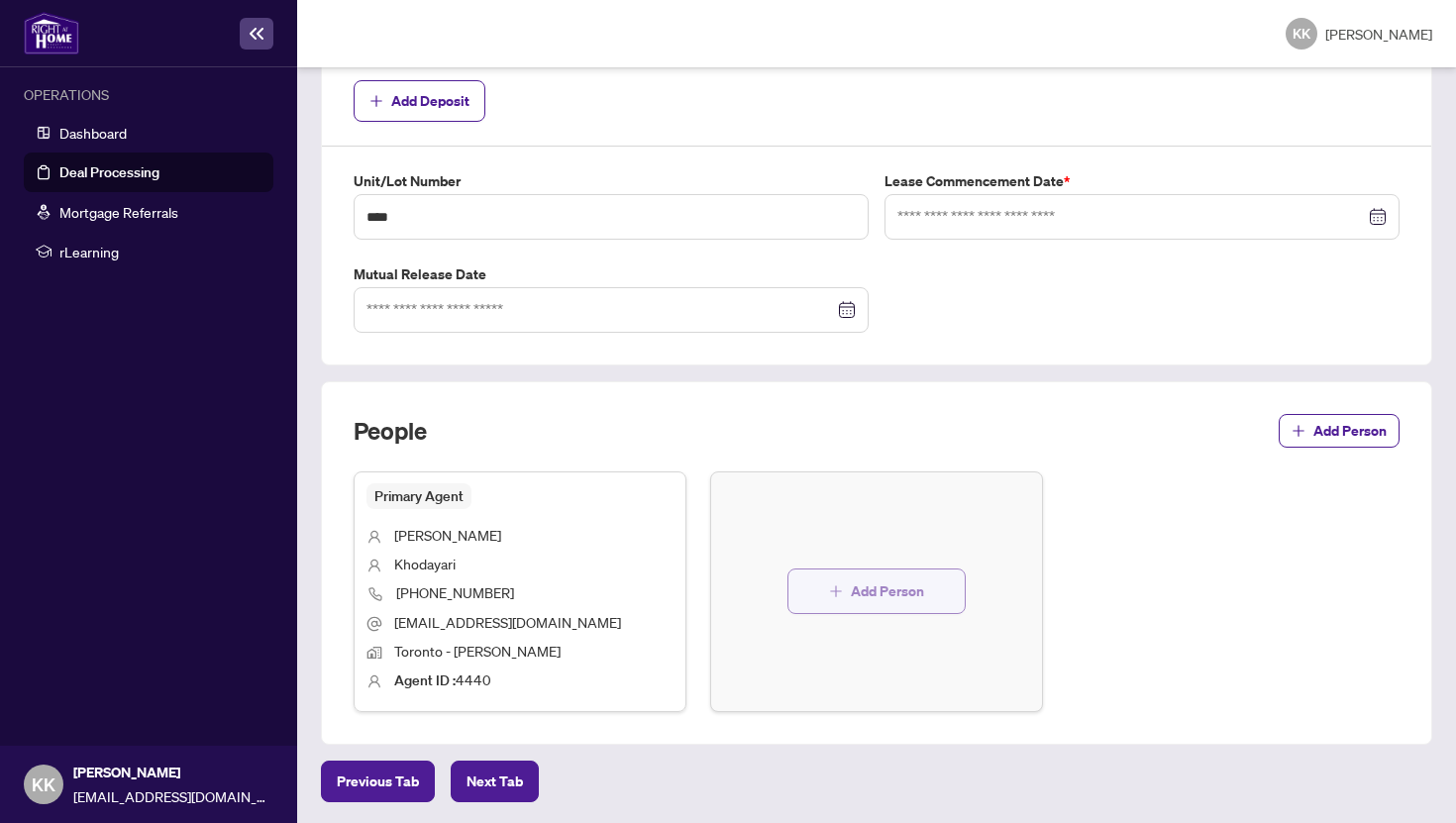 click on "Add Person" at bounding box center [887, 591] 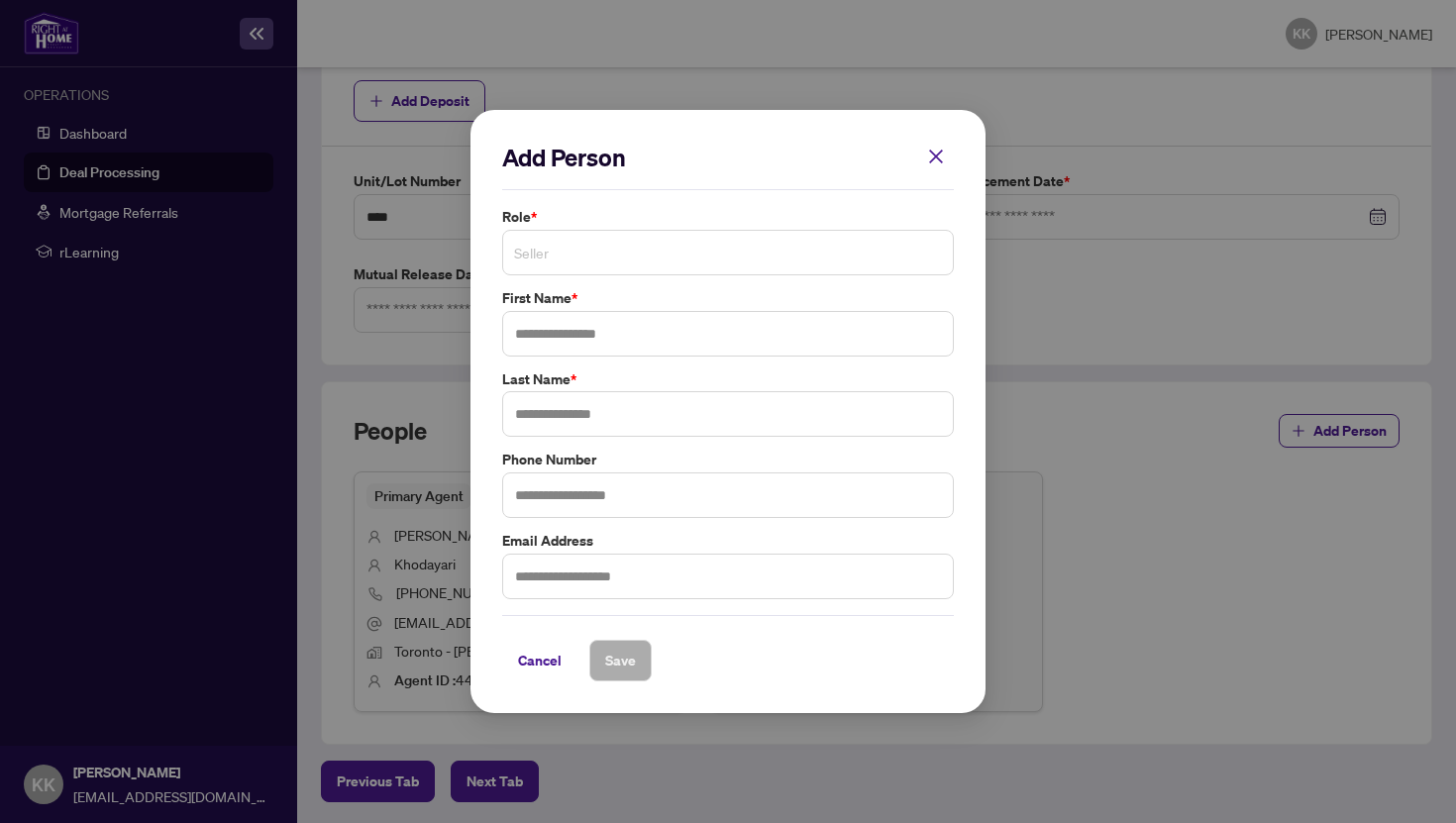 click on "Seller" at bounding box center (728, 253) 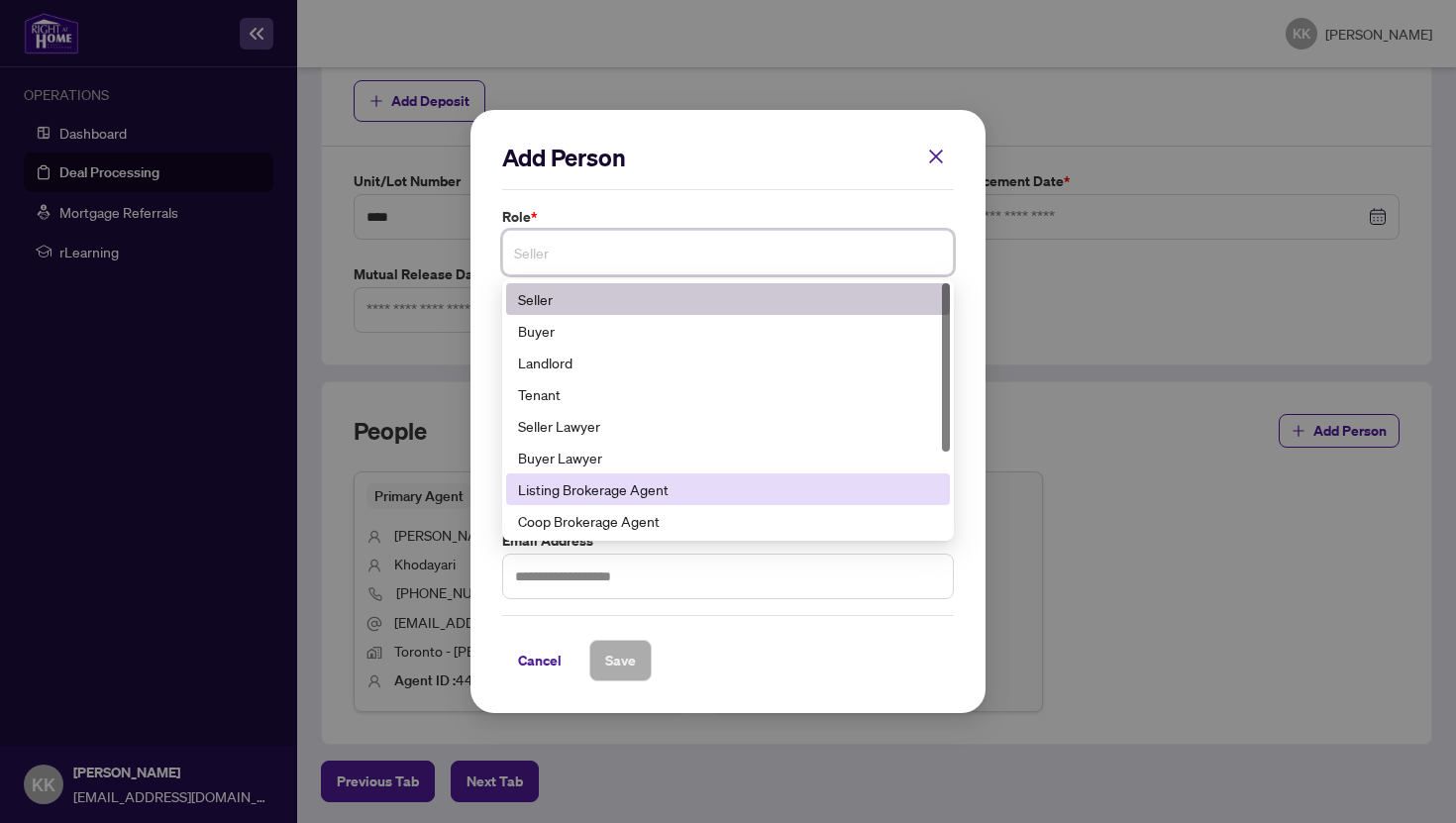 click on "Listing Brokerage Agent" at bounding box center (728, 489) 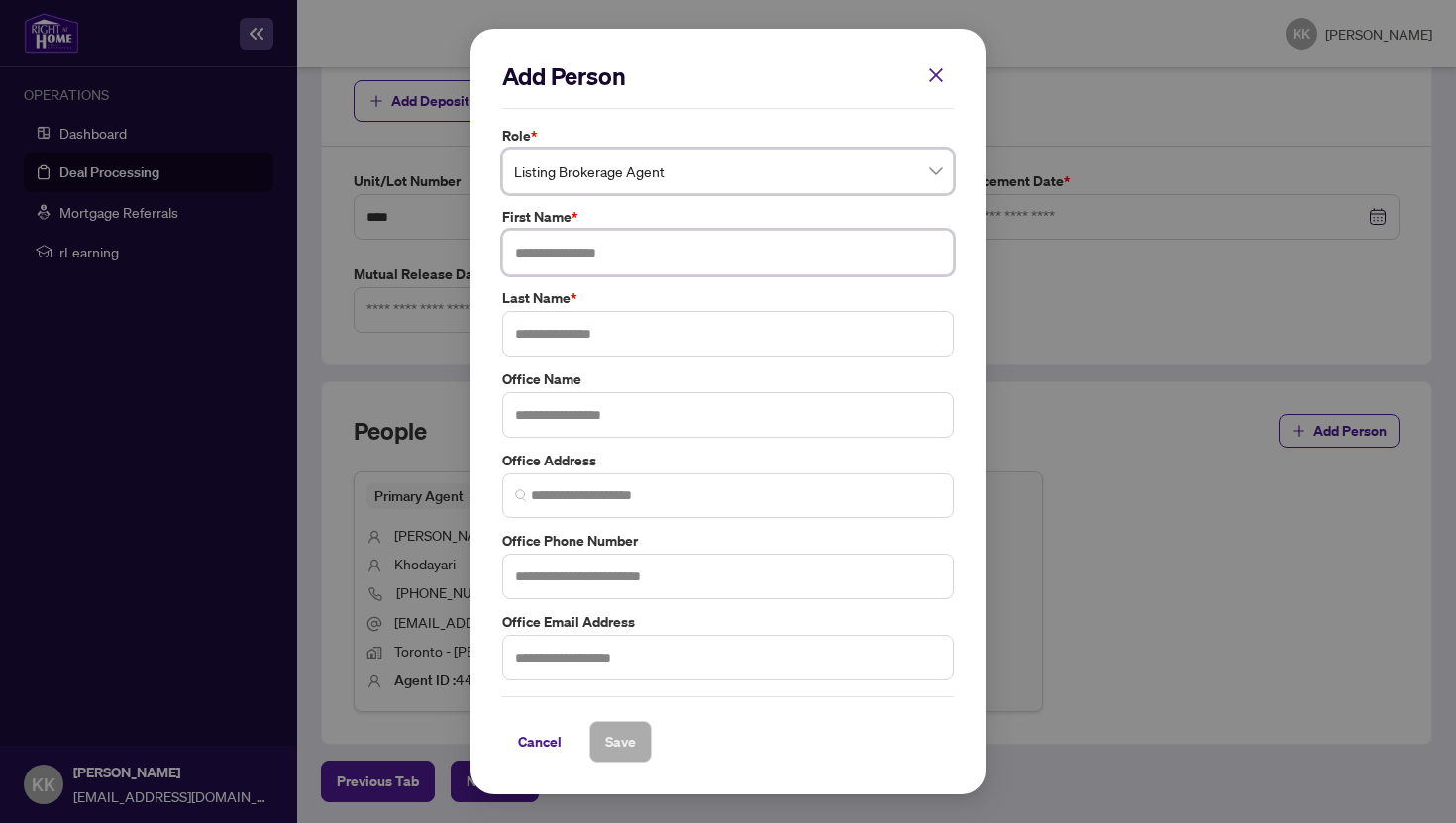 click at bounding box center [728, 253] 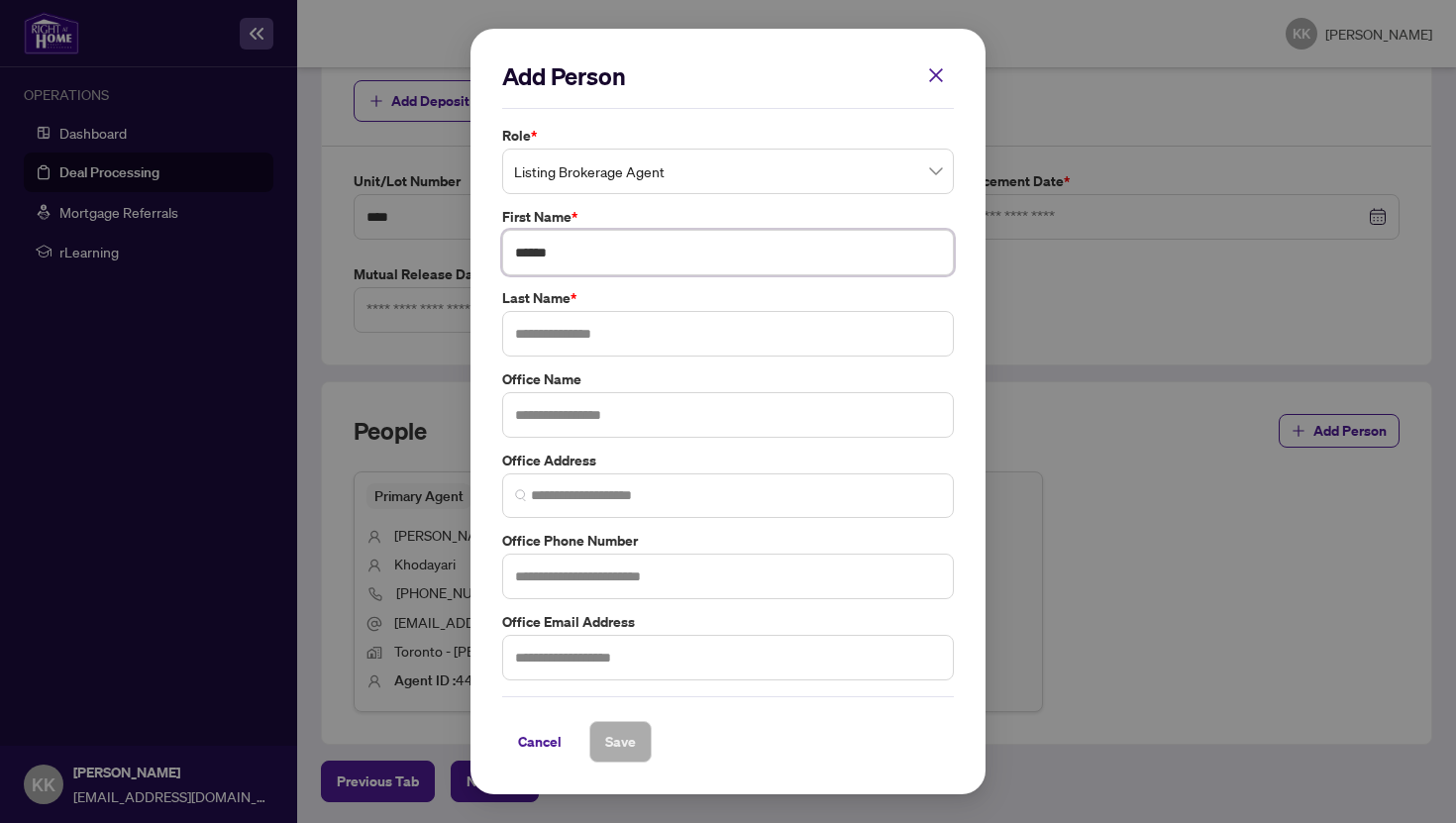 type on "******" 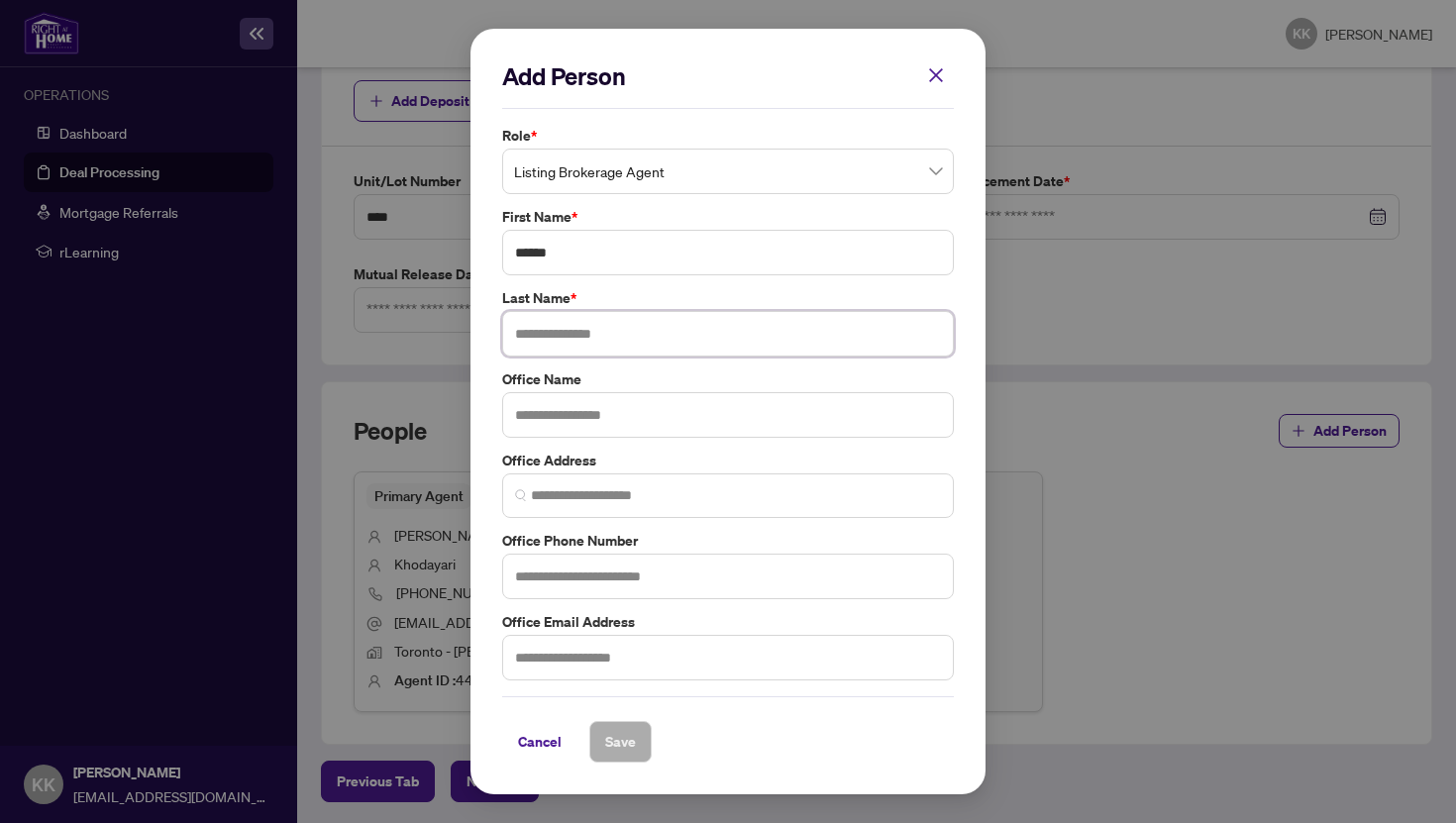 click at bounding box center (728, 334) 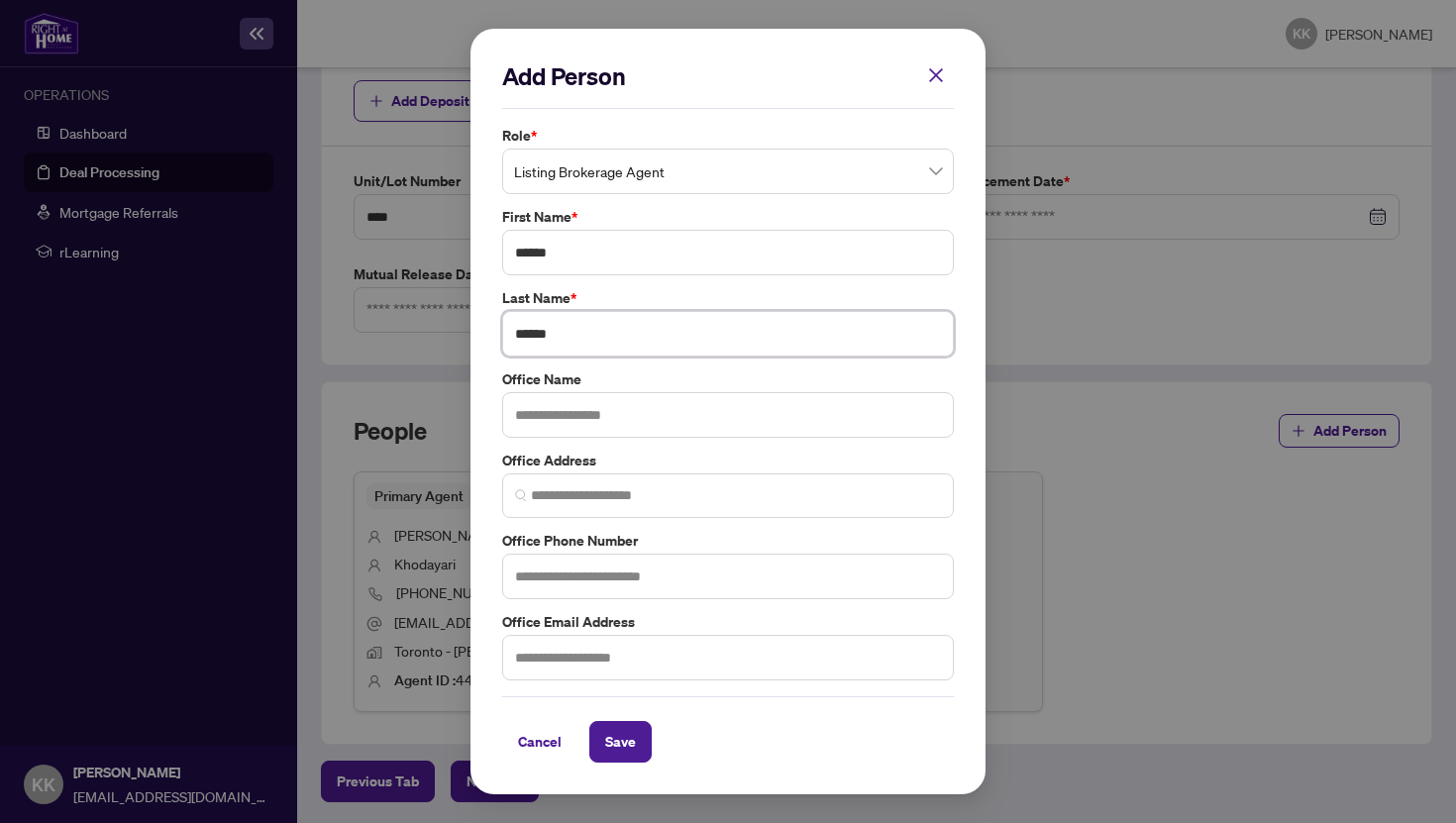 type on "******" 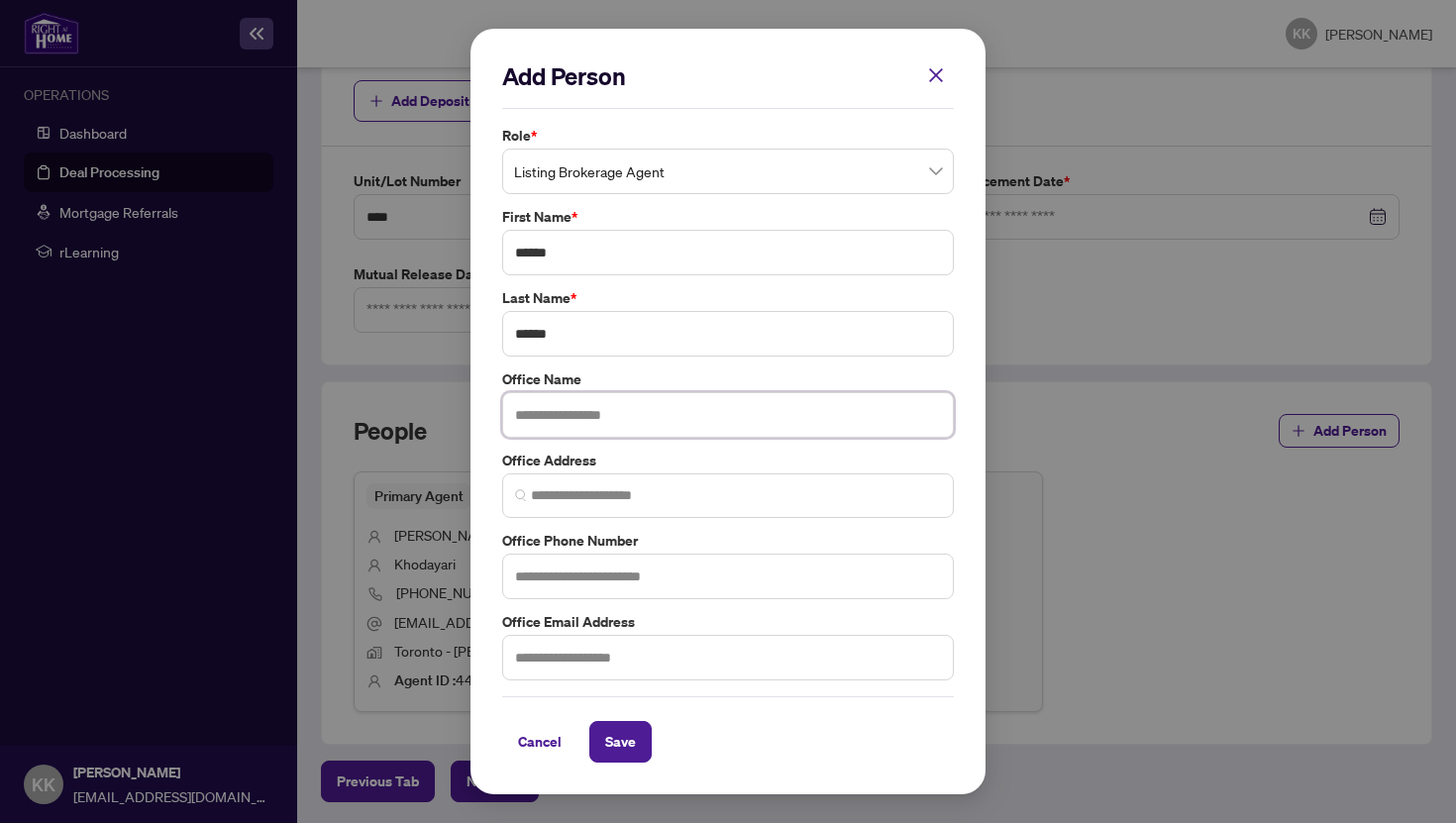 click at bounding box center (728, 415) 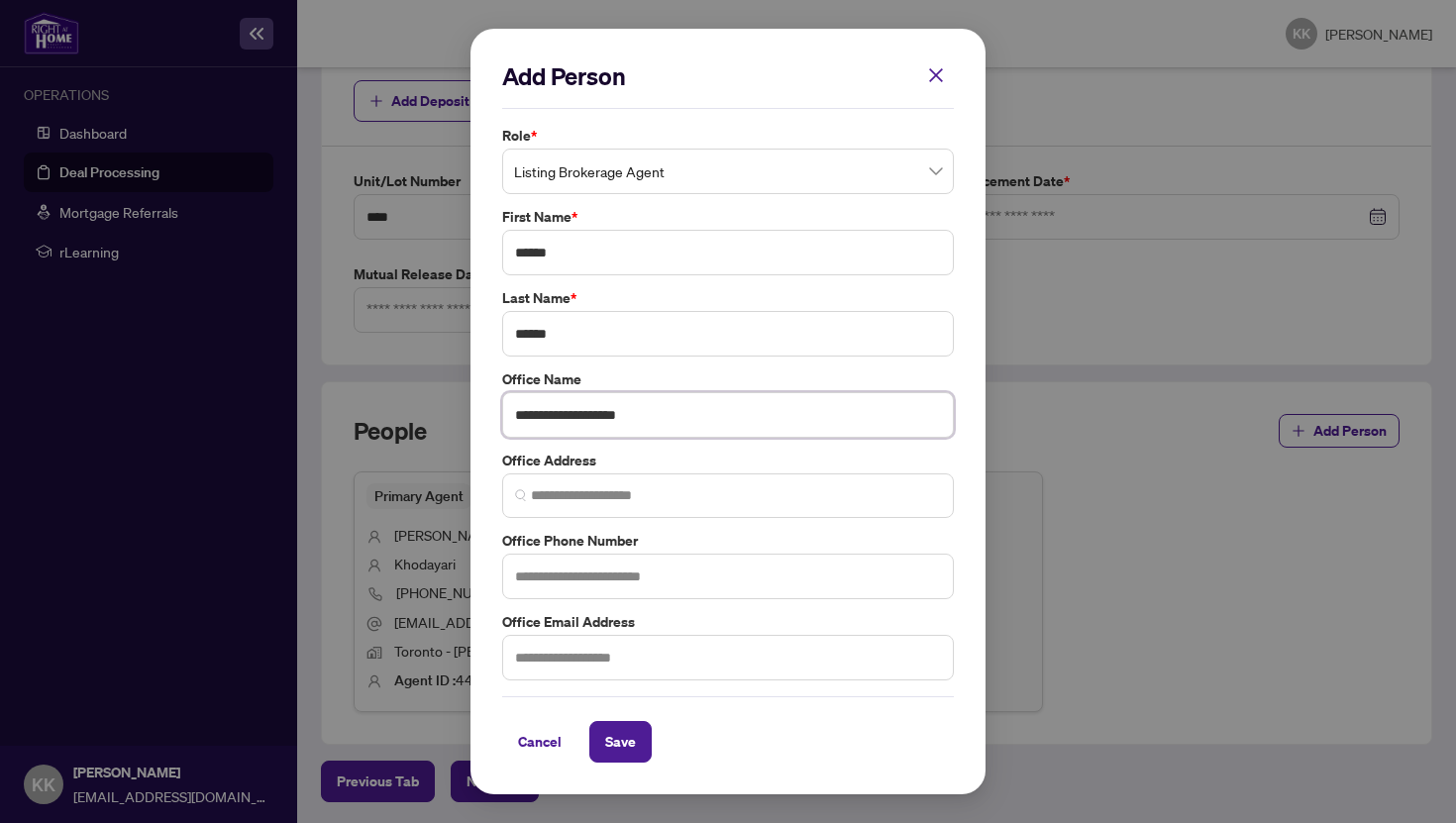 type on "**********" 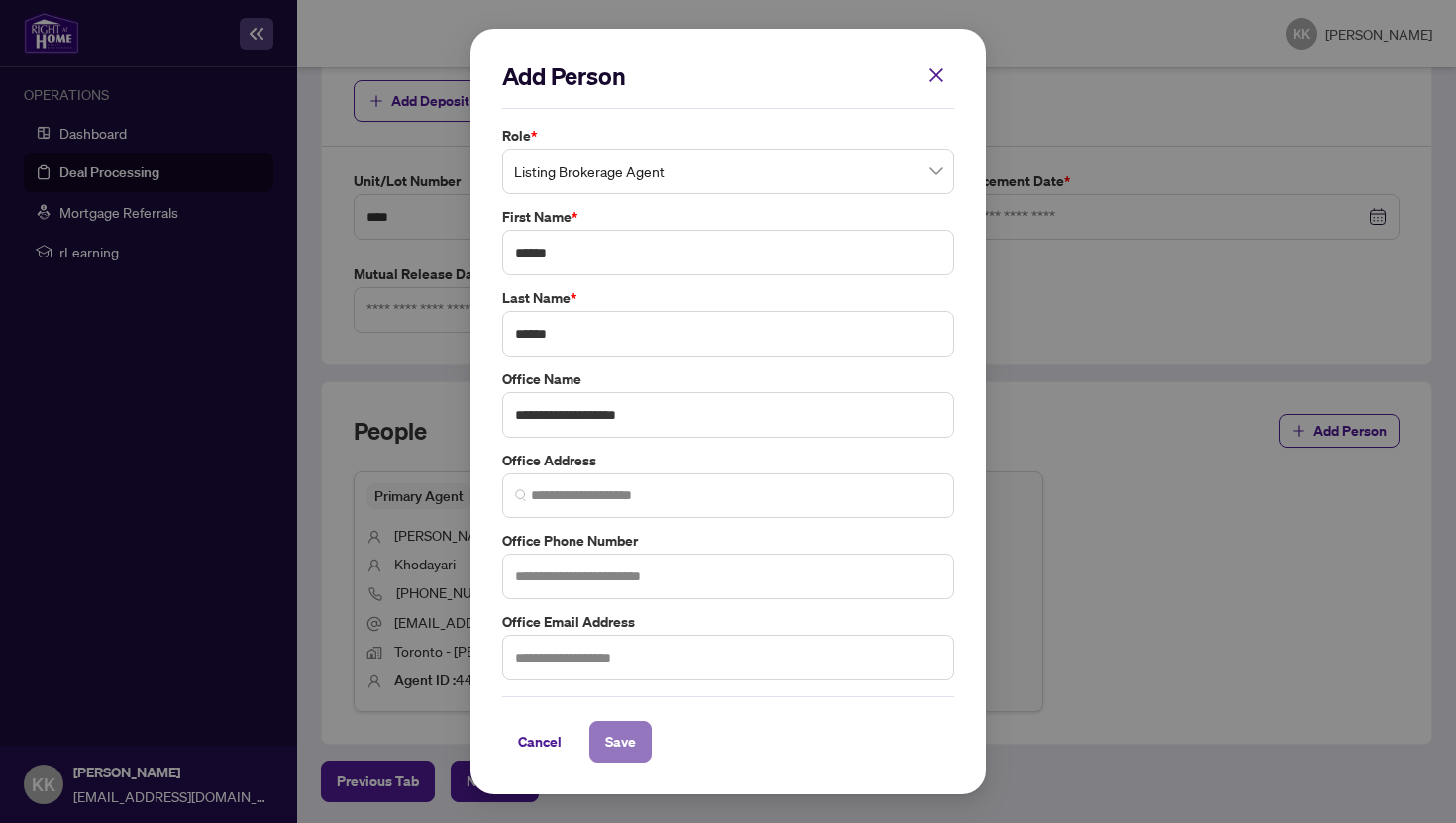 click on "Save" at bounding box center [620, 742] 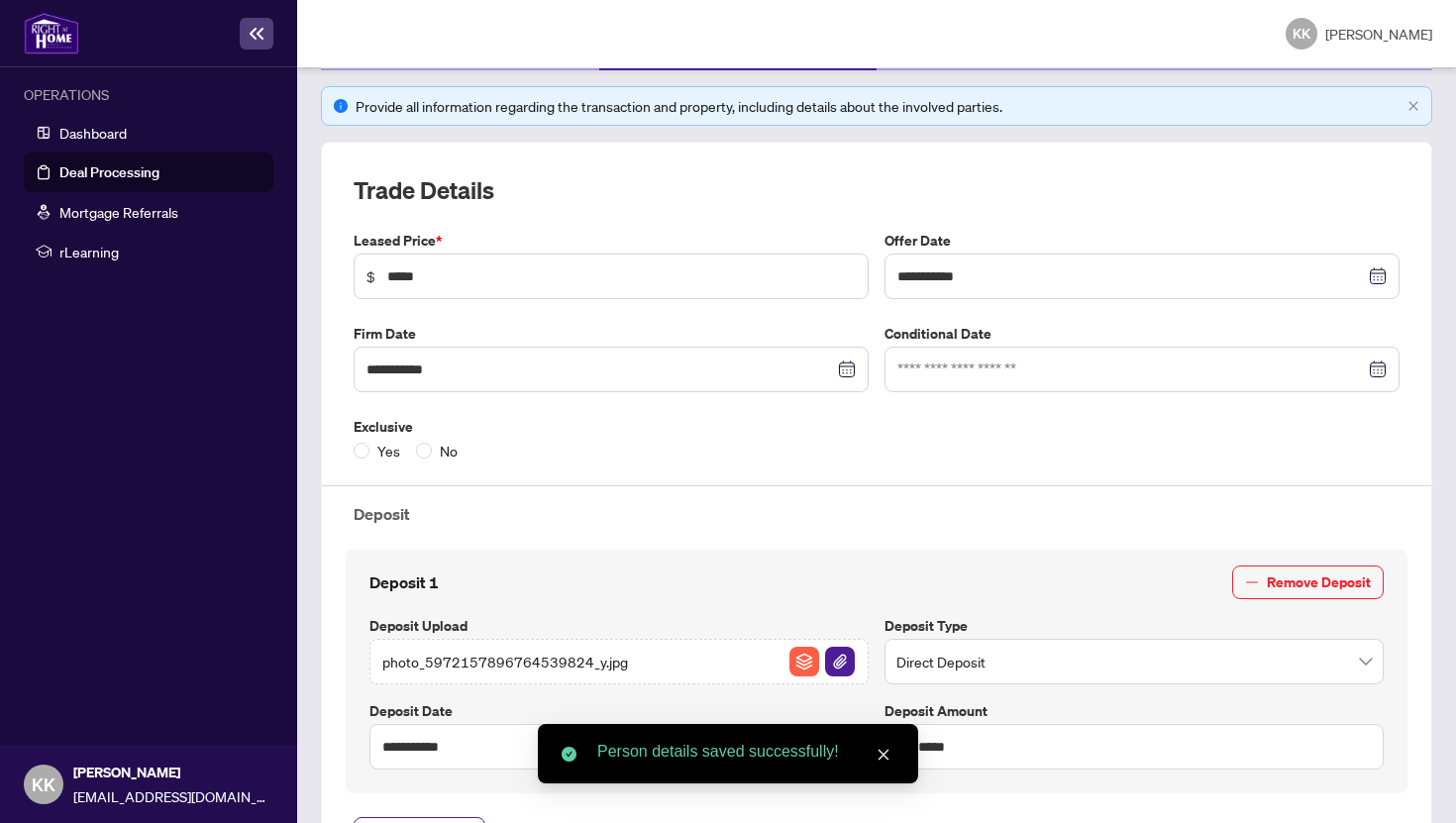 scroll, scrollTop: 167, scrollLeft: 0, axis: vertical 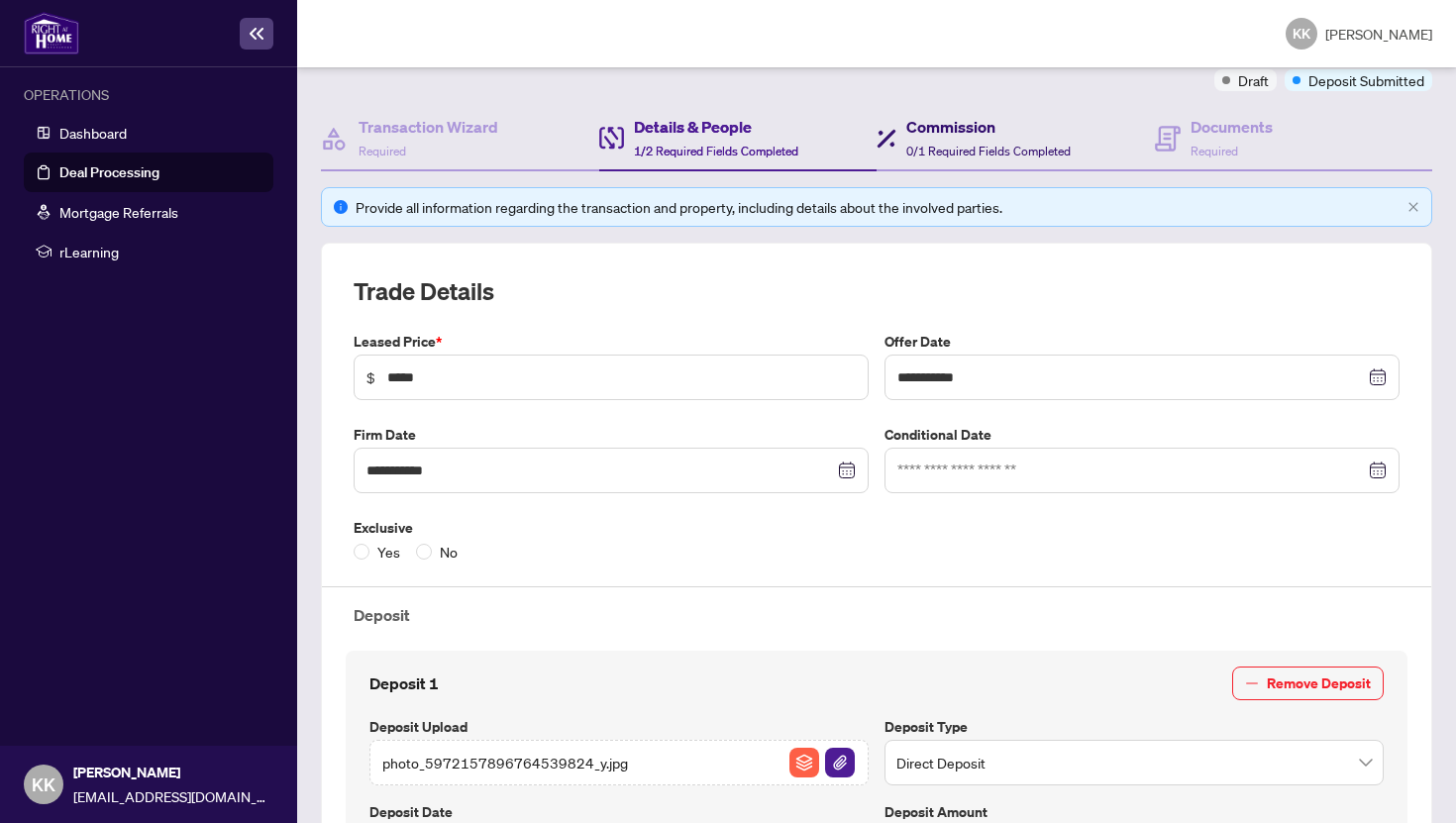 click on "0/1 Required Fields Completed" at bounding box center [988, 151] 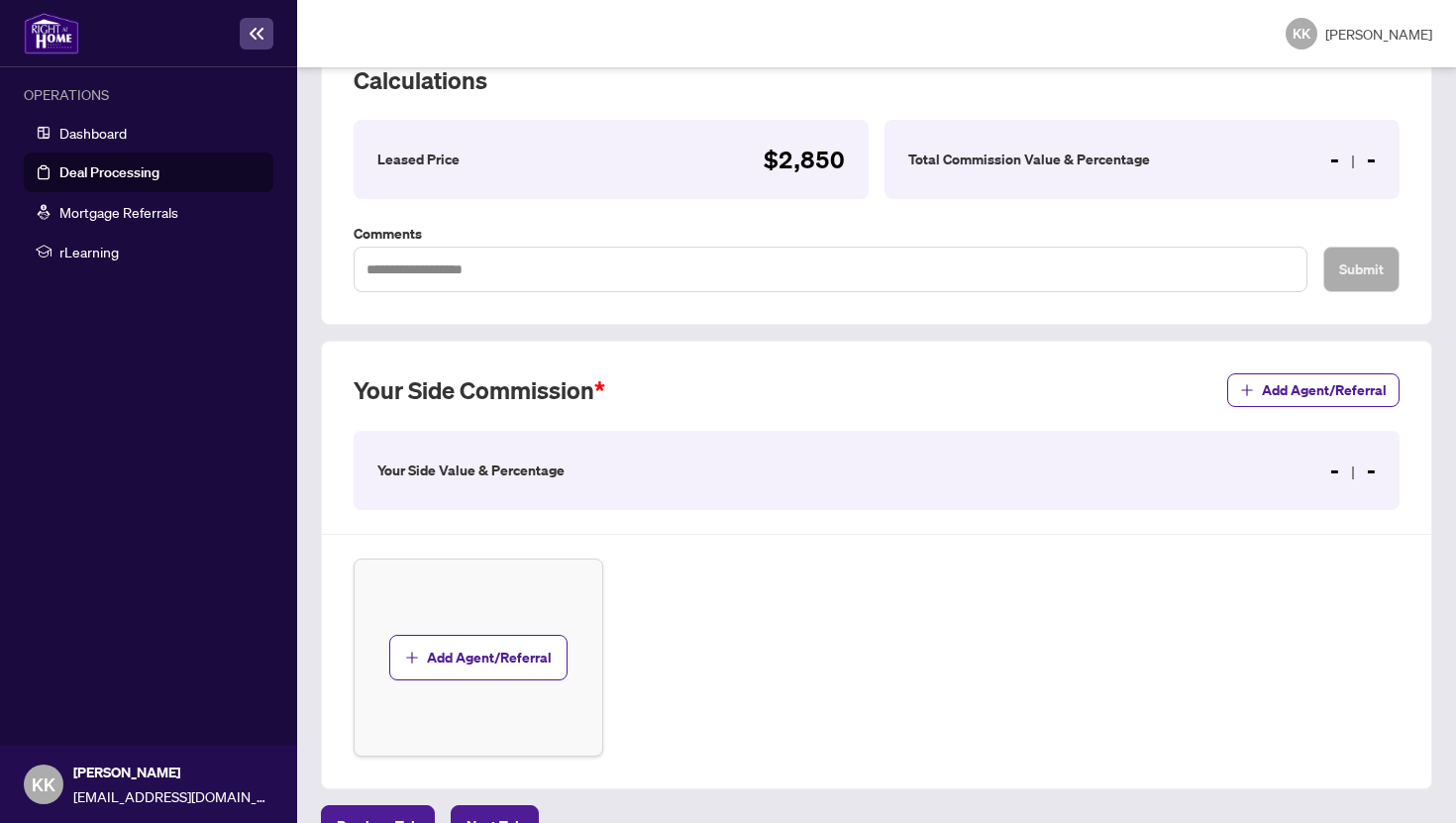 scroll, scrollTop: 386, scrollLeft: 0, axis: vertical 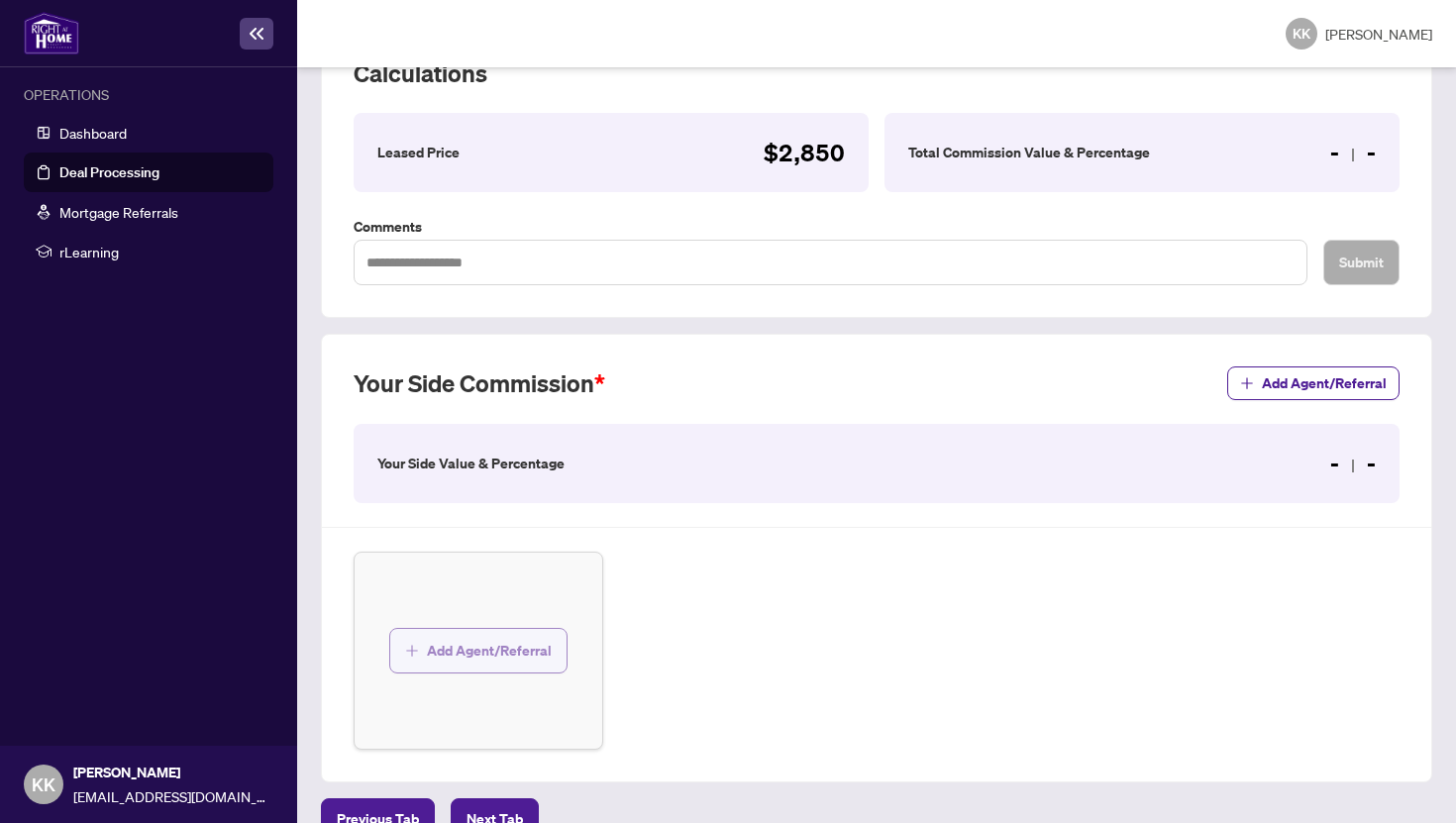 click on "Add Agent/Referral" at bounding box center [489, 651] 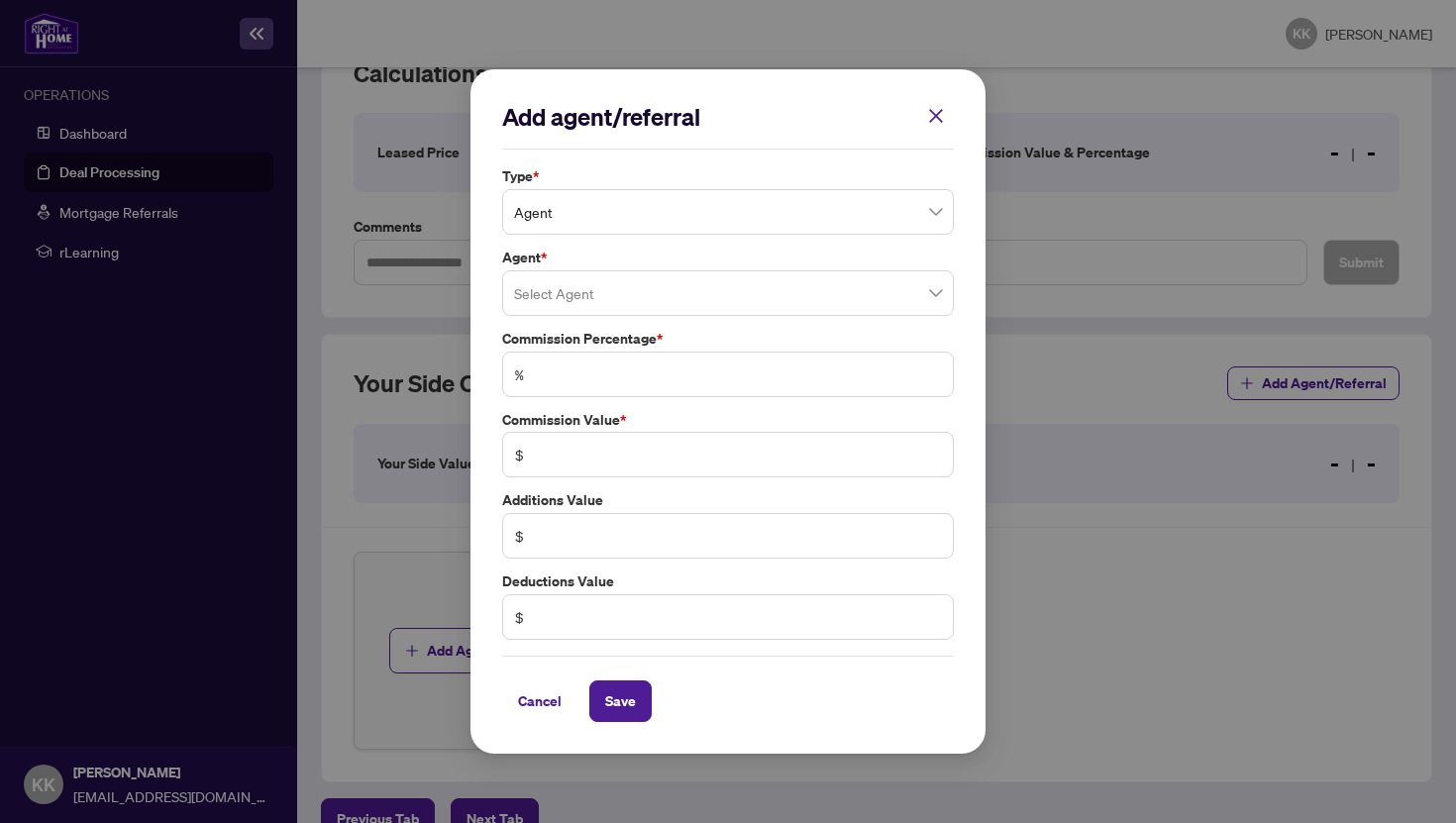 click at bounding box center (728, 293) 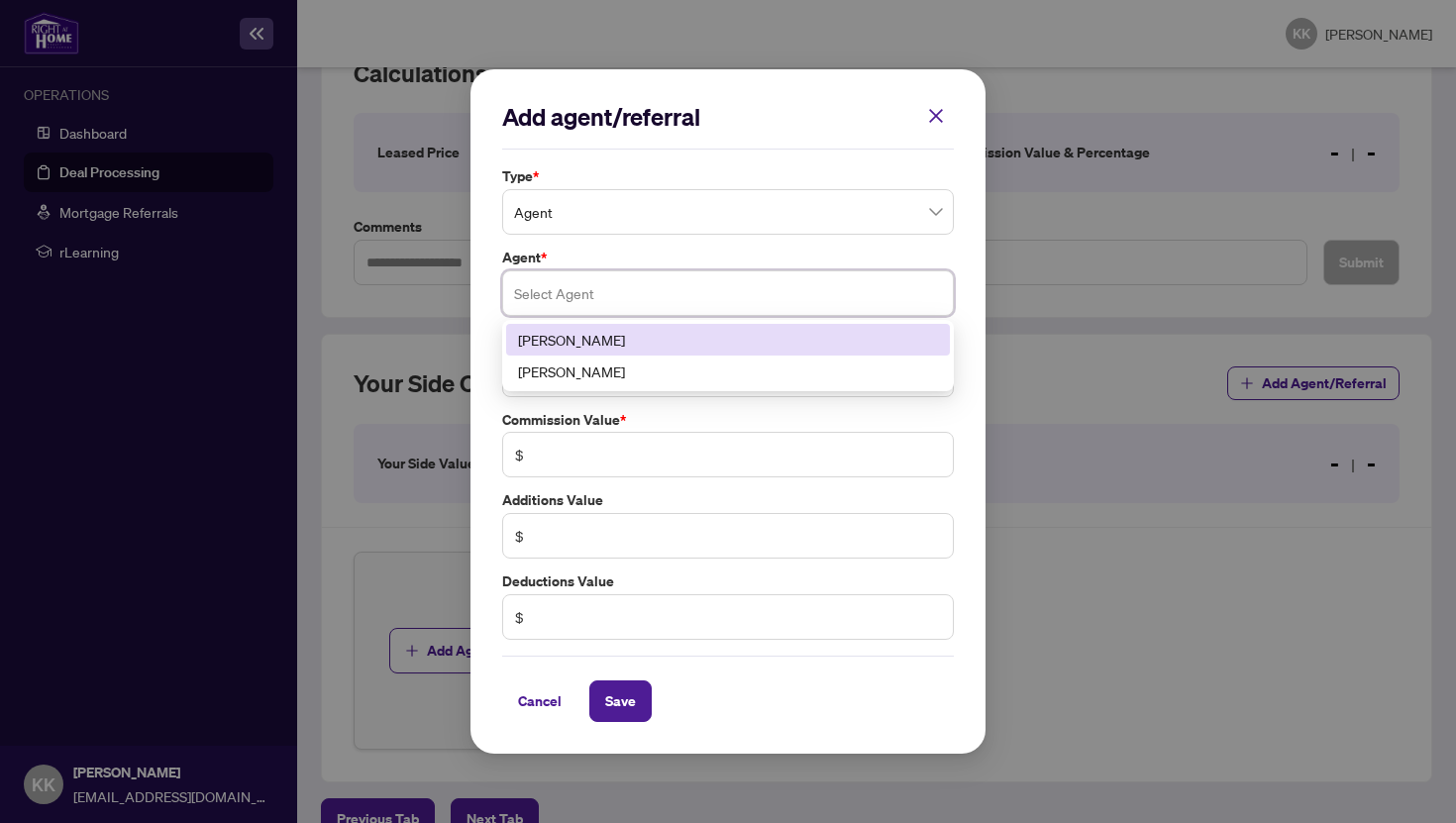 click on "[PERSON_NAME]" at bounding box center [728, 340] 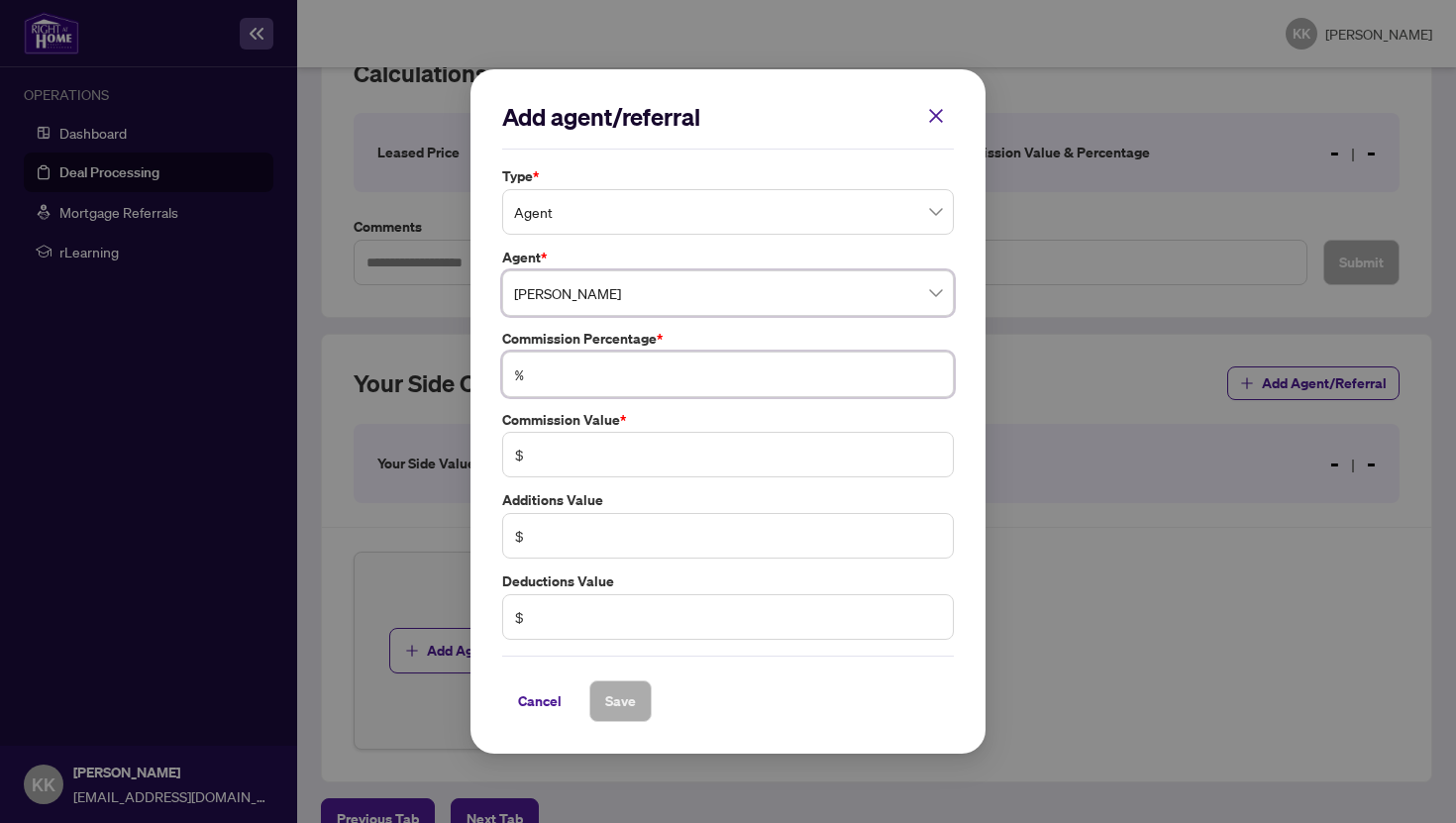 click at bounding box center [738, 374] 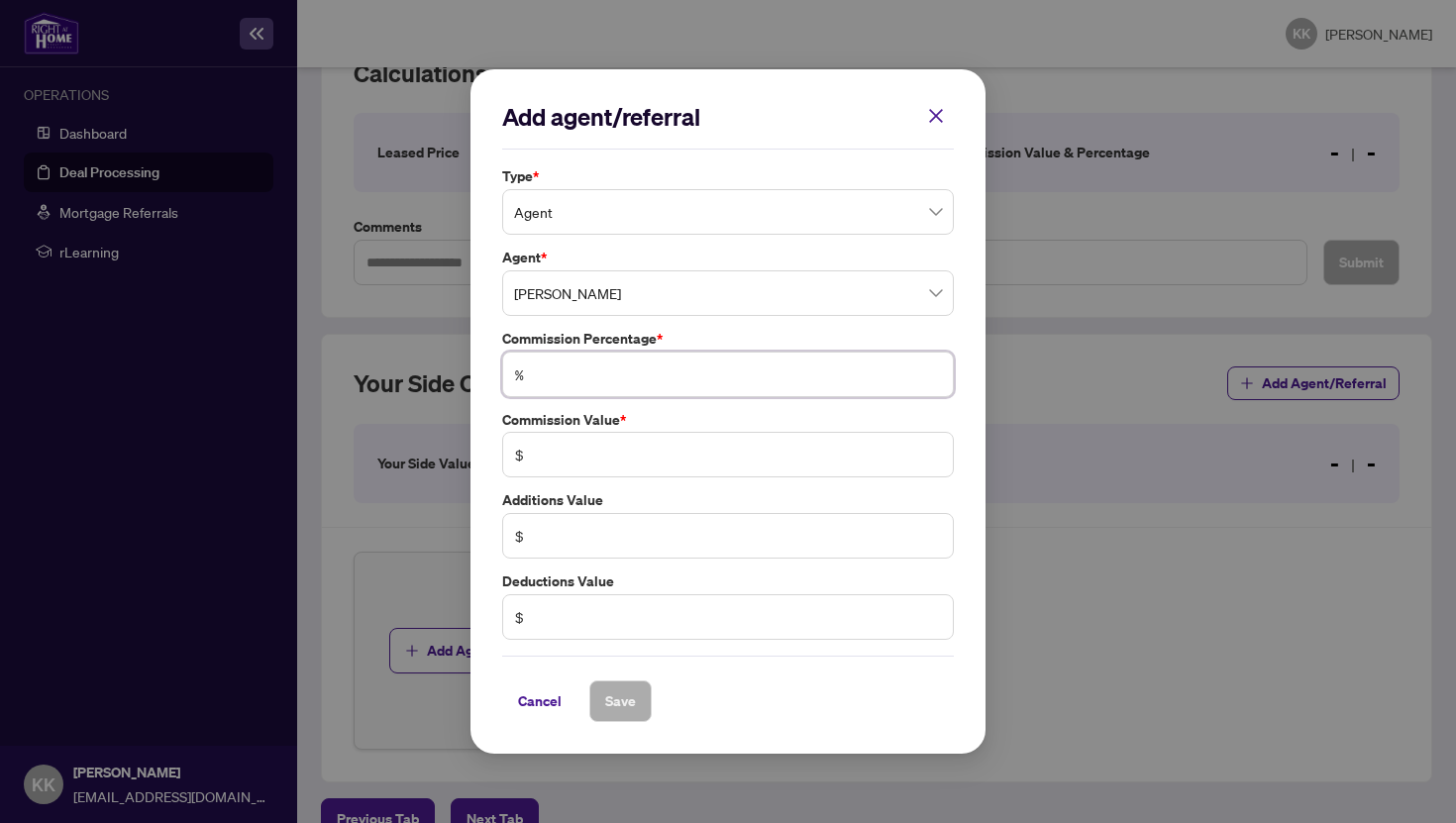type on "*" 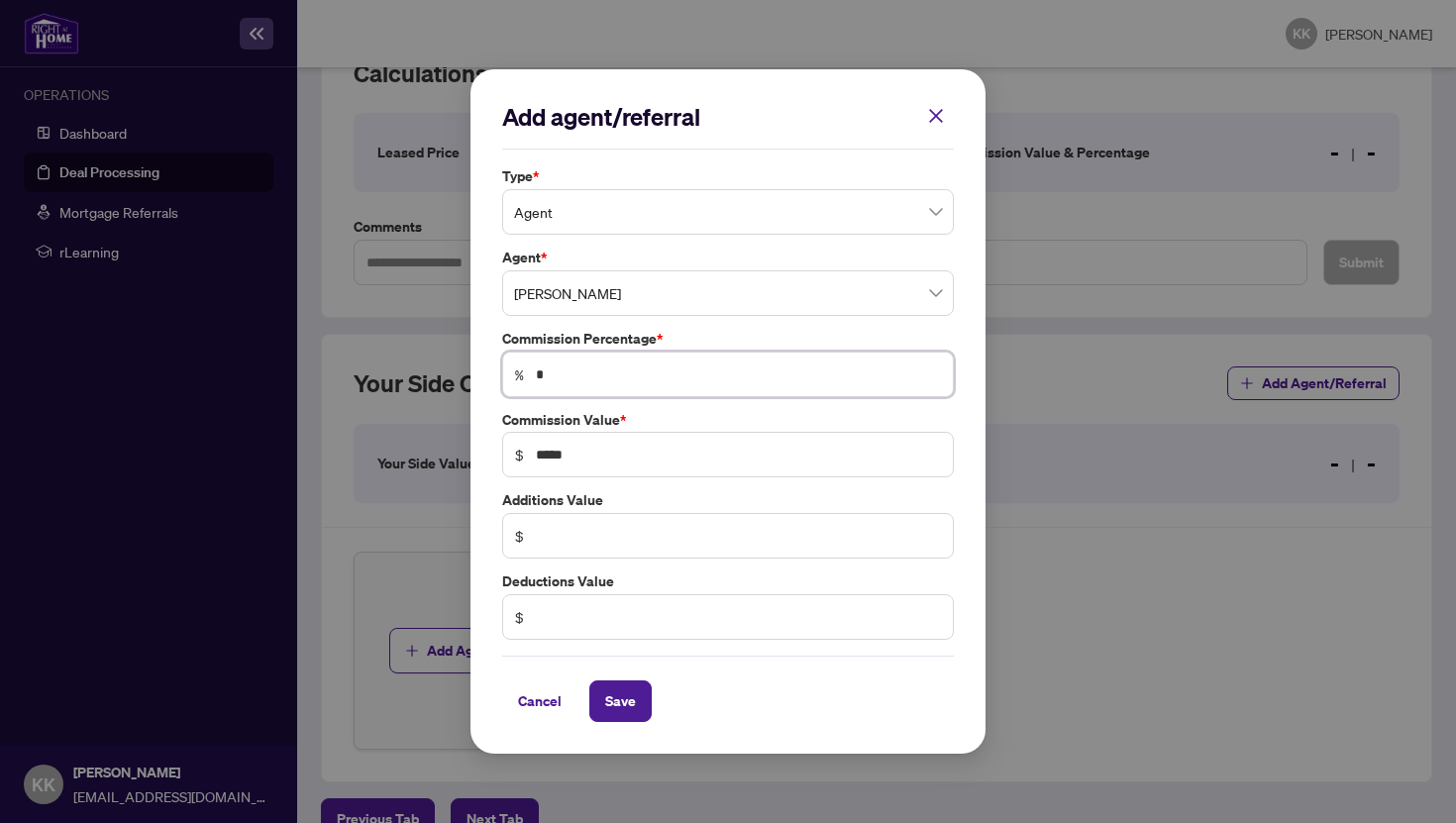 type on "**" 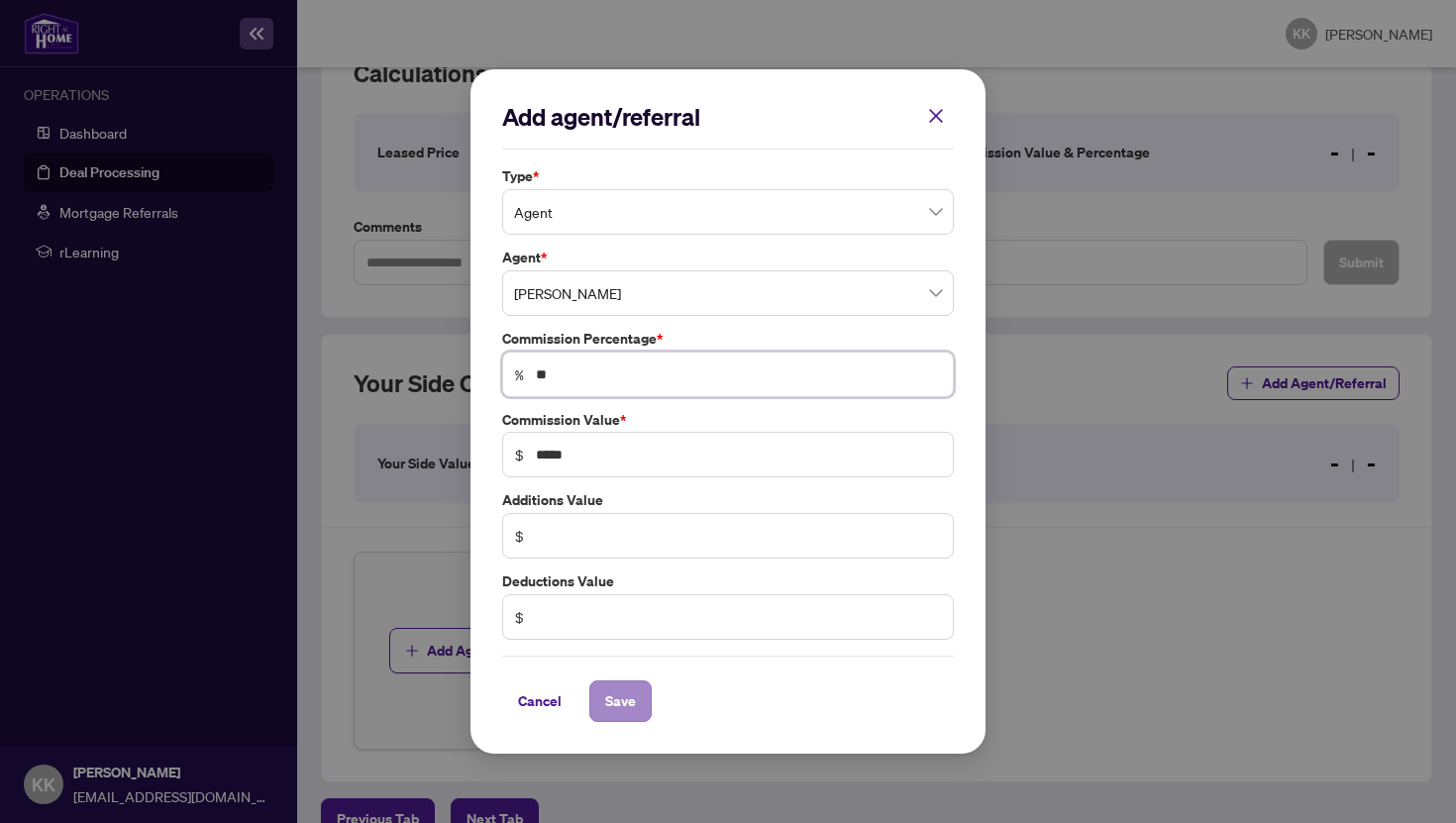 type on "**" 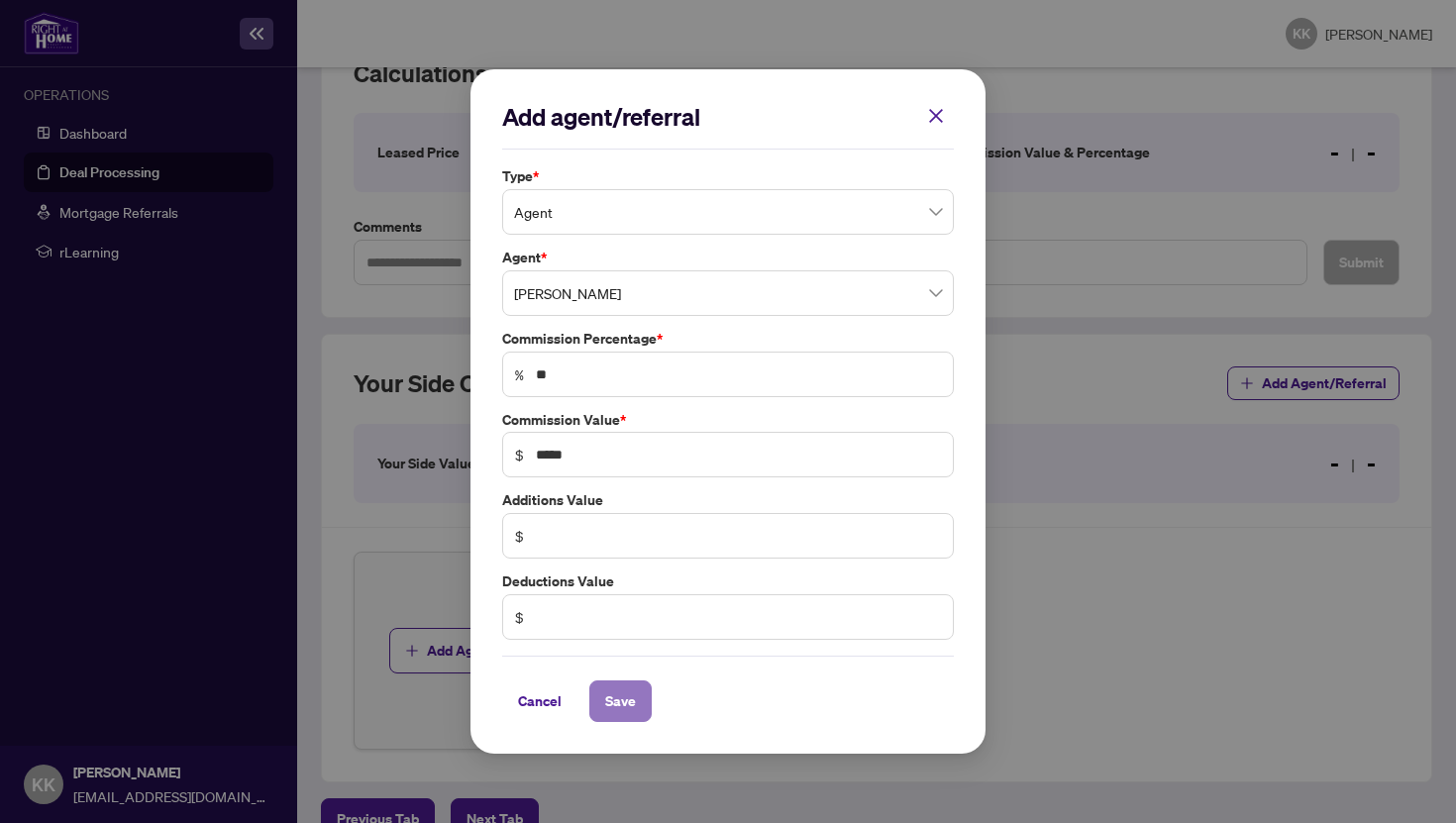 click on "Save" at bounding box center (620, 701) 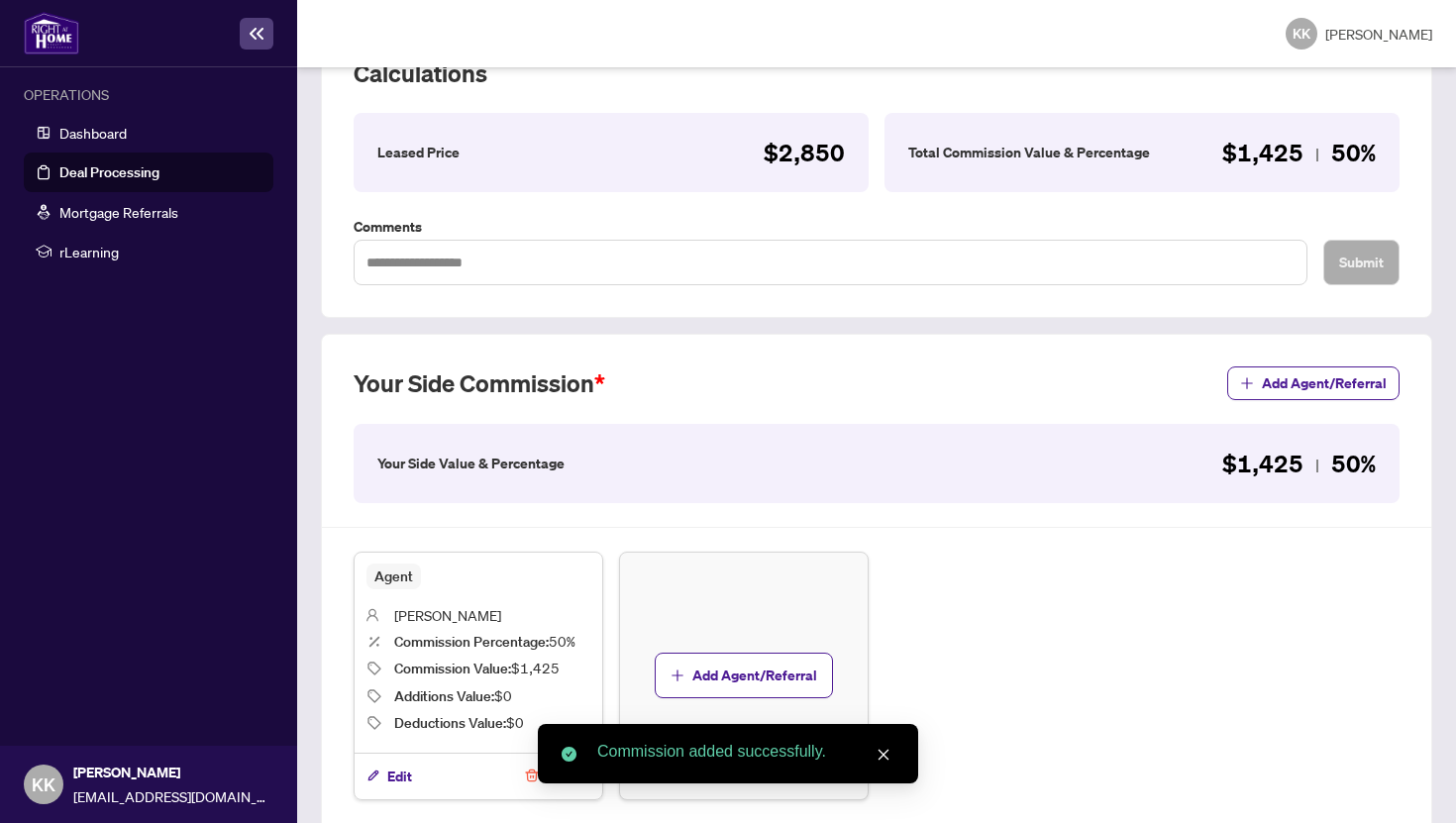 scroll, scrollTop: 0, scrollLeft: 0, axis: both 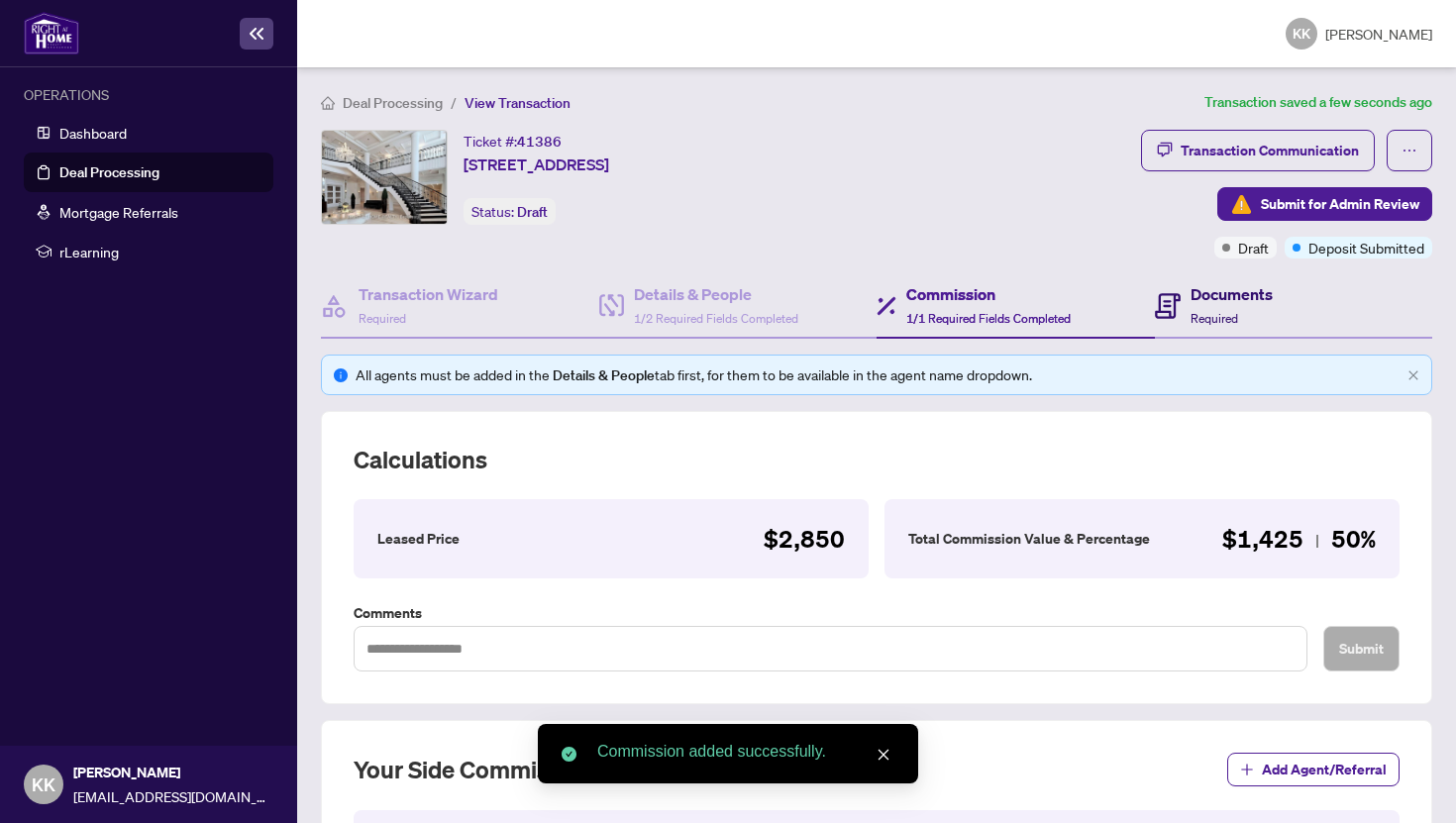click on "Documents" at bounding box center [1231, 294] 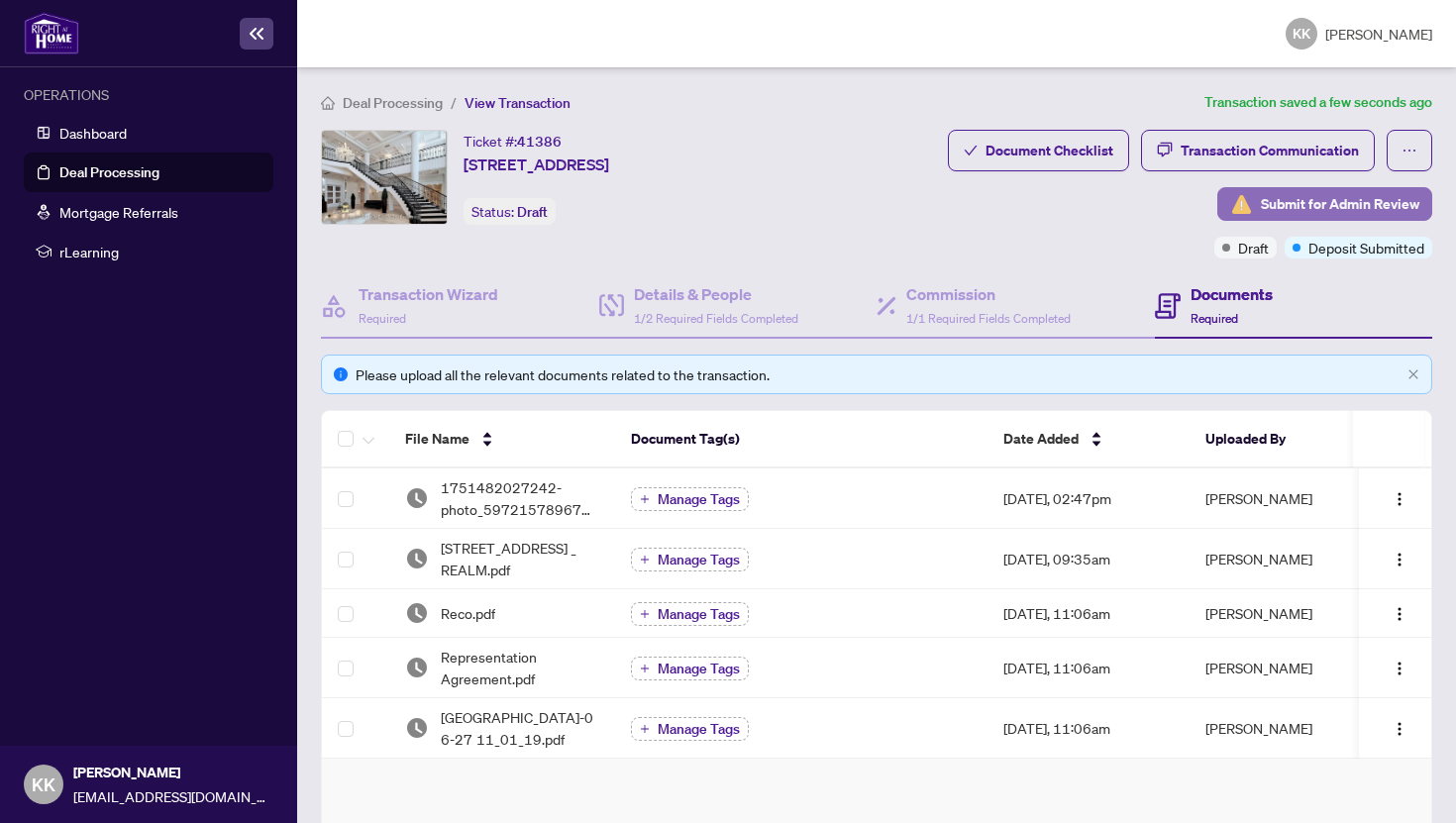click on "Submit for Admin Review" at bounding box center (1340, 204) 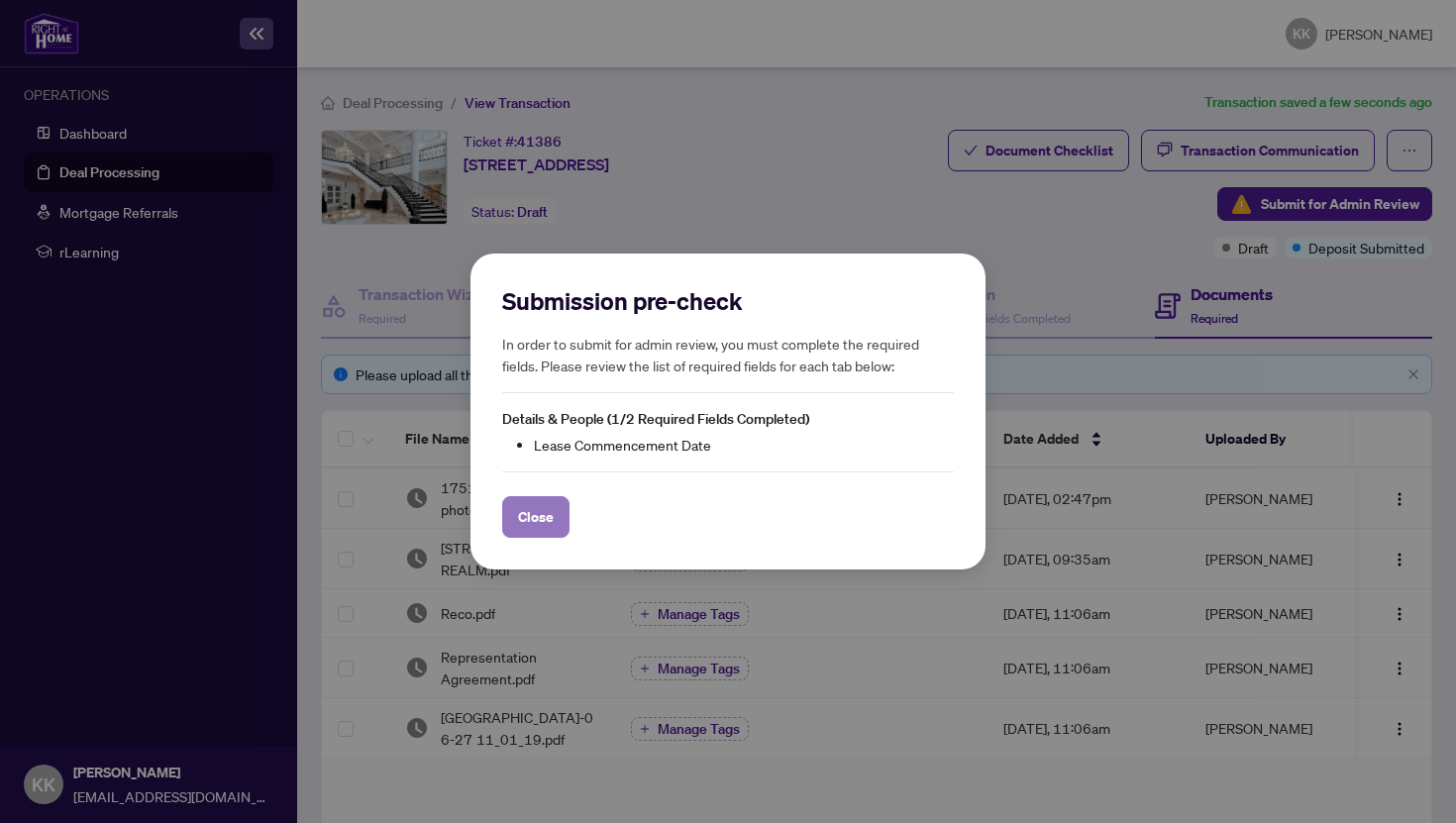 click on "Close" at bounding box center (536, 517) 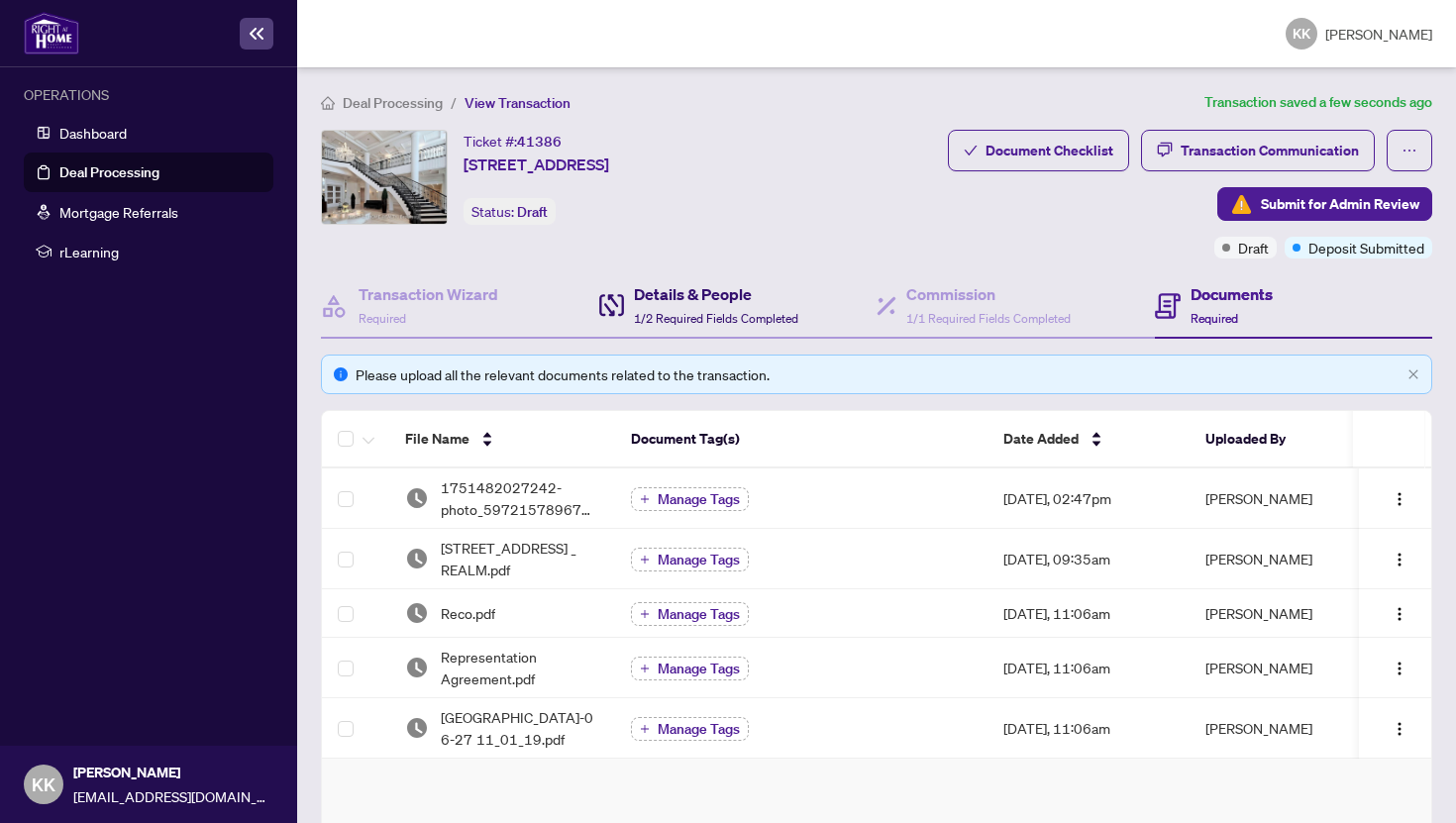 click on "Details & People" at bounding box center (716, 294) 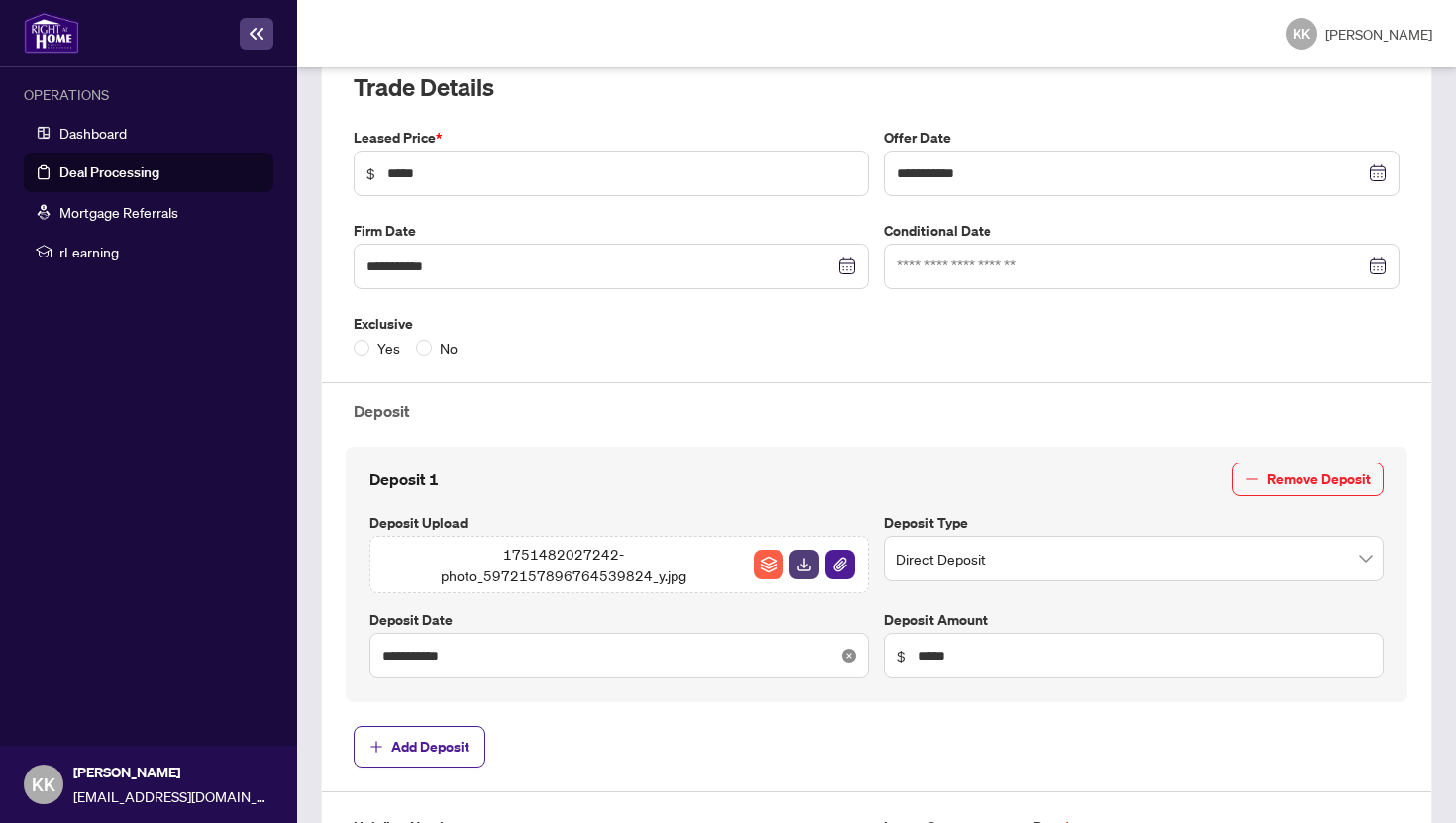 scroll, scrollTop: 337, scrollLeft: 0, axis: vertical 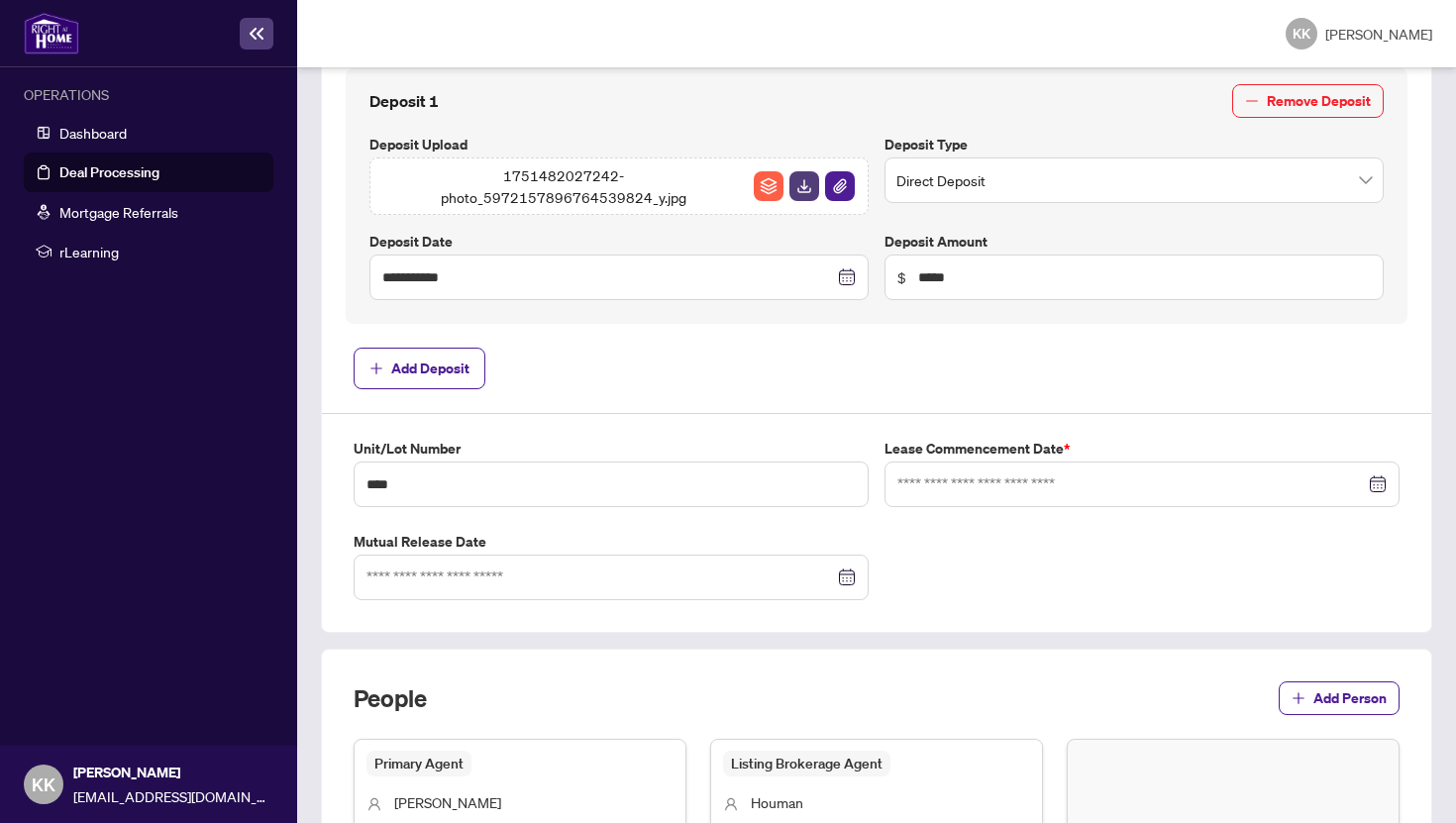 click at bounding box center (1142, 484) 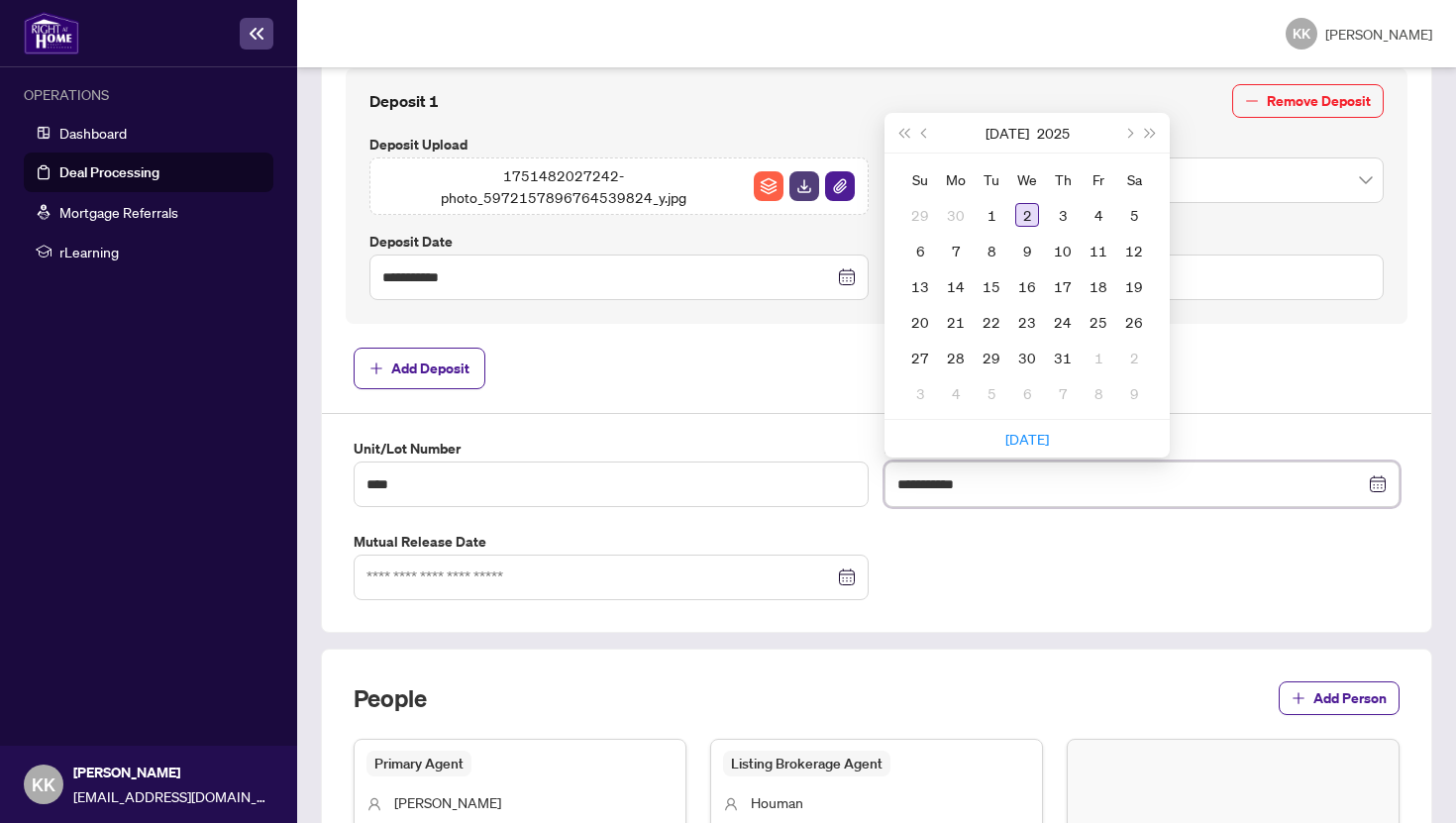 type on "**********" 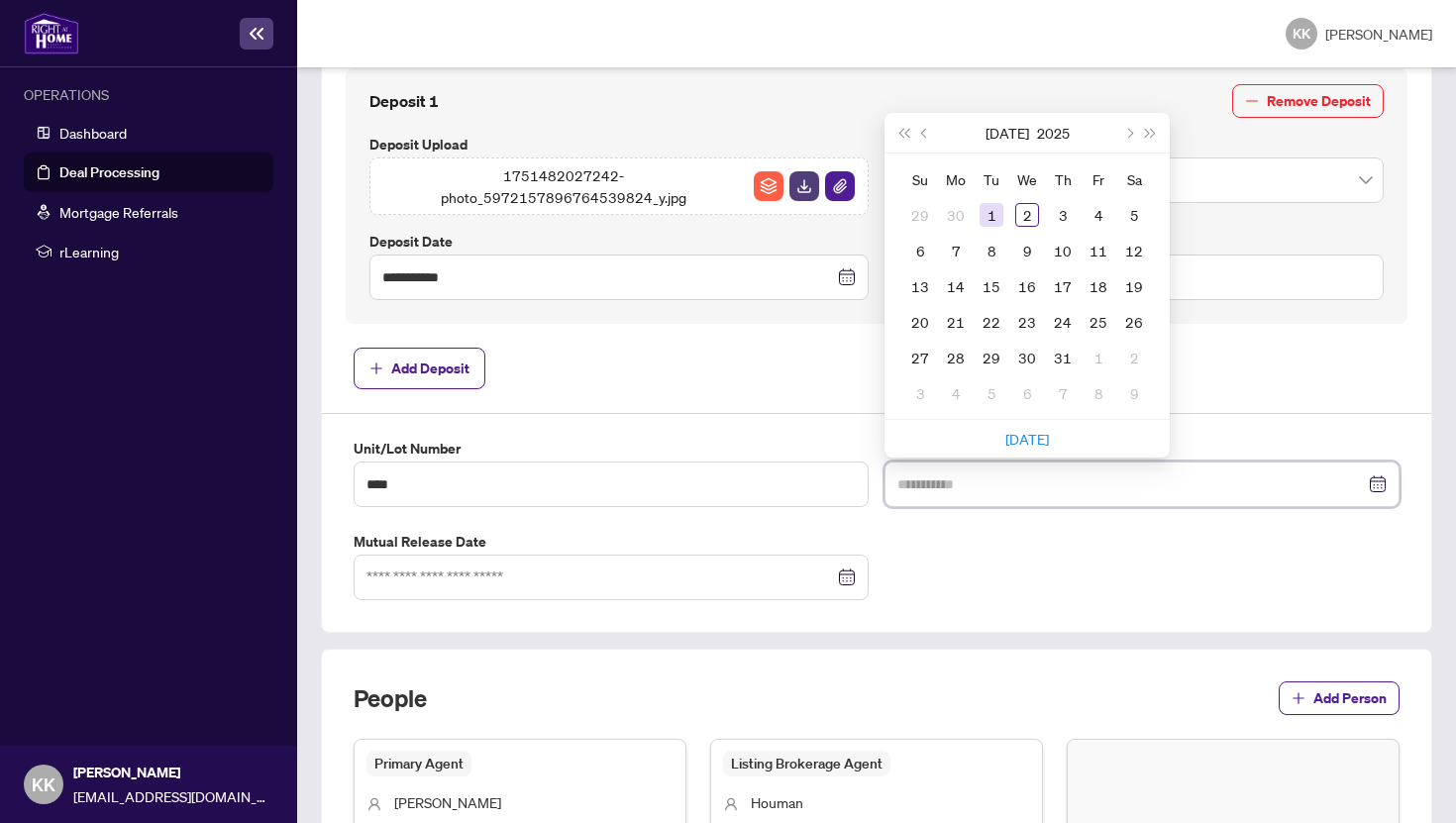 type on "**********" 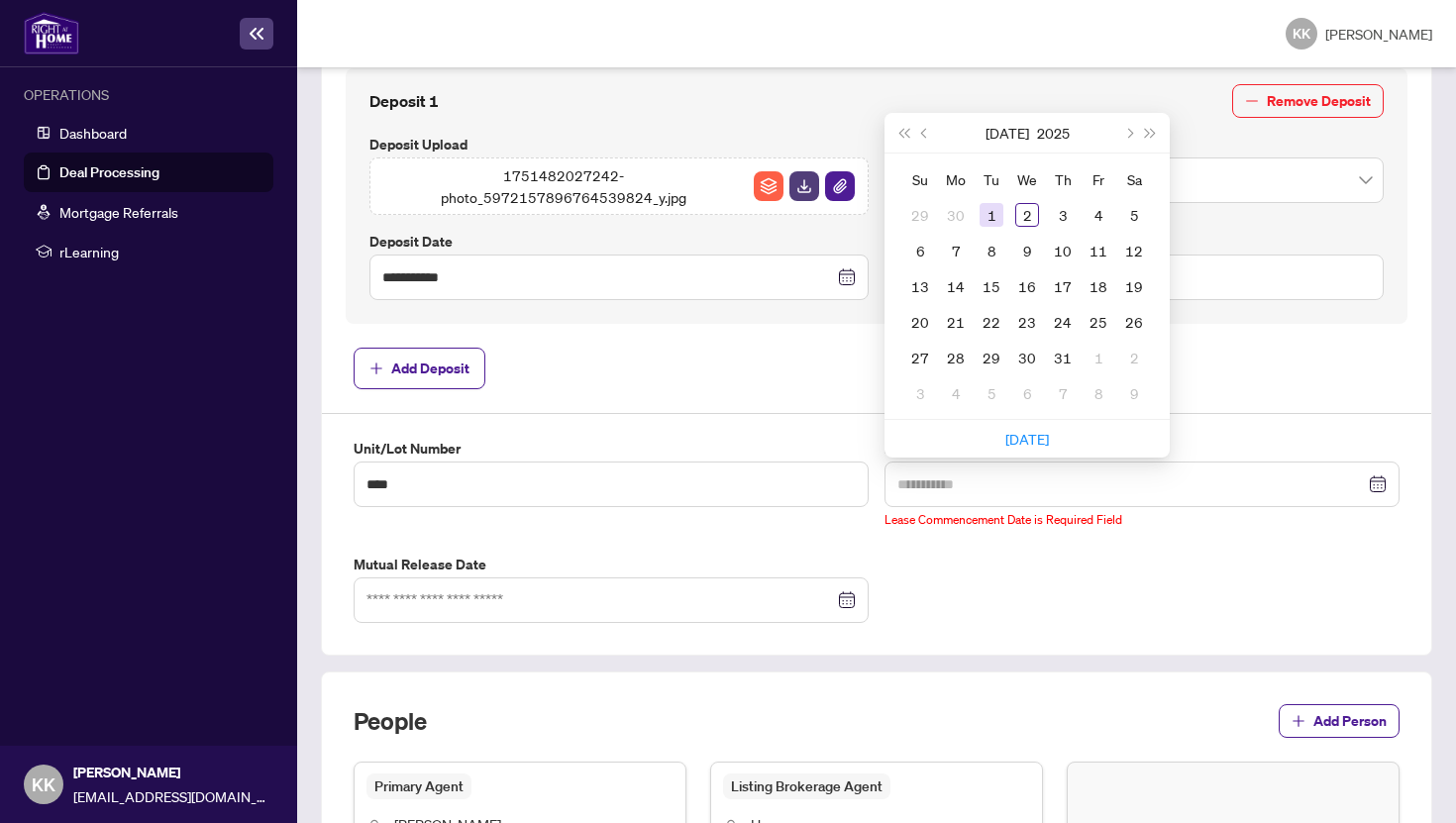 click on "1" at bounding box center [991, 215] 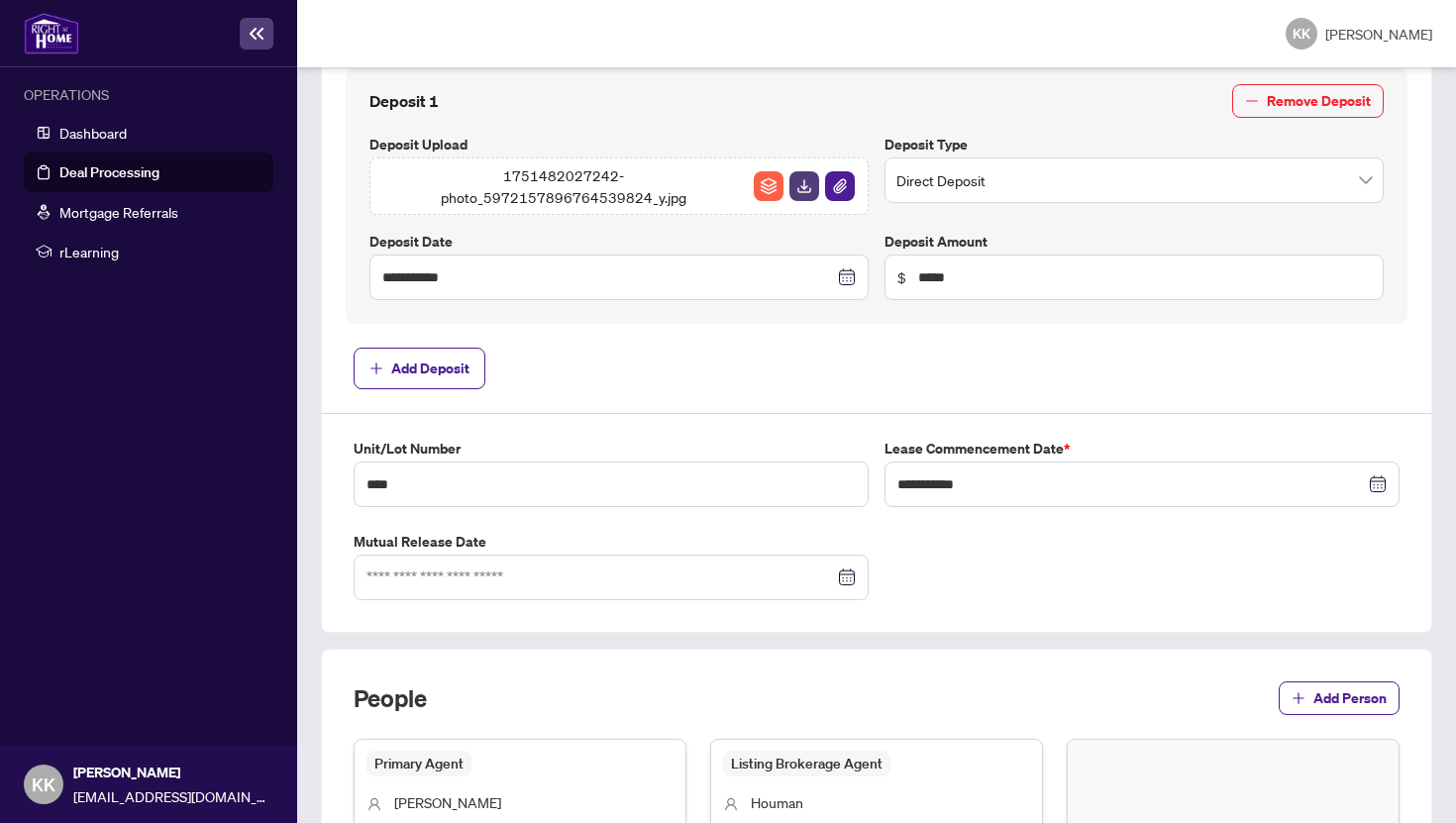 click on "**********" at bounding box center [877, 174] 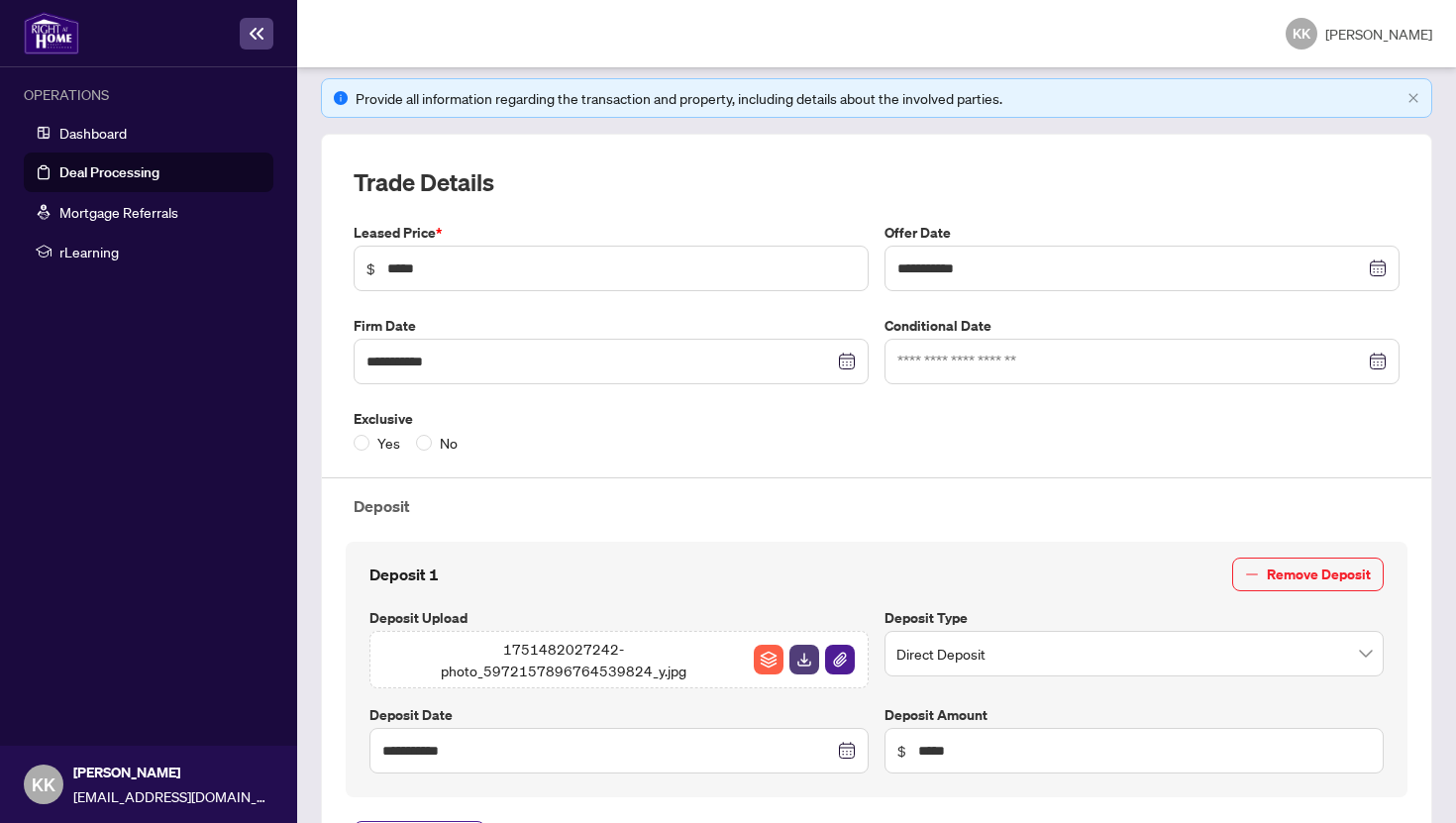 scroll, scrollTop: 0, scrollLeft: 0, axis: both 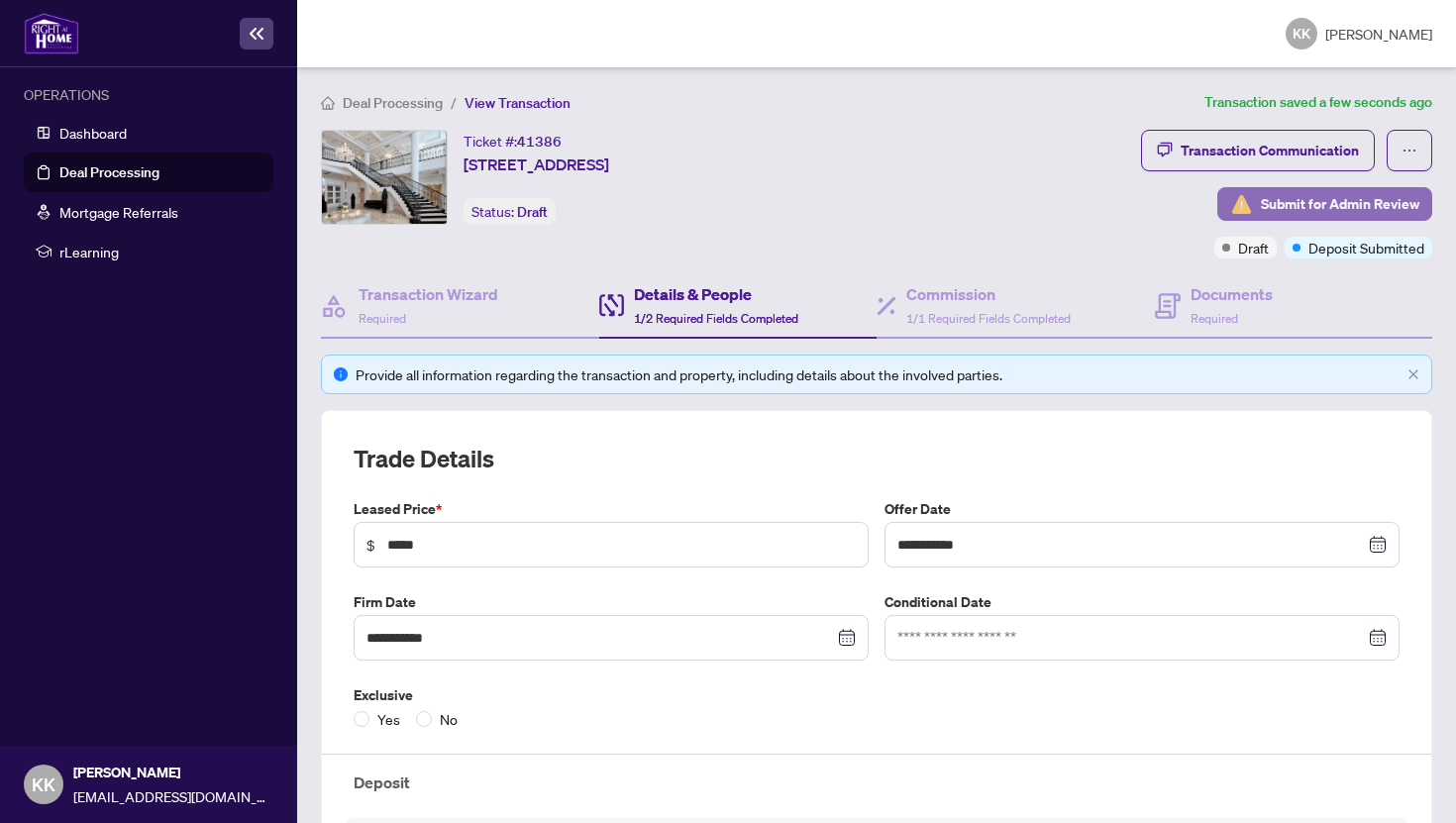 click on "Submit for Admin Review" at bounding box center (1324, 204) 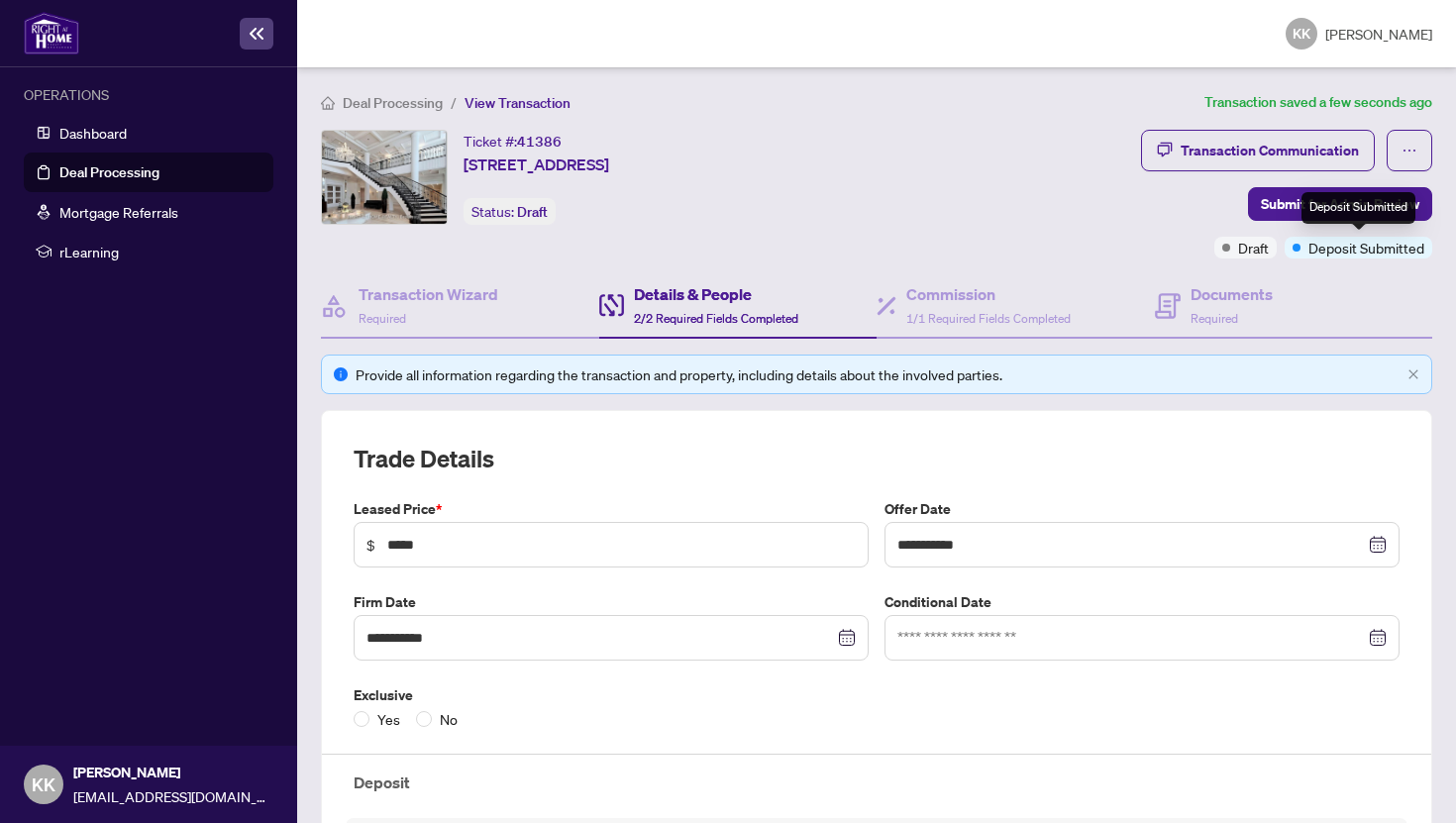 click on "Deposit Submitted" at bounding box center [1358, 208] 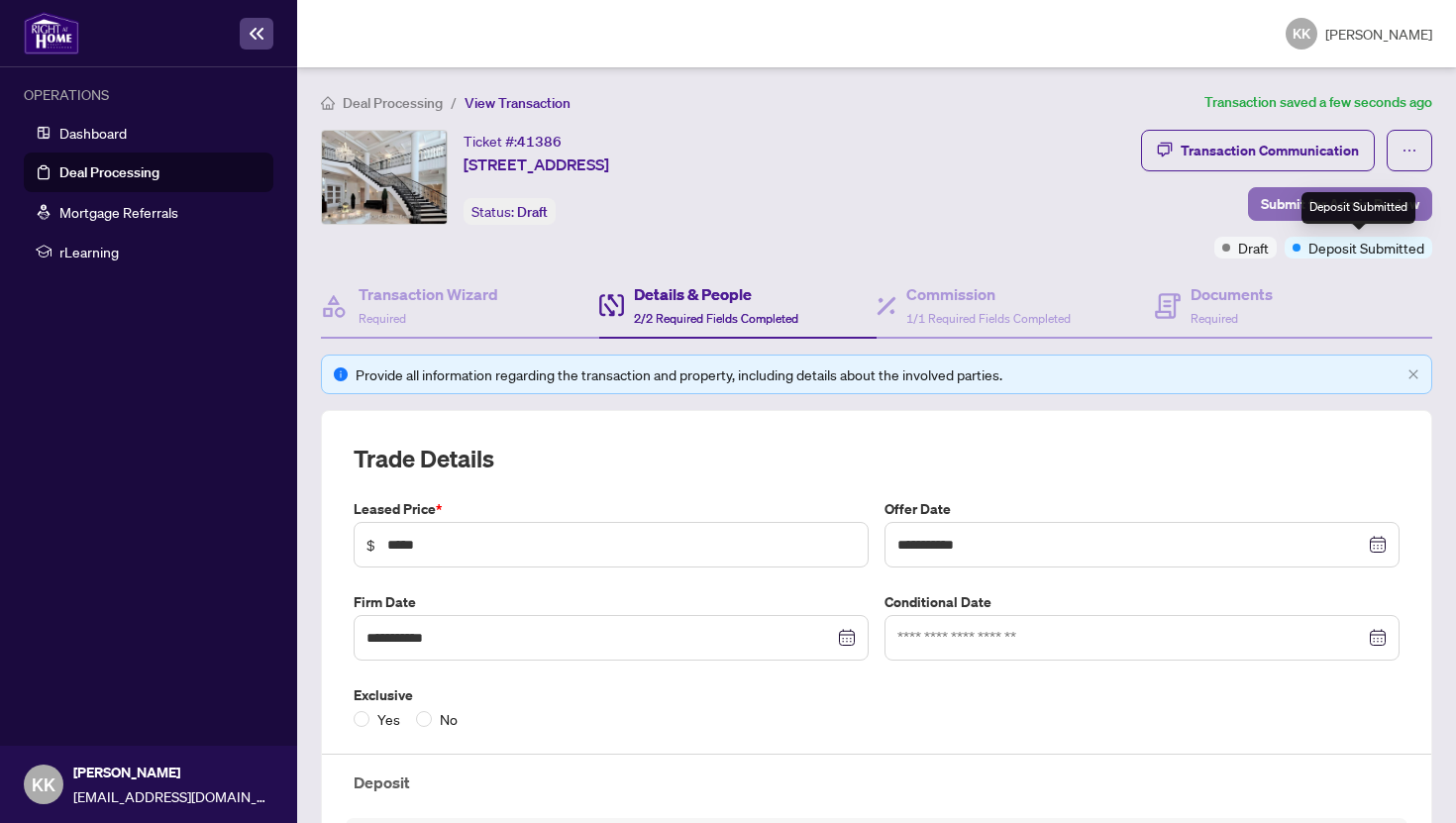 click on "Submit for Admin Review" at bounding box center [1340, 204] 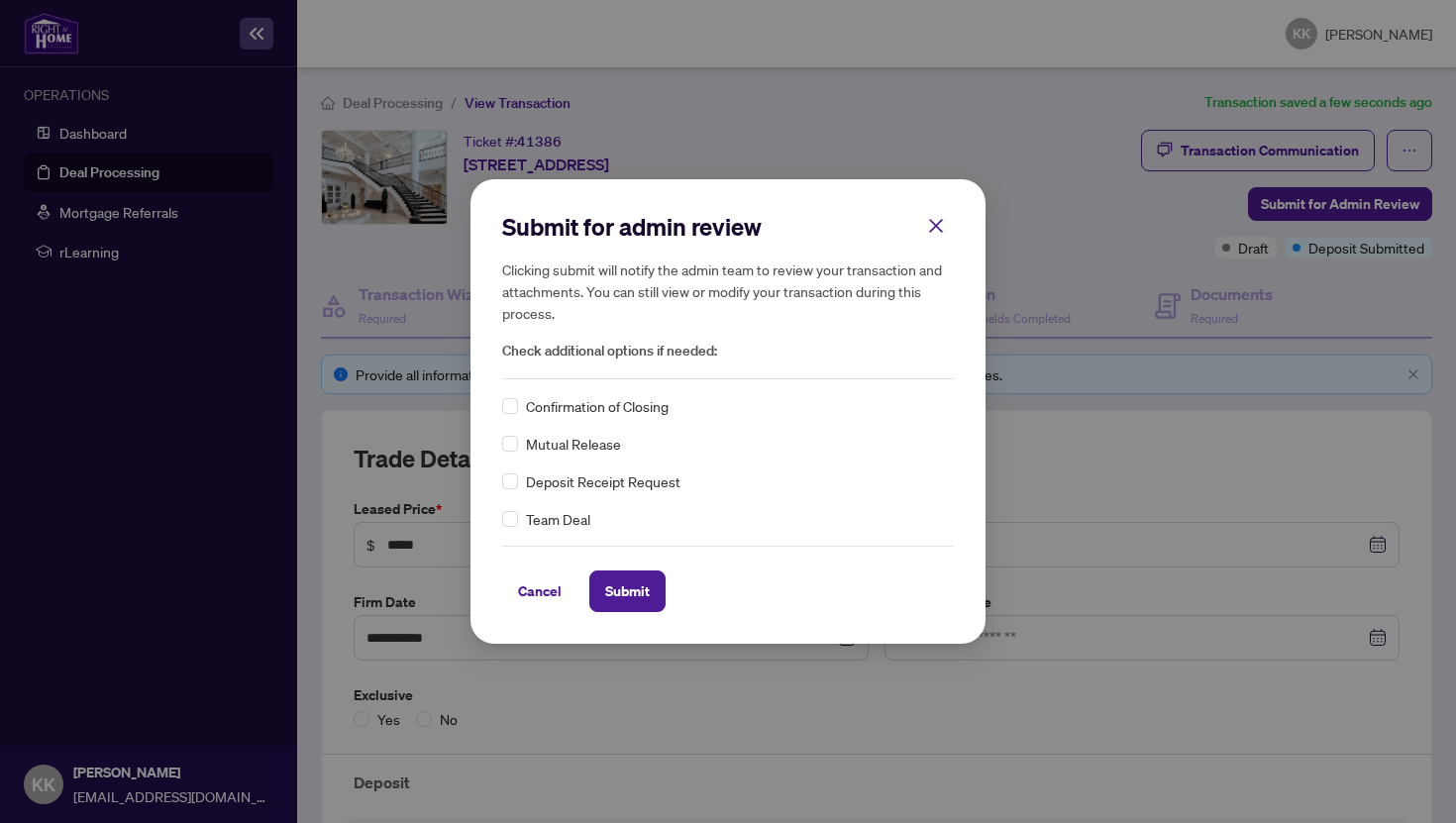 click on "Confirmation of Closing" at bounding box center (597, 406) 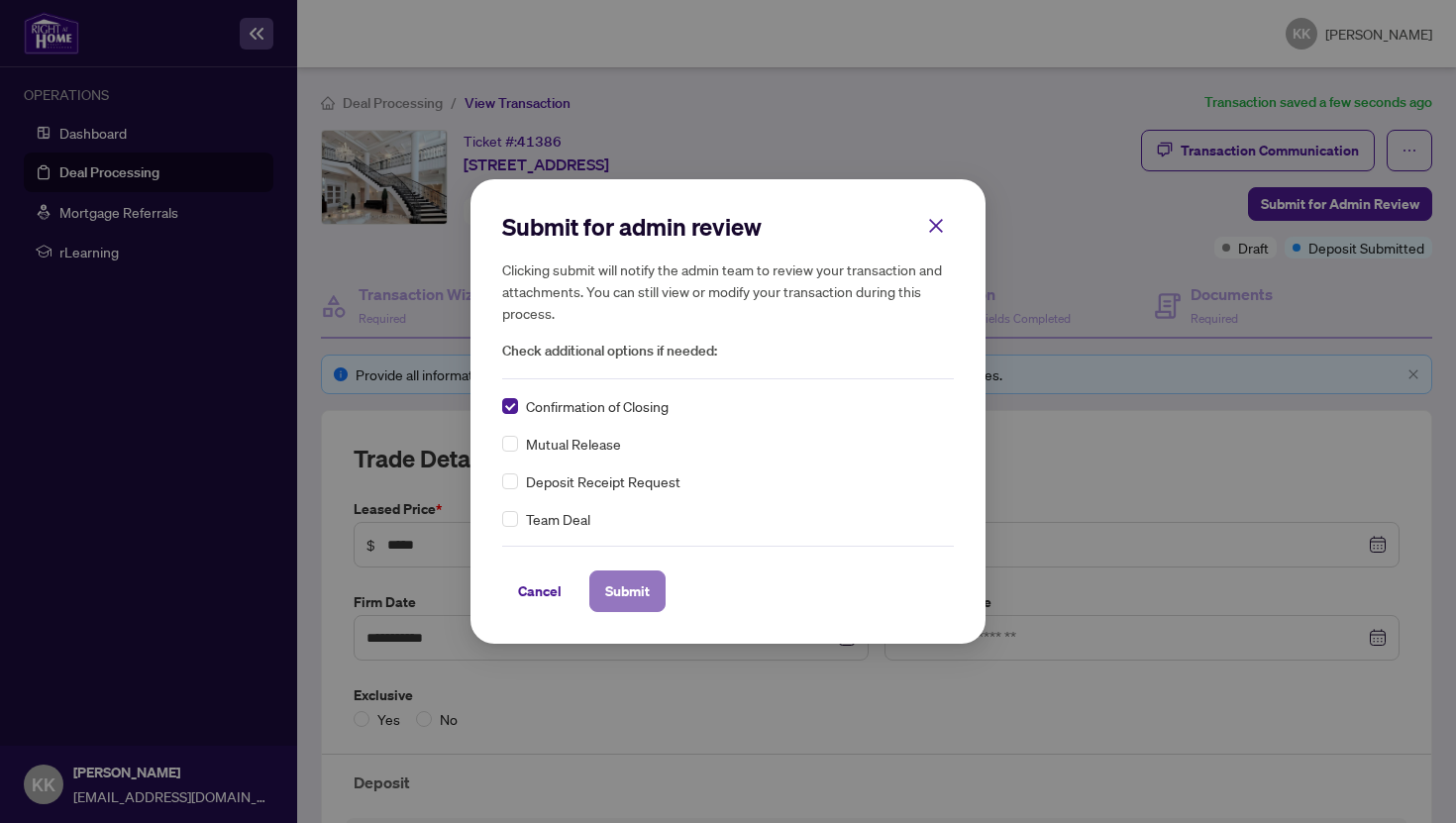 click on "Submit" at bounding box center [627, 591] 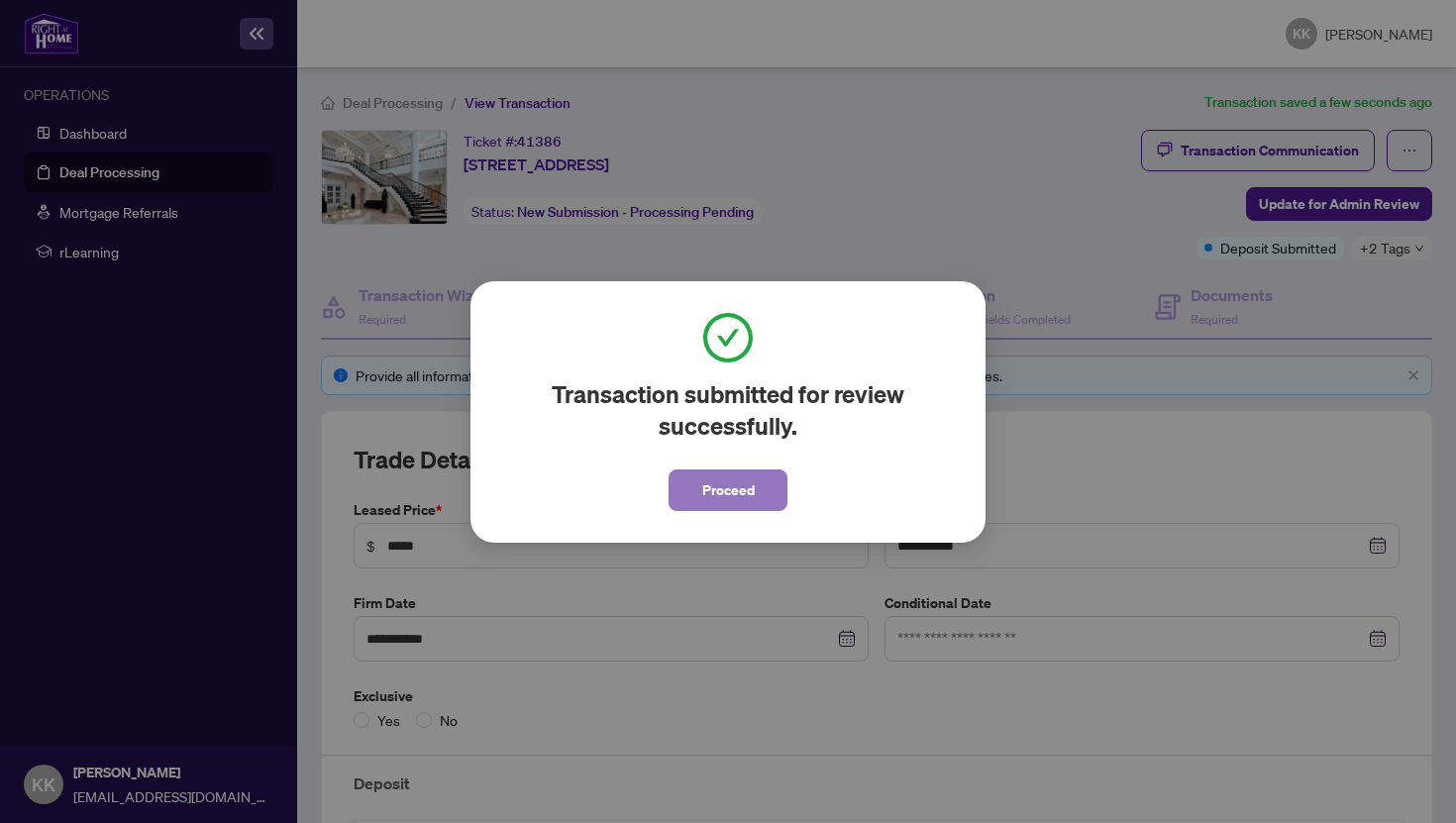 click on "Proceed" at bounding box center [728, 490] 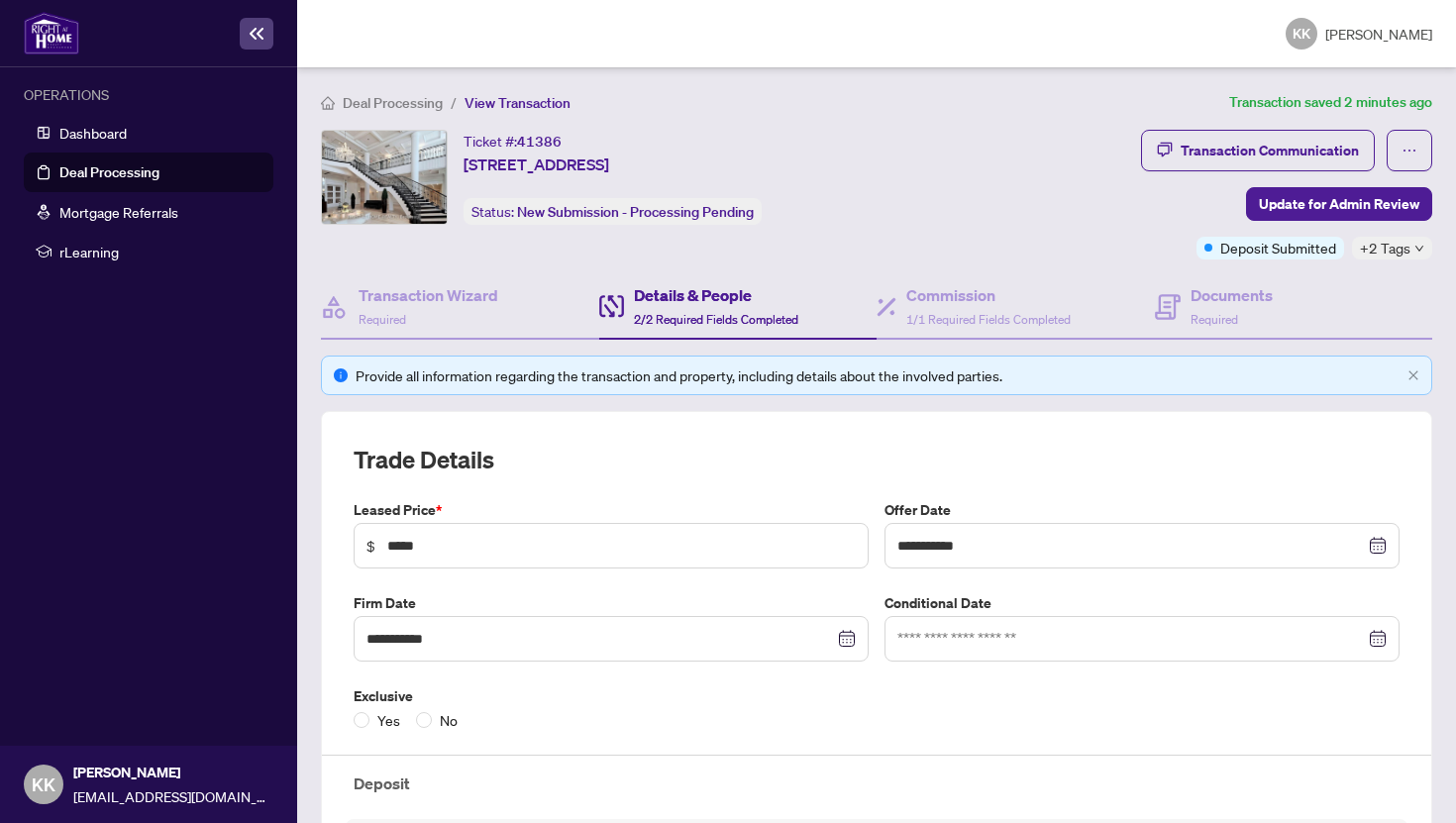 click on "Deal Processing" at bounding box center (392, 103) 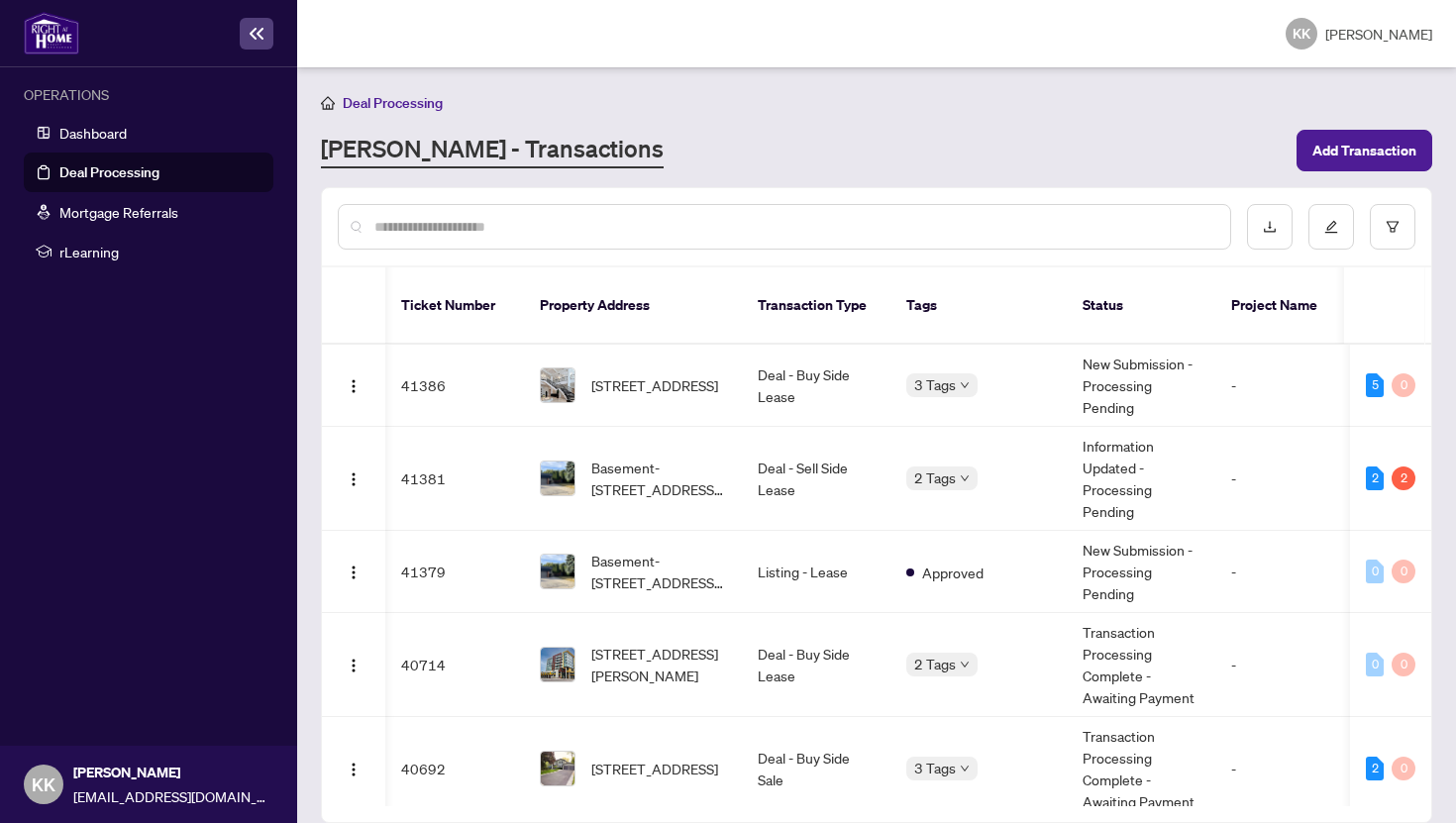 scroll, scrollTop: 1, scrollLeft: 0, axis: vertical 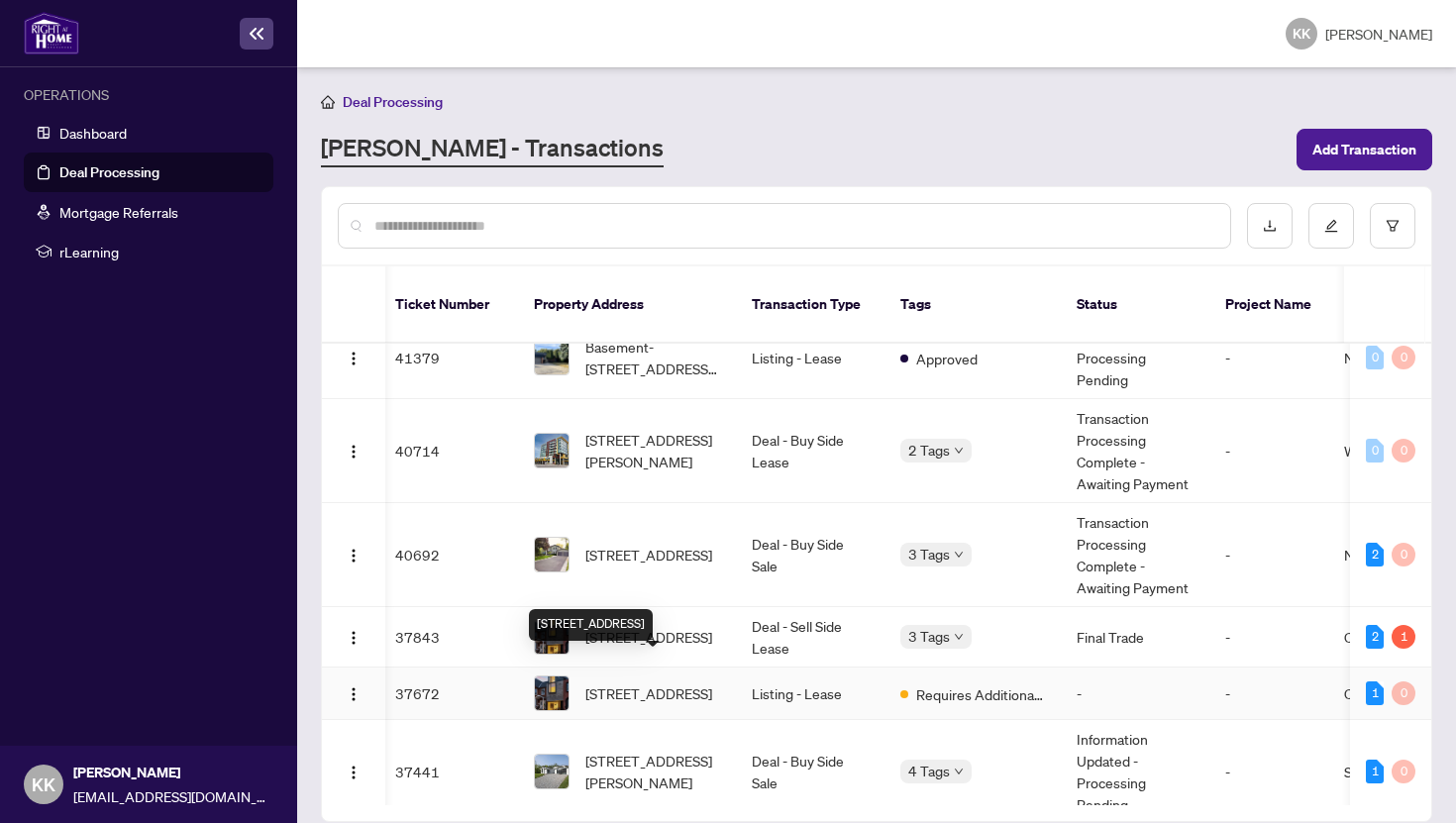 click on "[STREET_ADDRESS]" at bounding box center (649, 693) 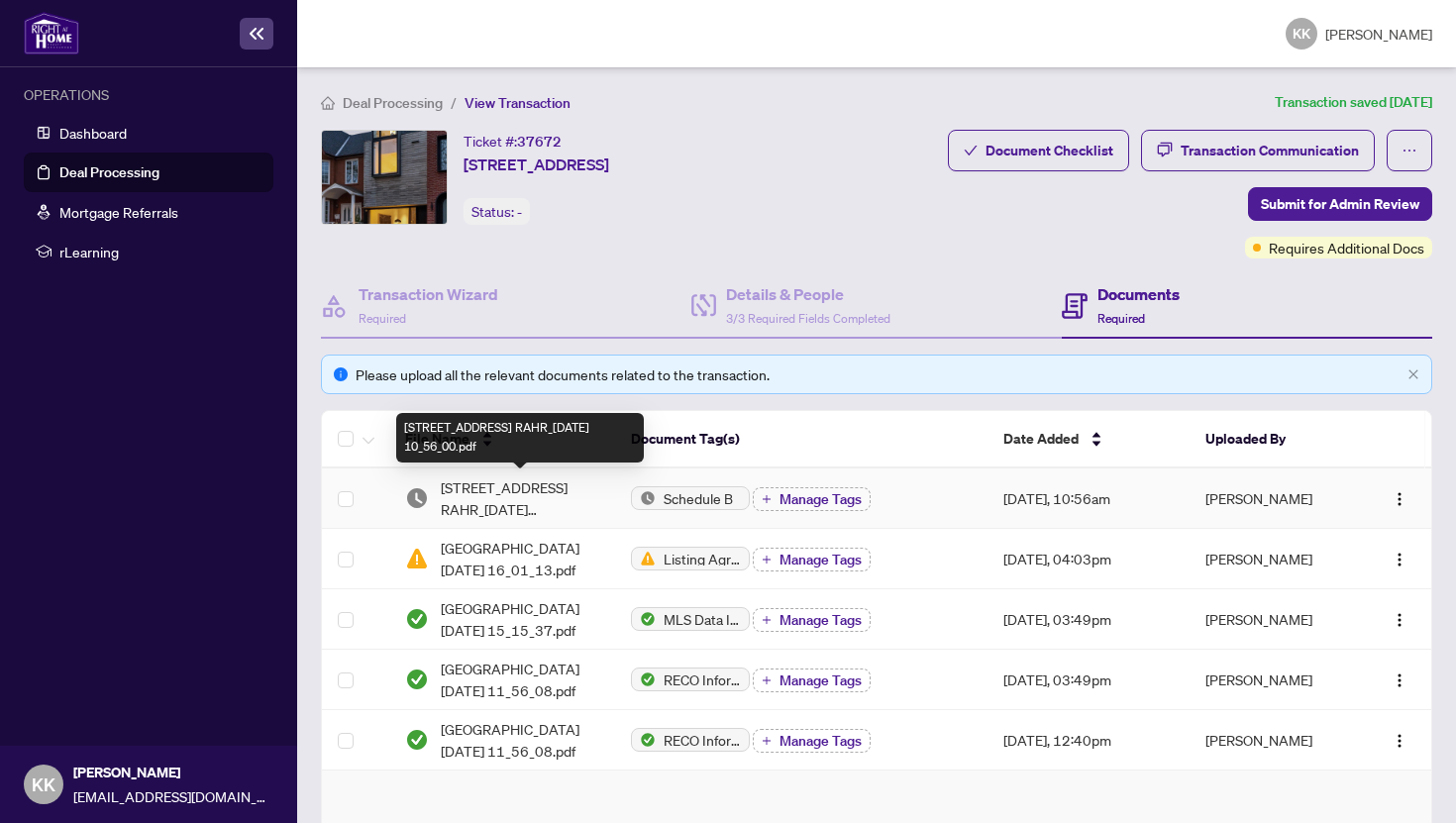 click on "[STREET_ADDRESS] RAHR_[DATE] 10_56_00.pdf" at bounding box center [520, 498] 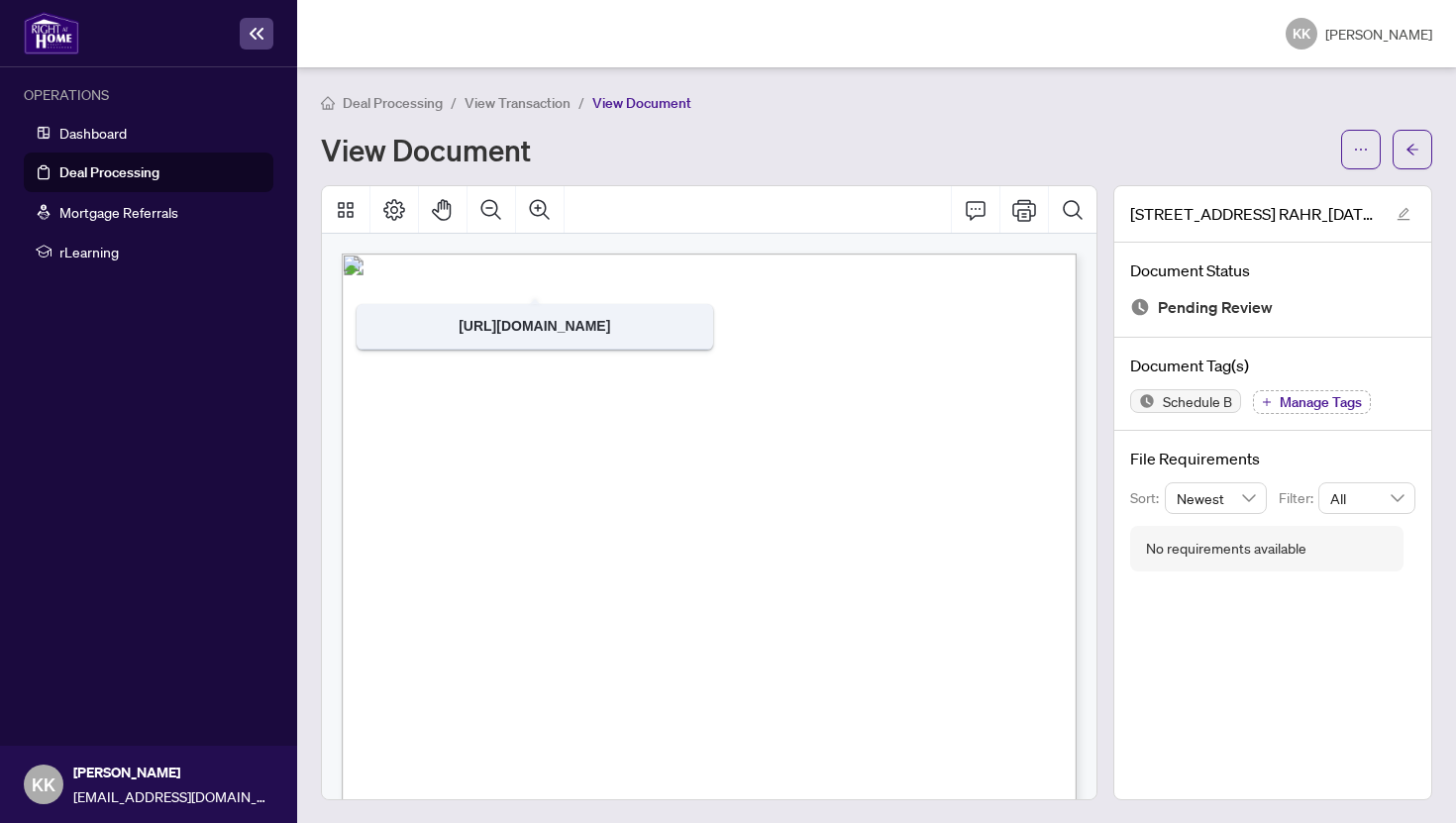 click on "View Transaction" at bounding box center [517, 103] 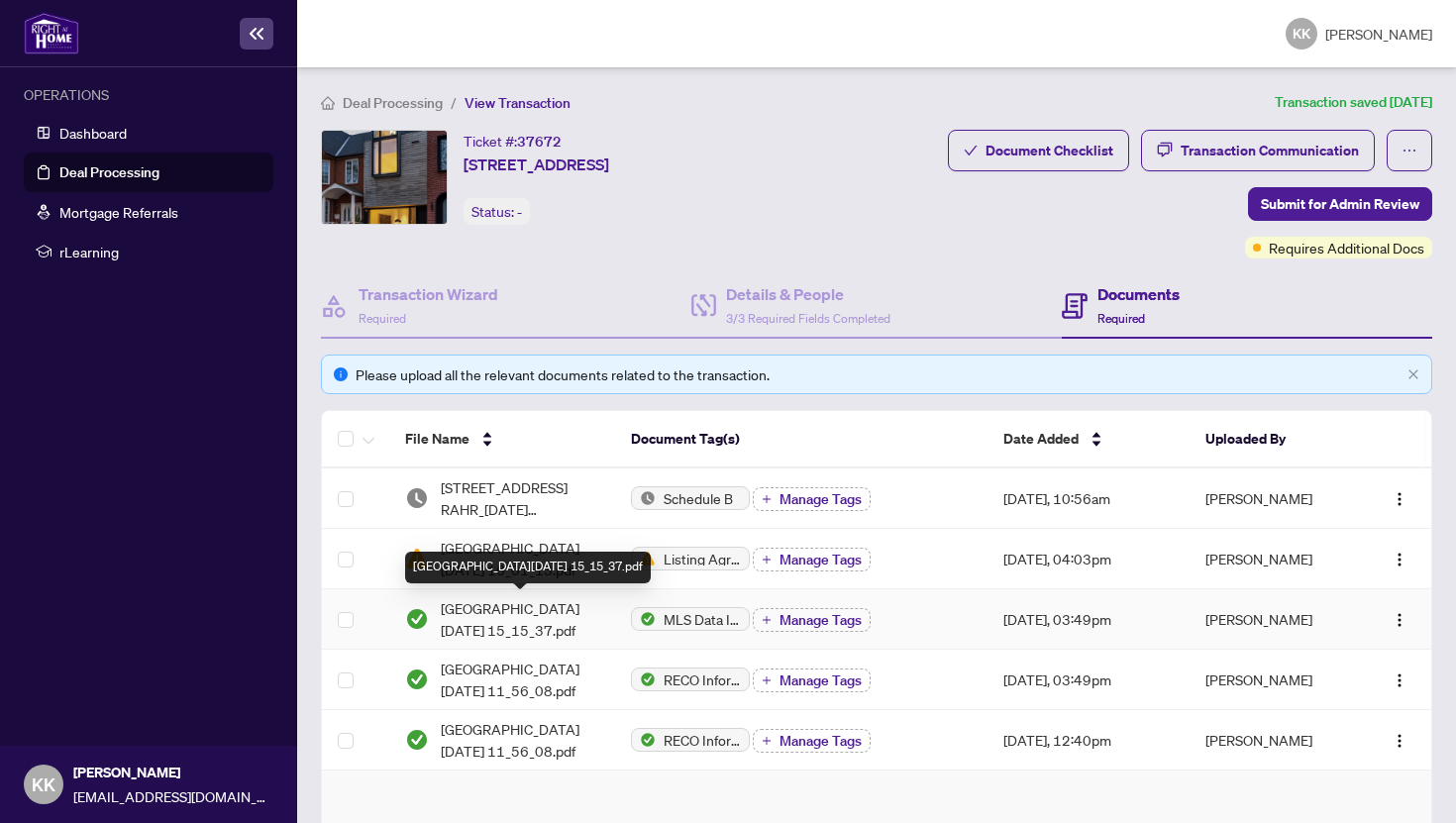 click on "[GEOGRAPHIC_DATA][DATE] 15_15_37.pdf" at bounding box center (520, 619) 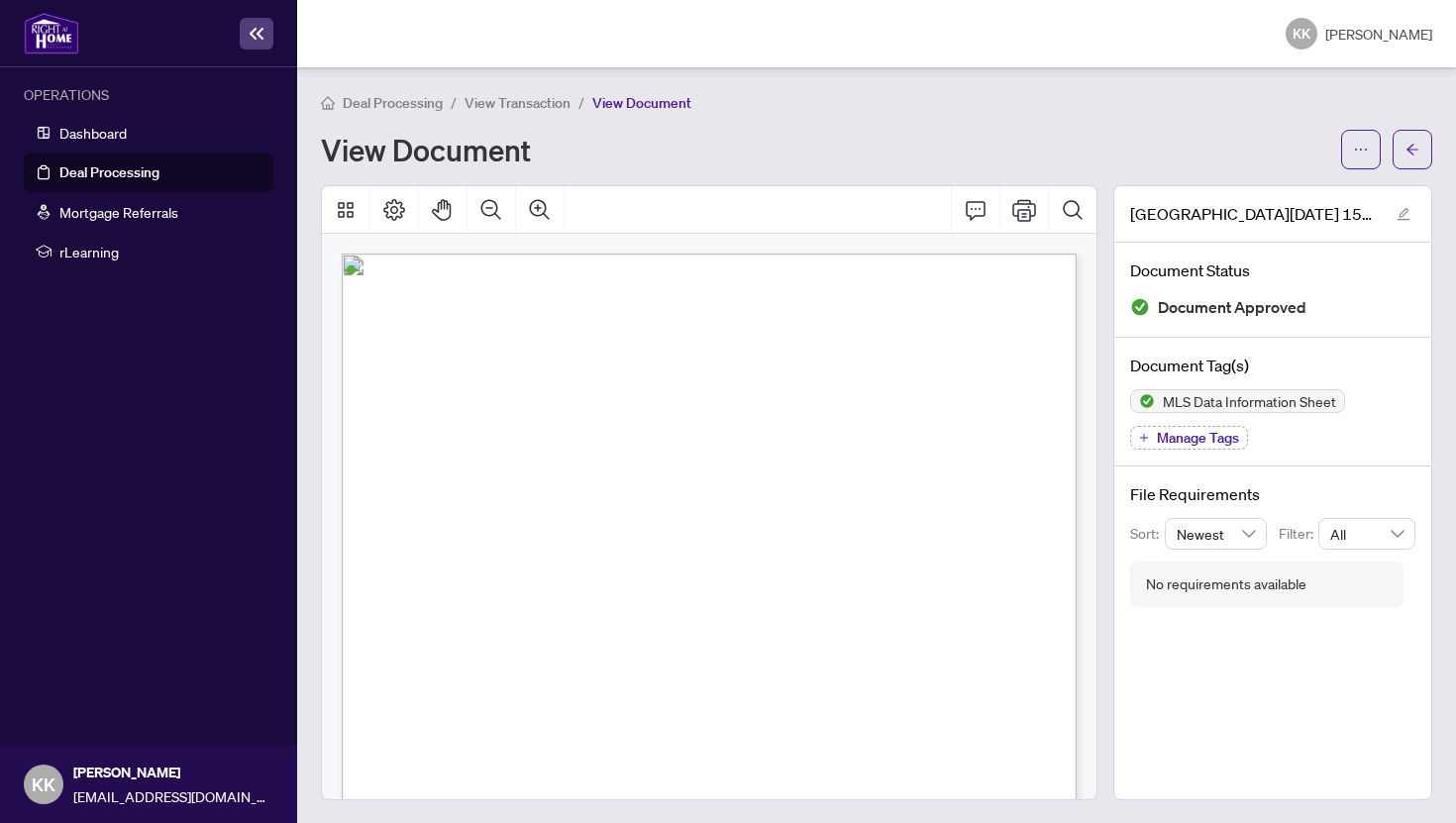 click on "View Transaction" at bounding box center (517, 103) 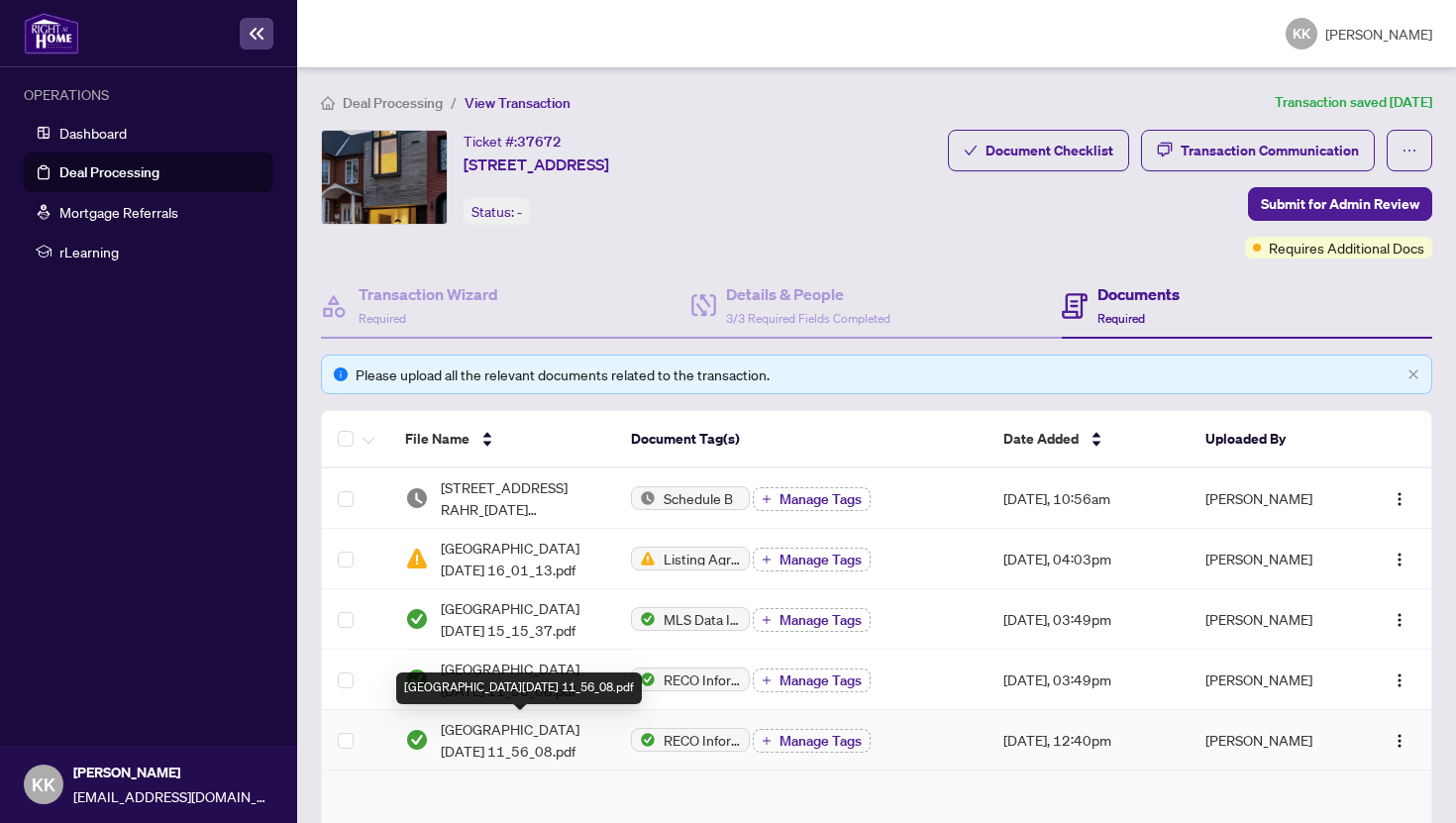 click on "[GEOGRAPHIC_DATA][DATE] 11_56_08.pdf" at bounding box center [520, 740] 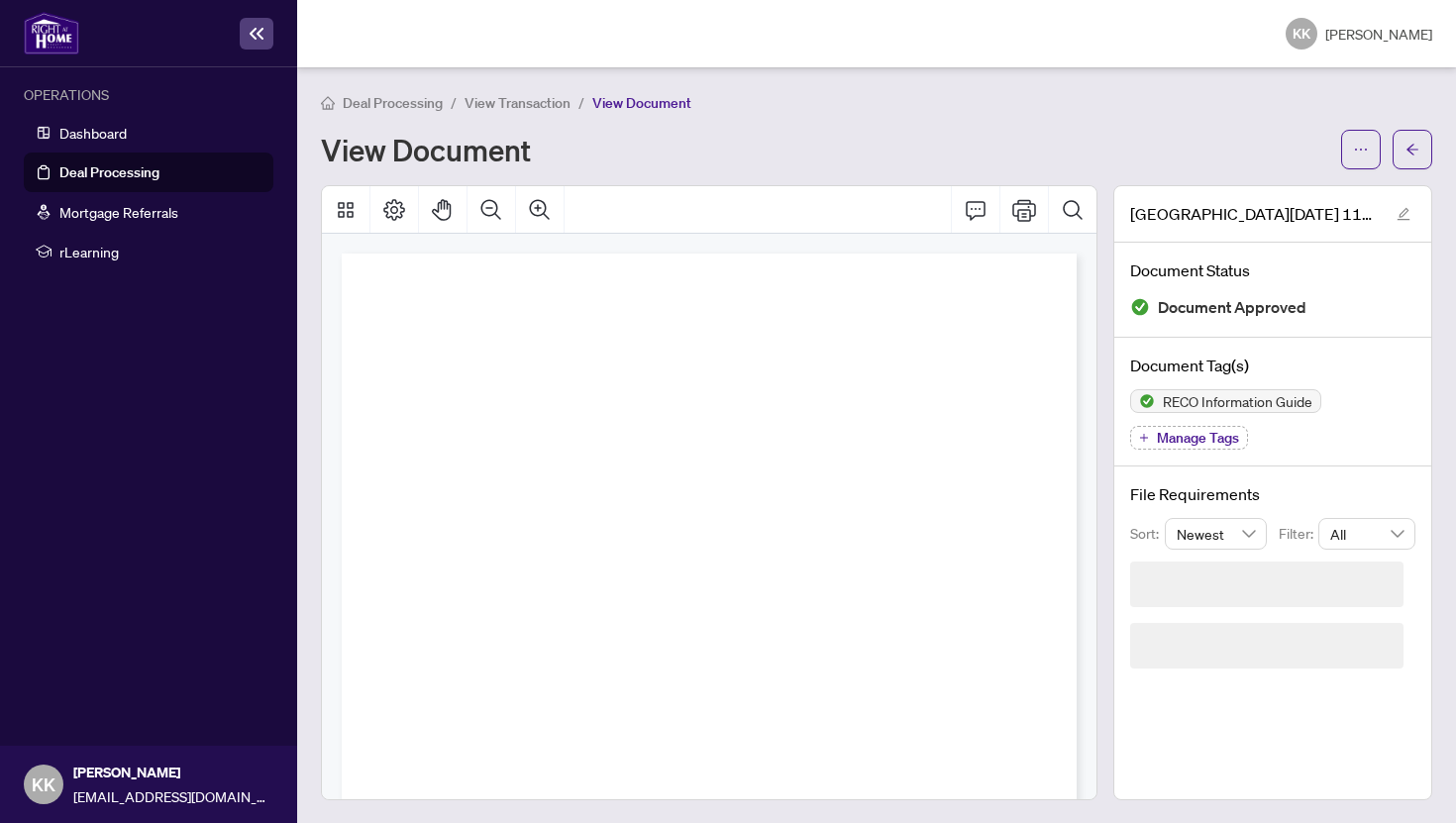 click on "View Transaction" at bounding box center [517, 103] 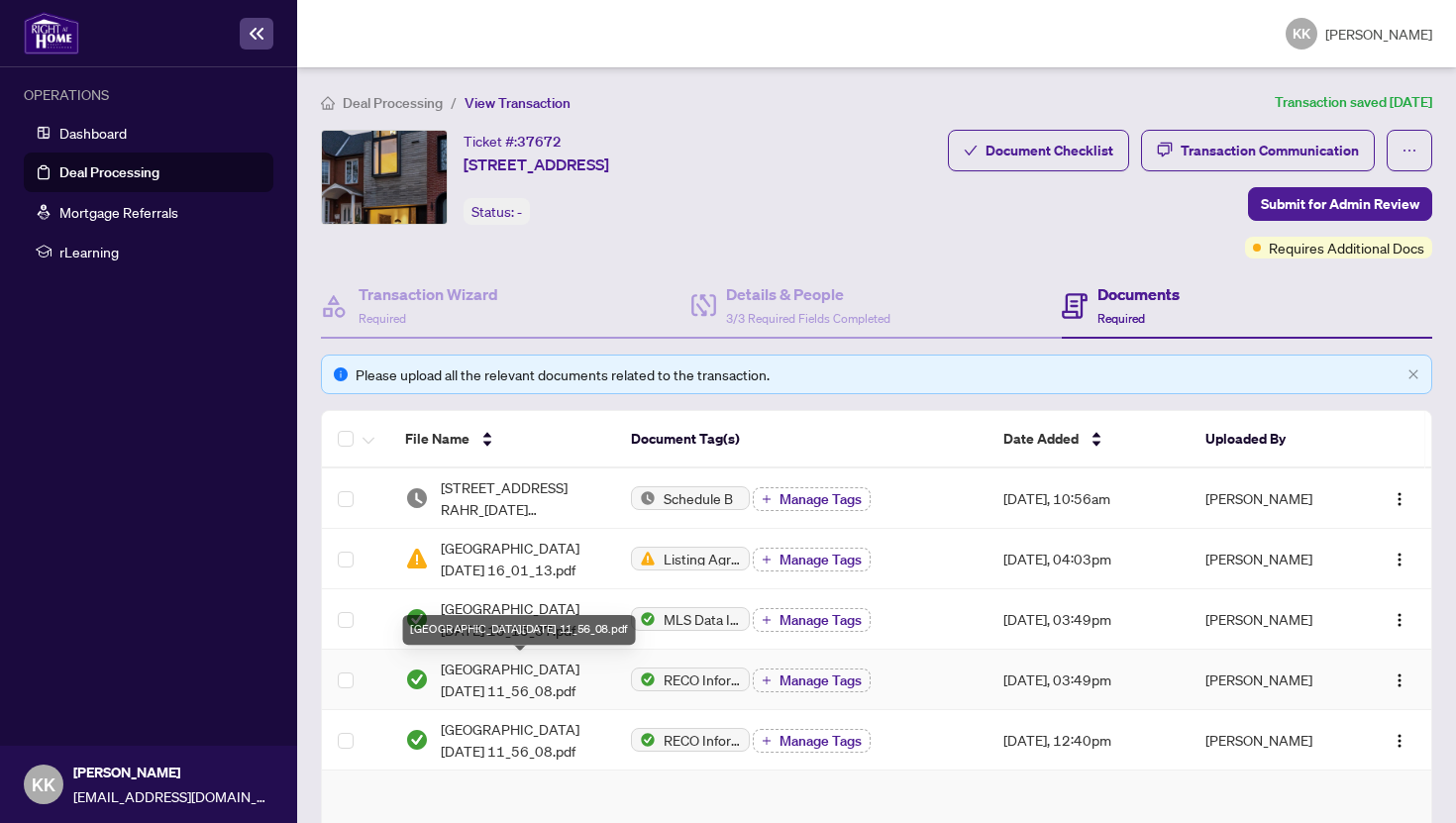 click on "[GEOGRAPHIC_DATA][DATE] 11_56_08.pdf" at bounding box center [520, 679] 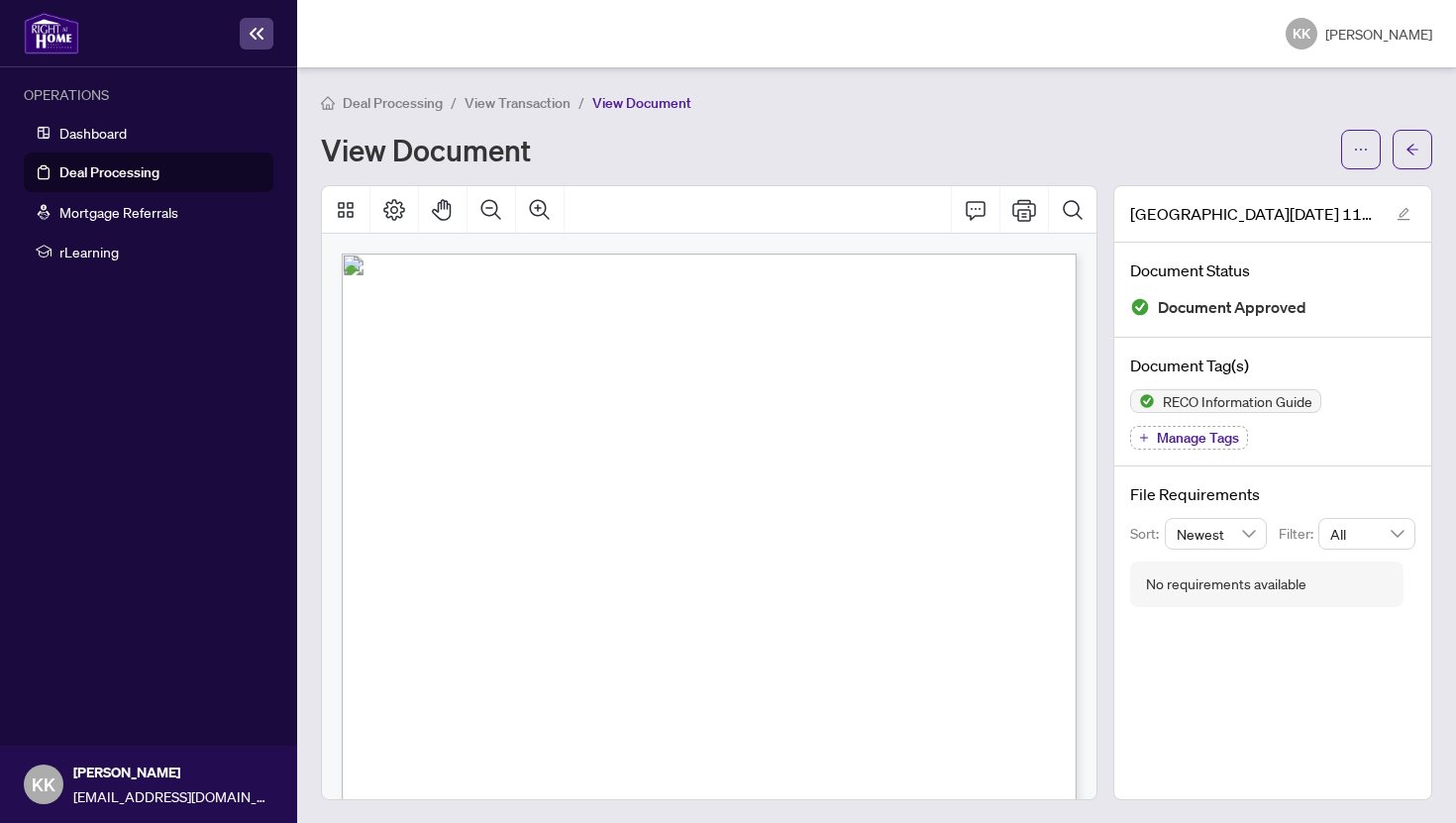click on "View Transaction" at bounding box center (517, 103) 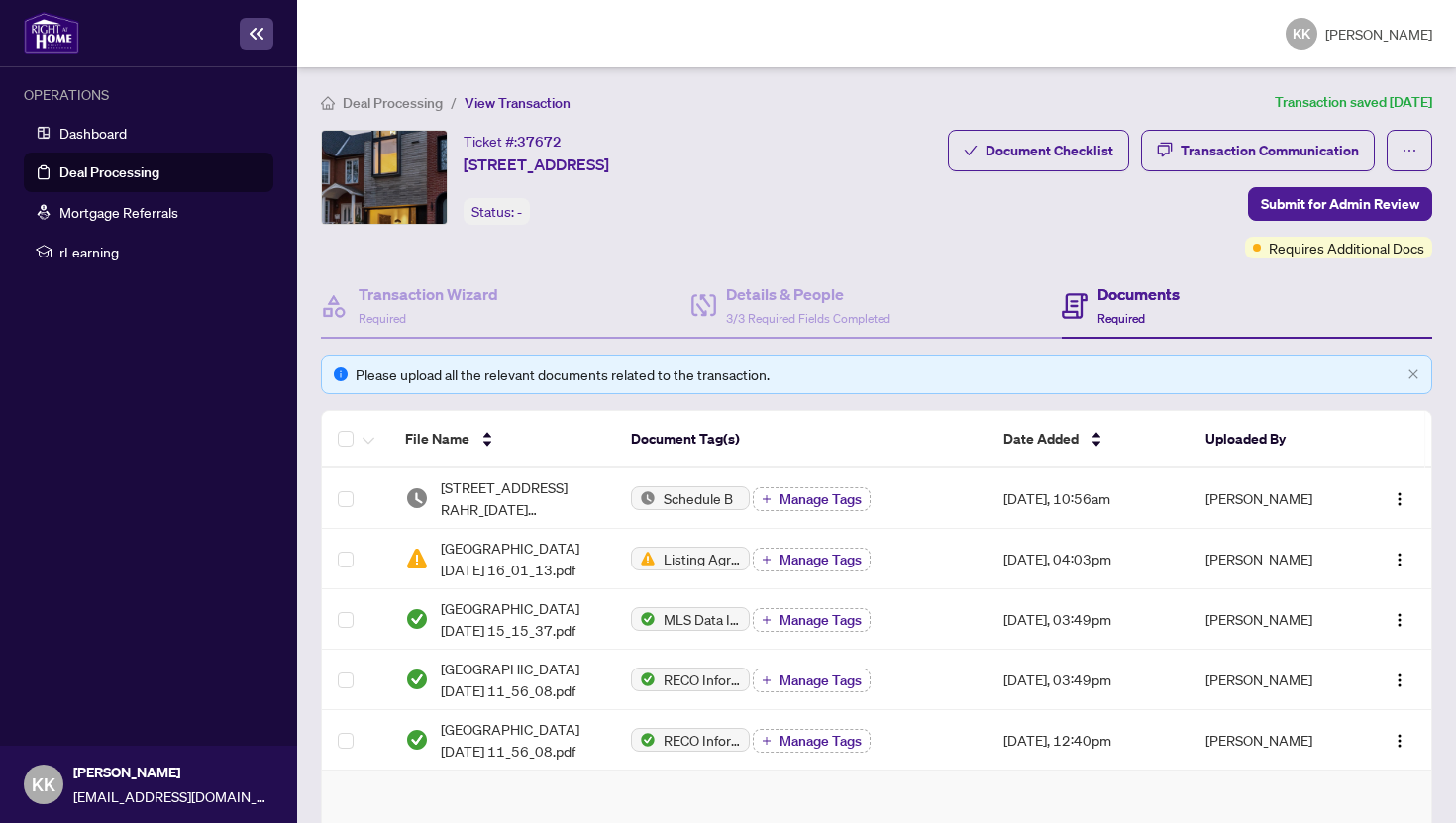 click on "Deal Processing" at bounding box center [392, 103] 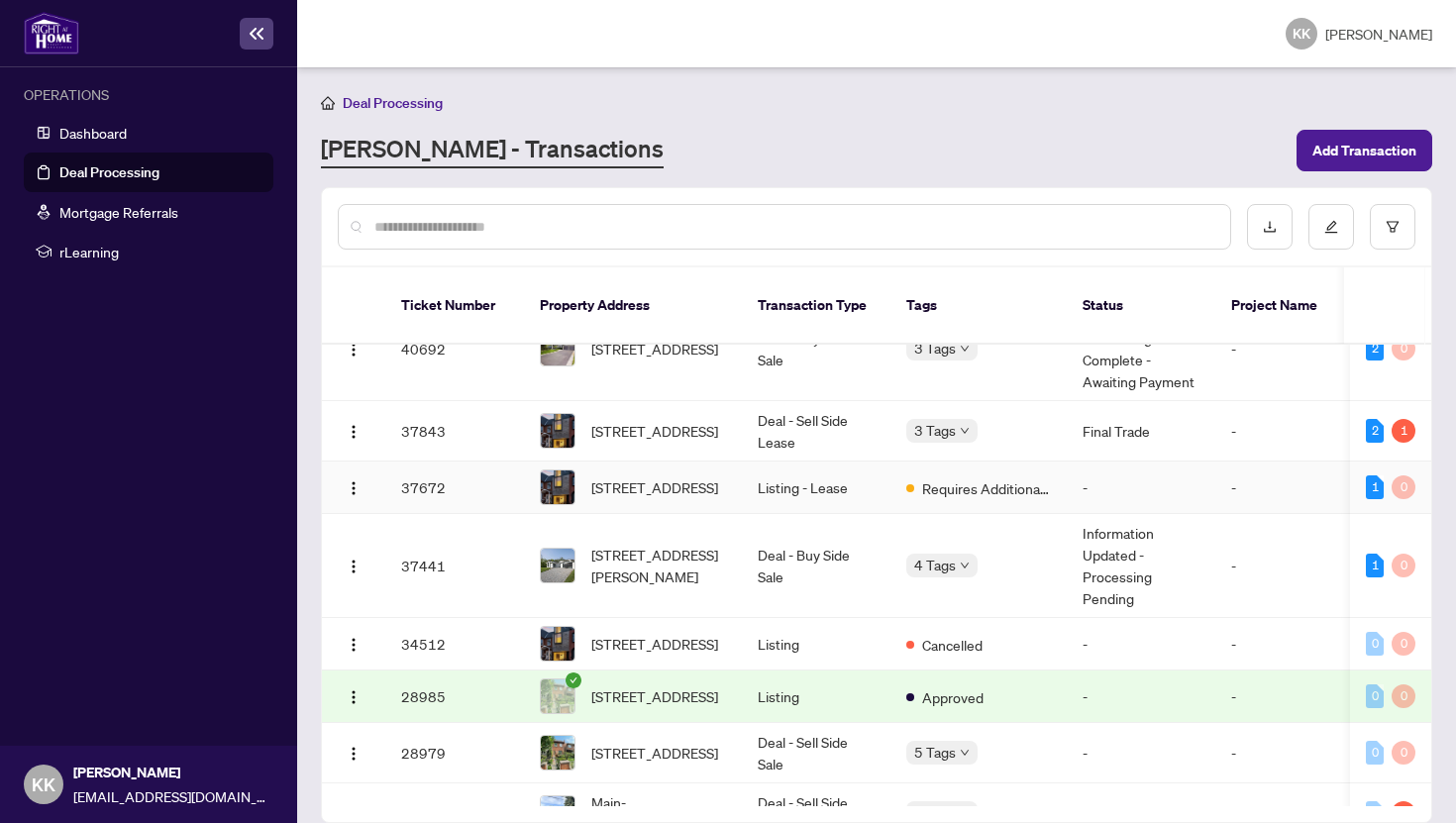 scroll, scrollTop: 418, scrollLeft: 0, axis: vertical 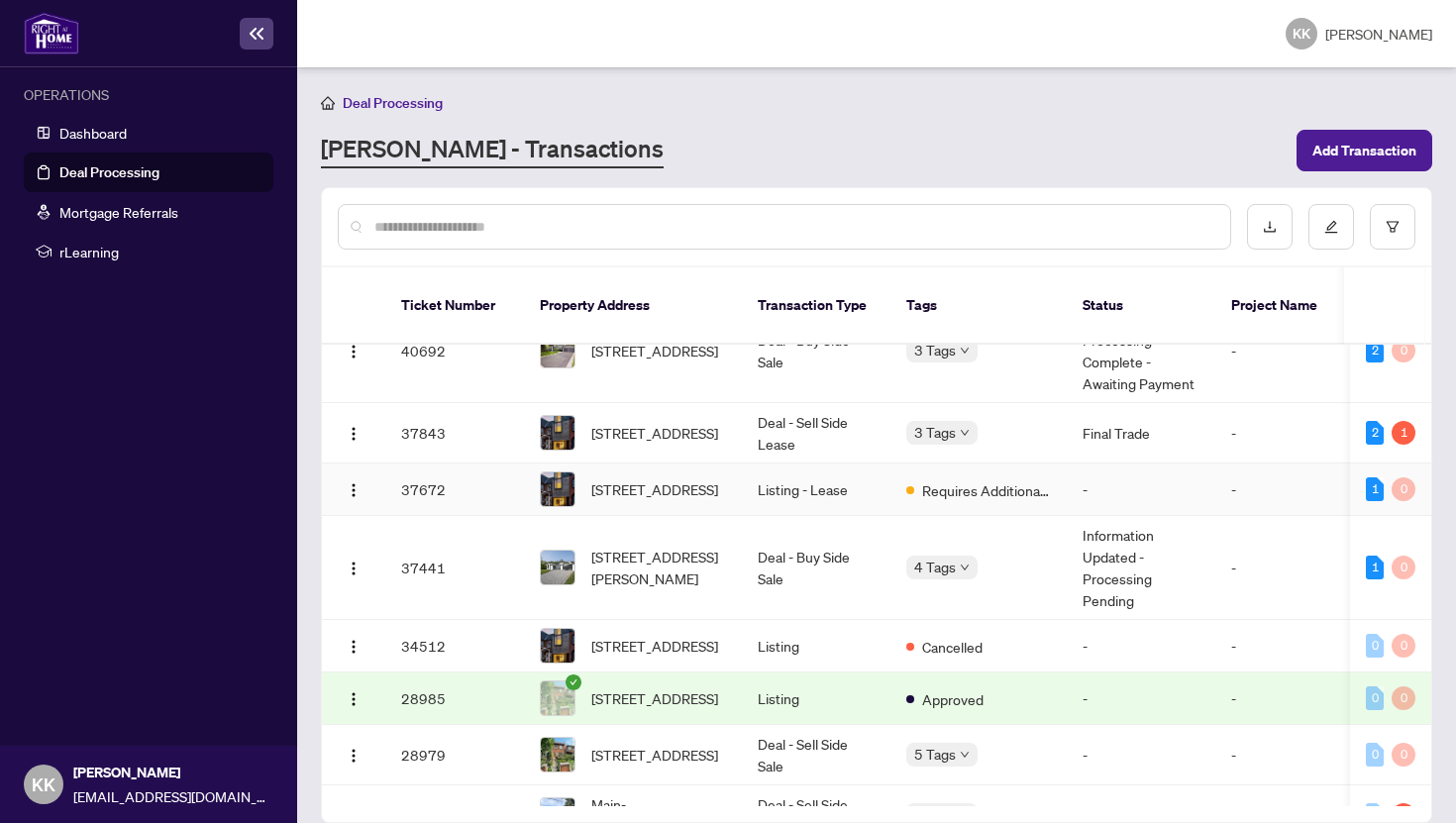click on "[STREET_ADDRESS]" at bounding box center (633, 489) 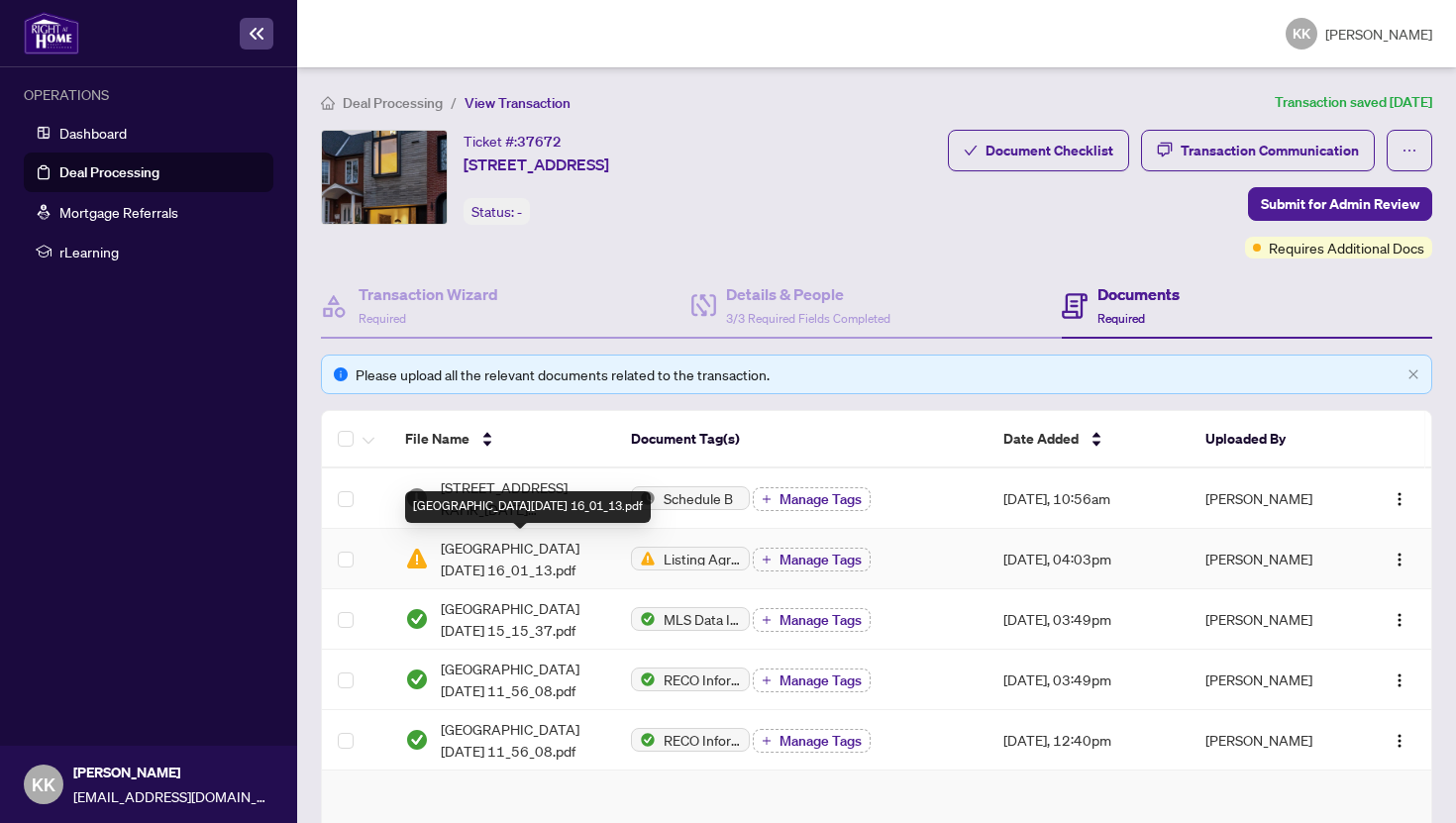 click on "[GEOGRAPHIC_DATA][DATE] 16_01_13.pdf" at bounding box center [520, 559] 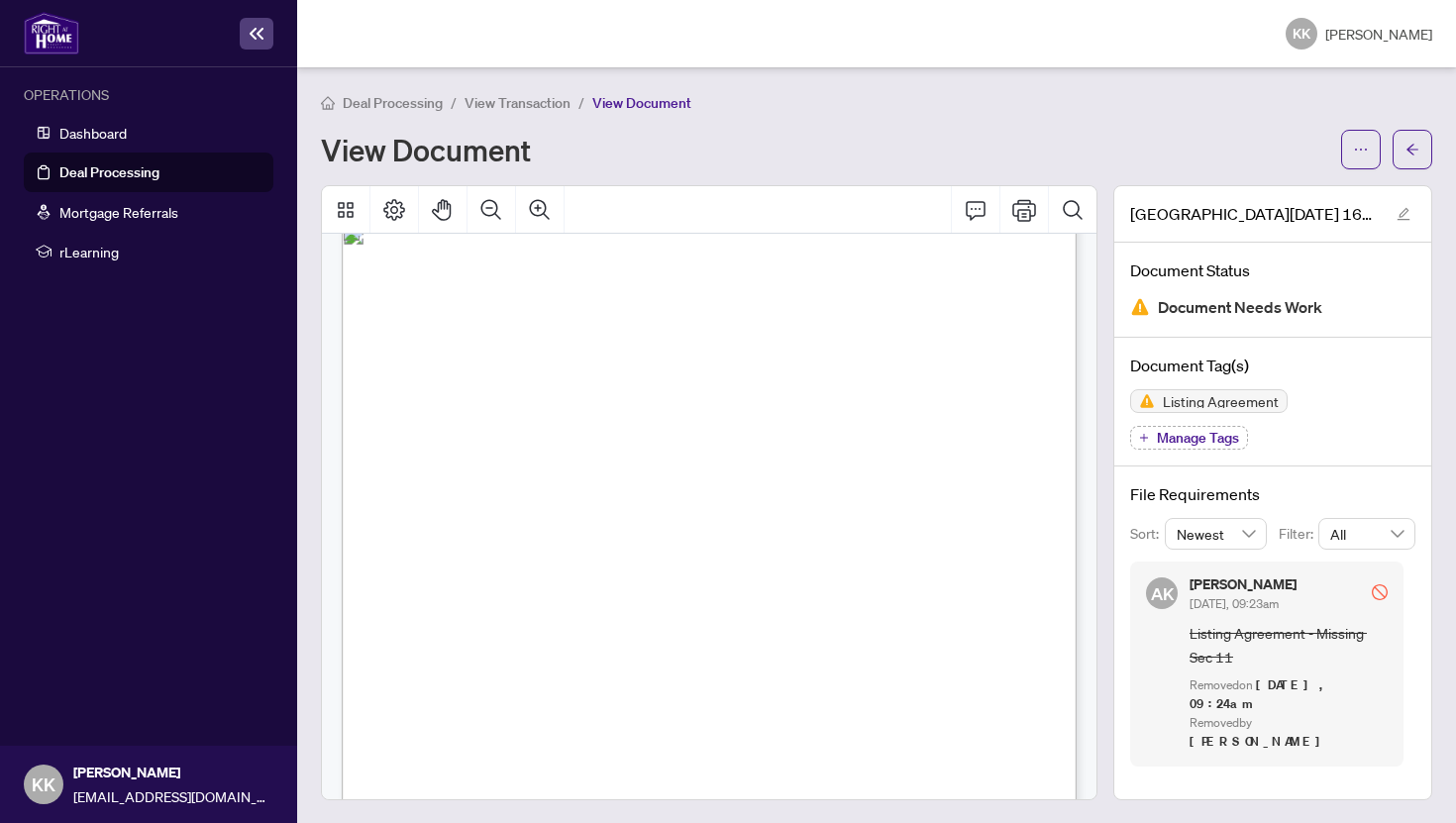 scroll, scrollTop: 27, scrollLeft: 0, axis: vertical 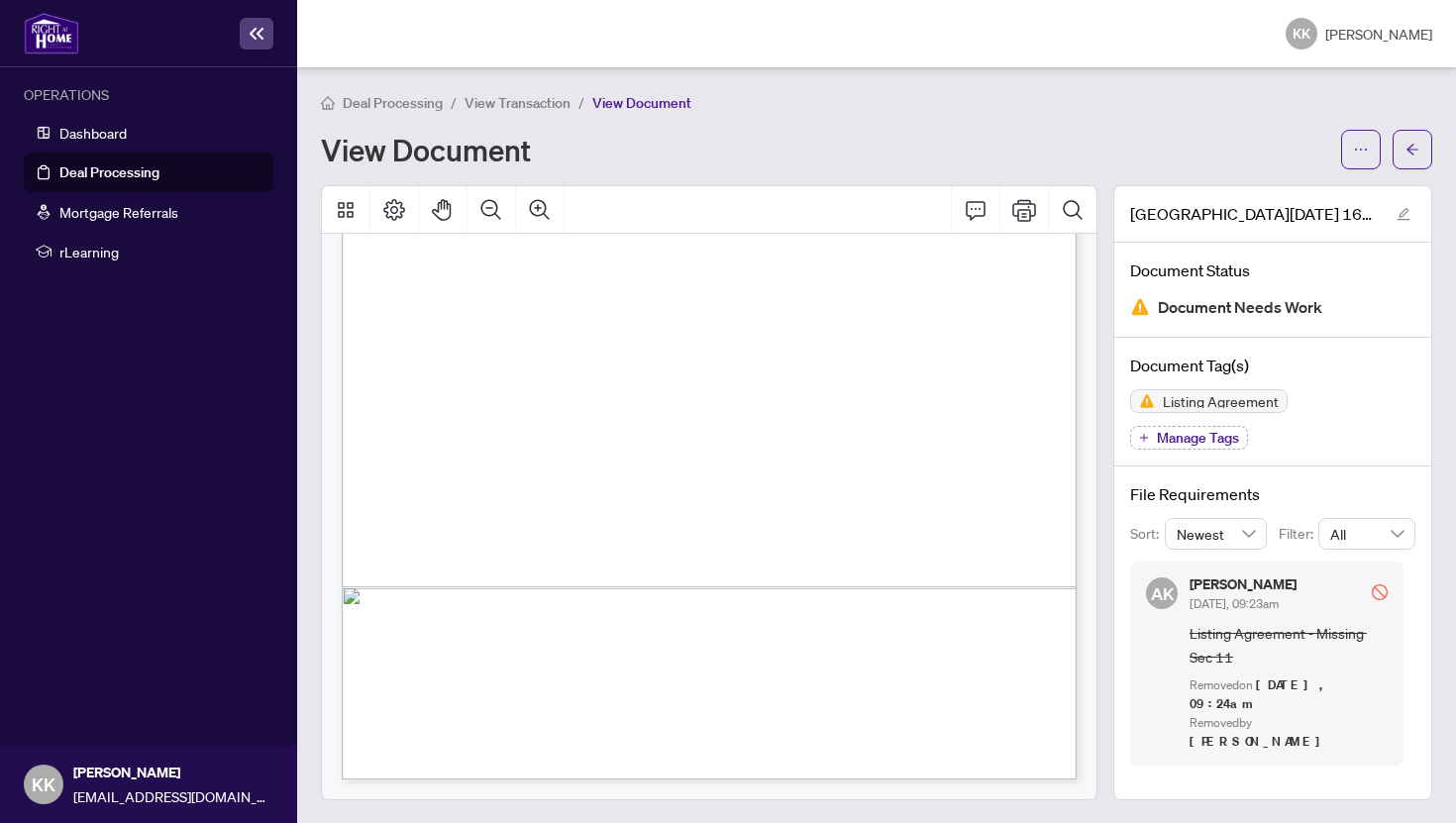 click on "View Transaction" at bounding box center [517, 103] 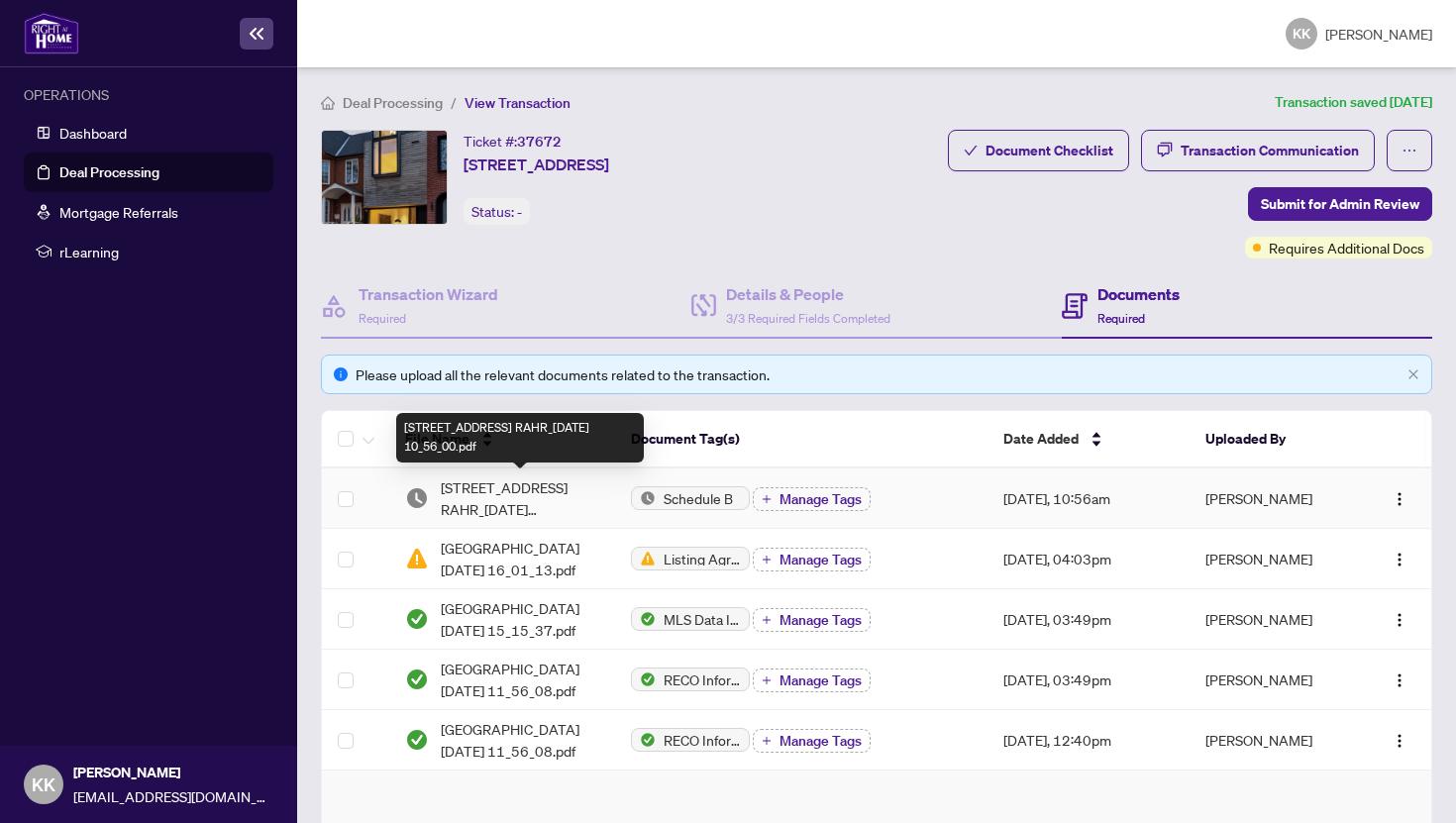 click on "[STREET_ADDRESS] RAHR_[DATE] 10_56_00.pdf" at bounding box center (520, 498) 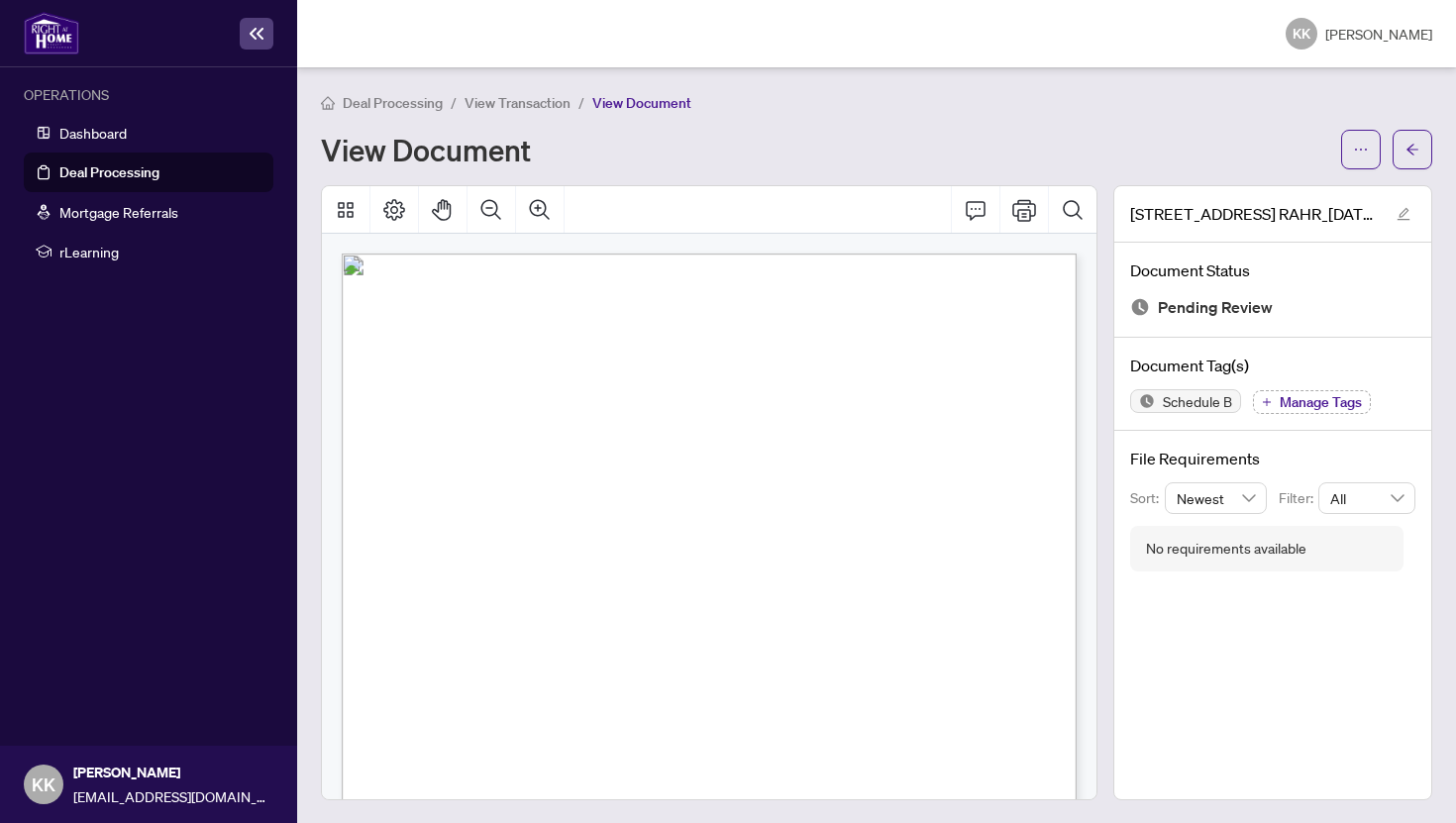 scroll, scrollTop: 425, scrollLeft: 0, axis: vertical 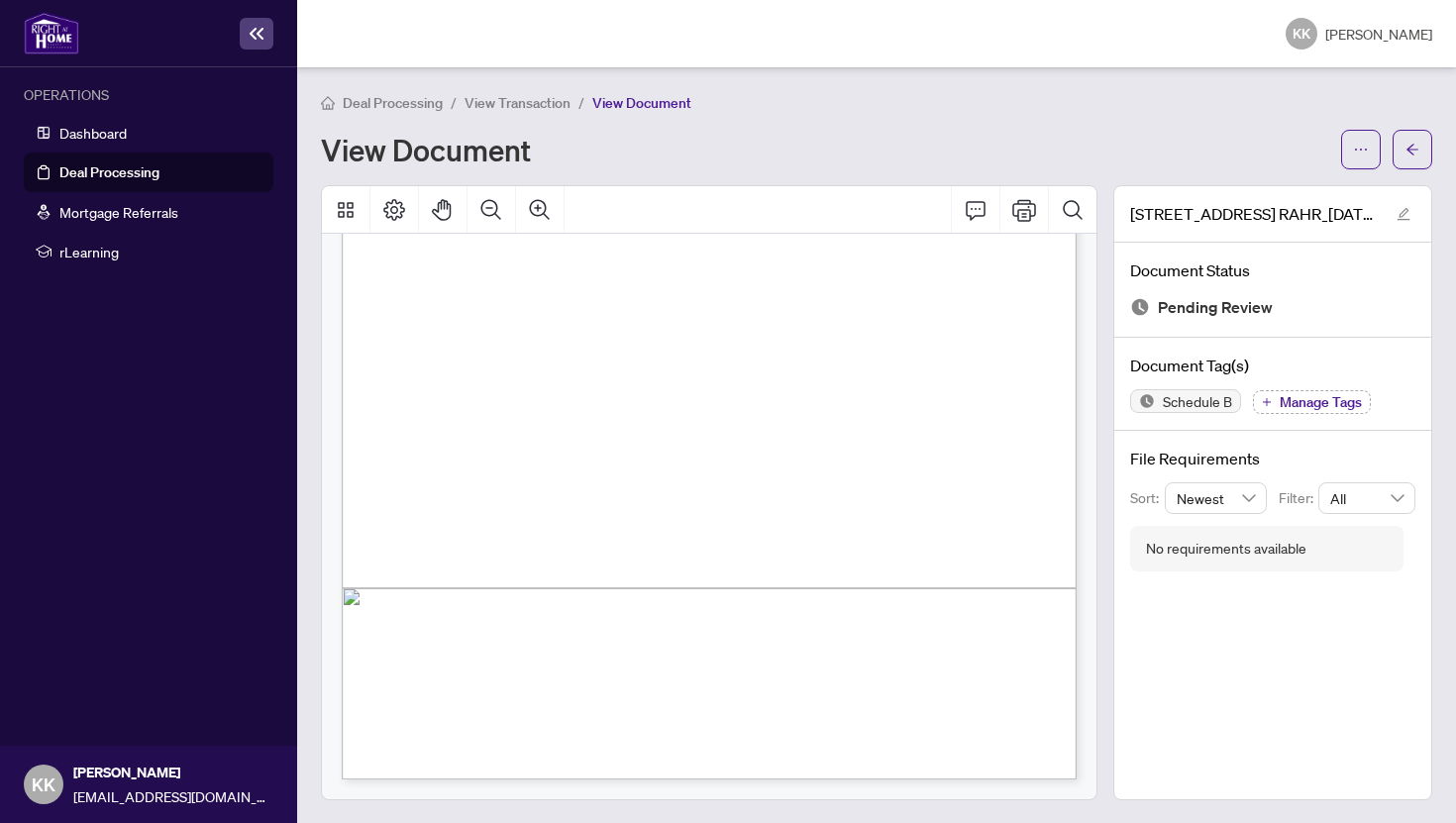 click on "View Transaction" at bounding box center (517, 103) 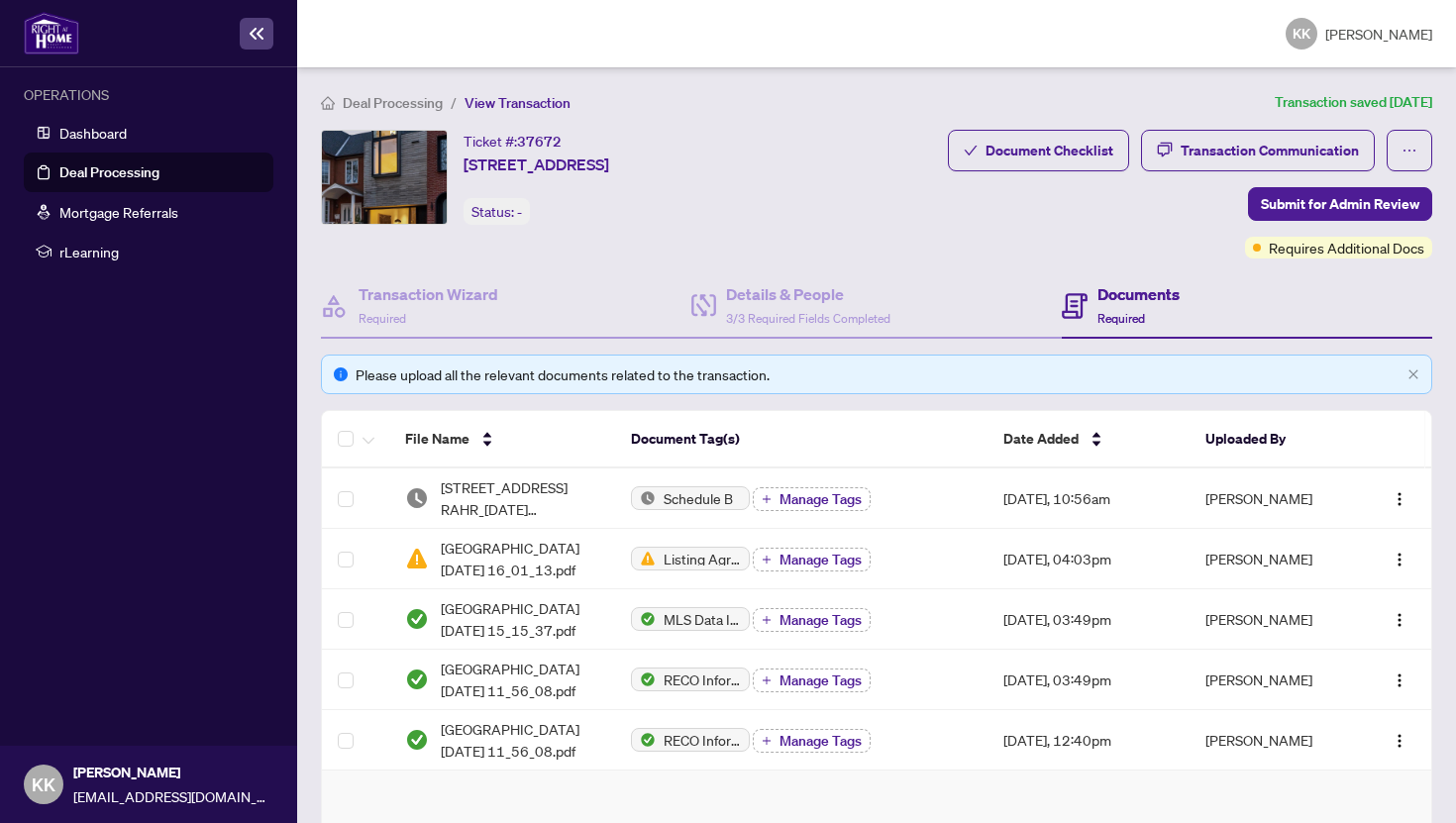 click on "Deal Processing" at bounding box center [392, 103] 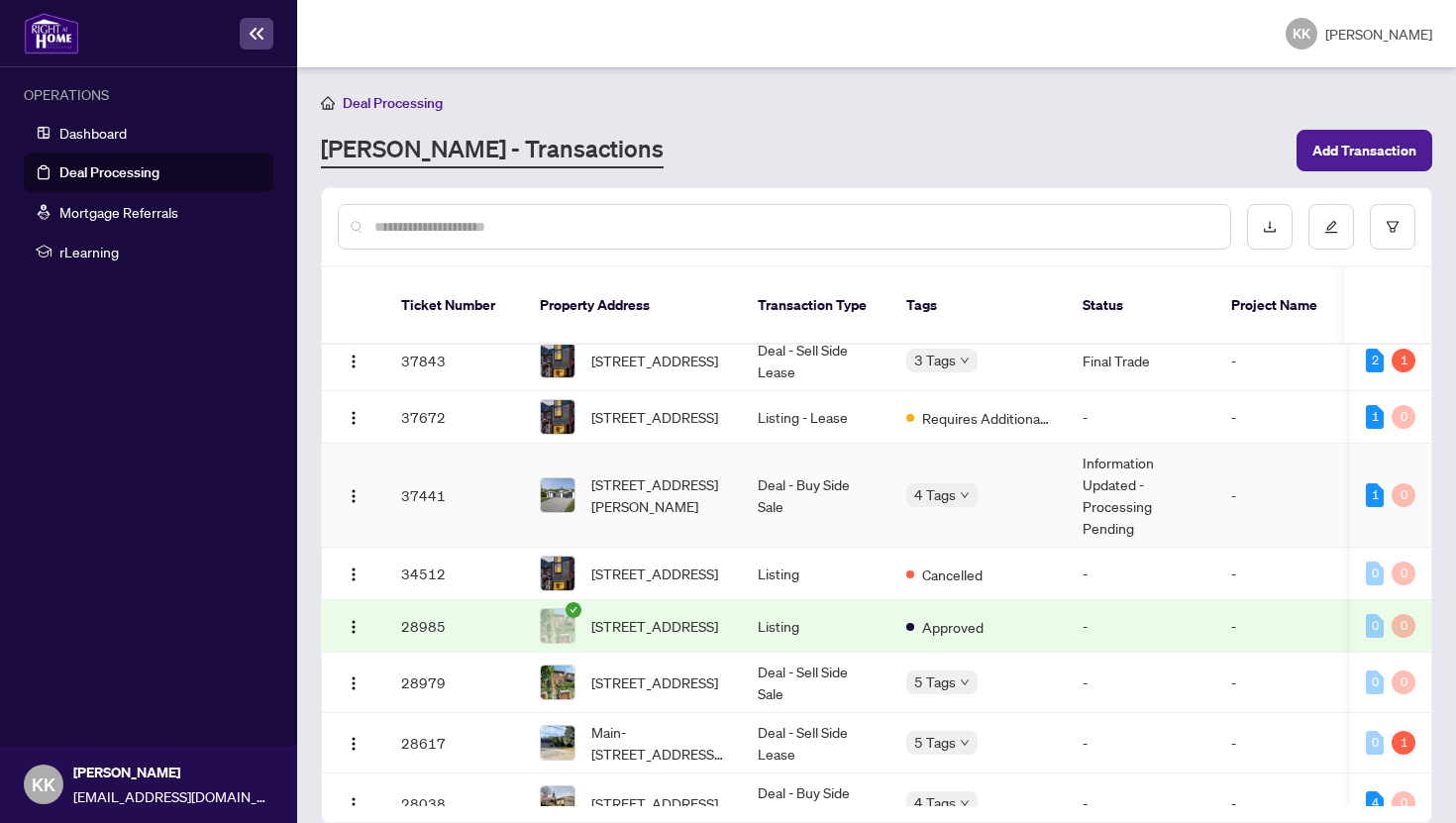 scroll, scrollTop: 495, scrollLeft: 0, axis: vertical 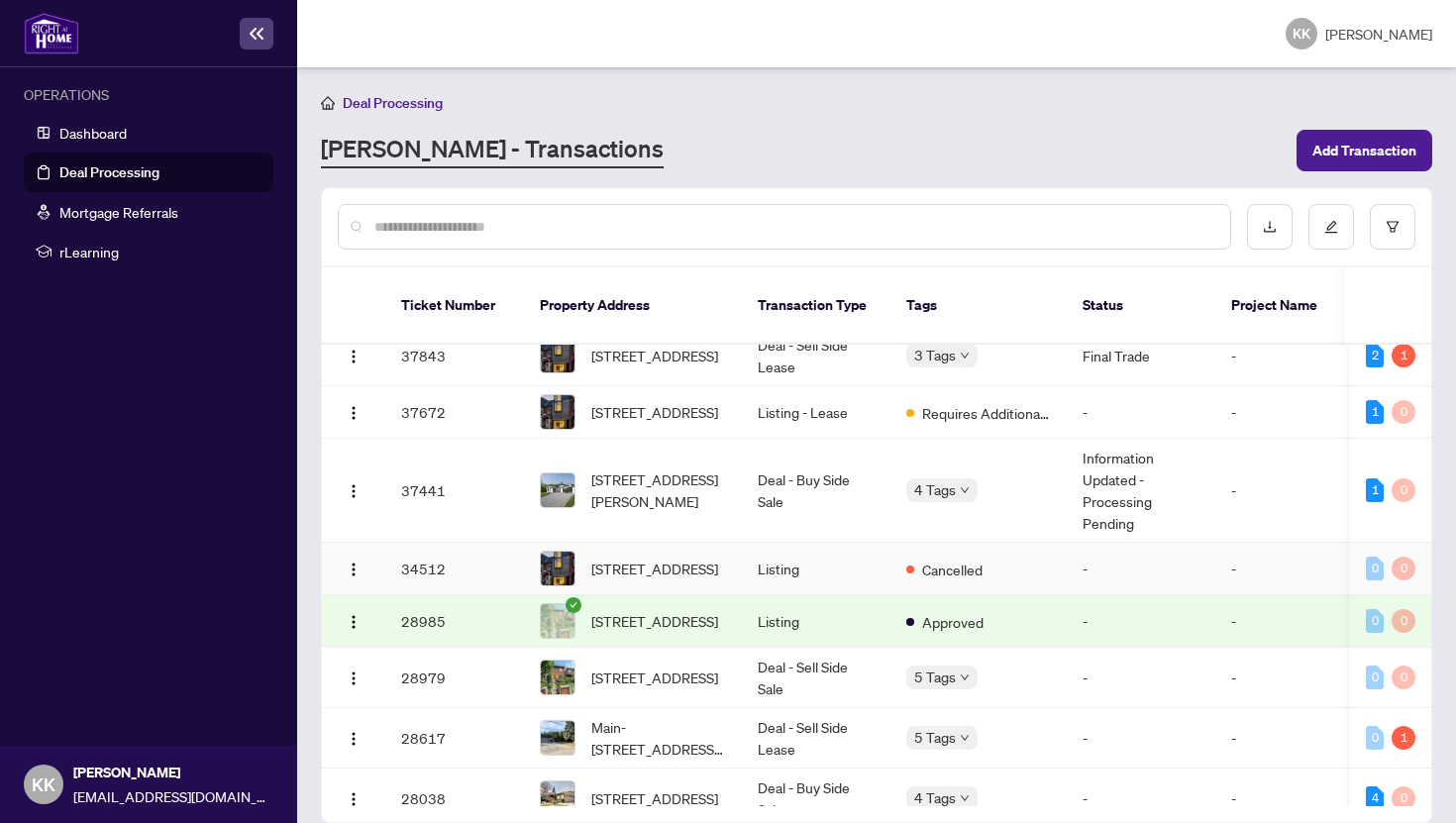 click on "Listing" at bounding box center [816, 568] 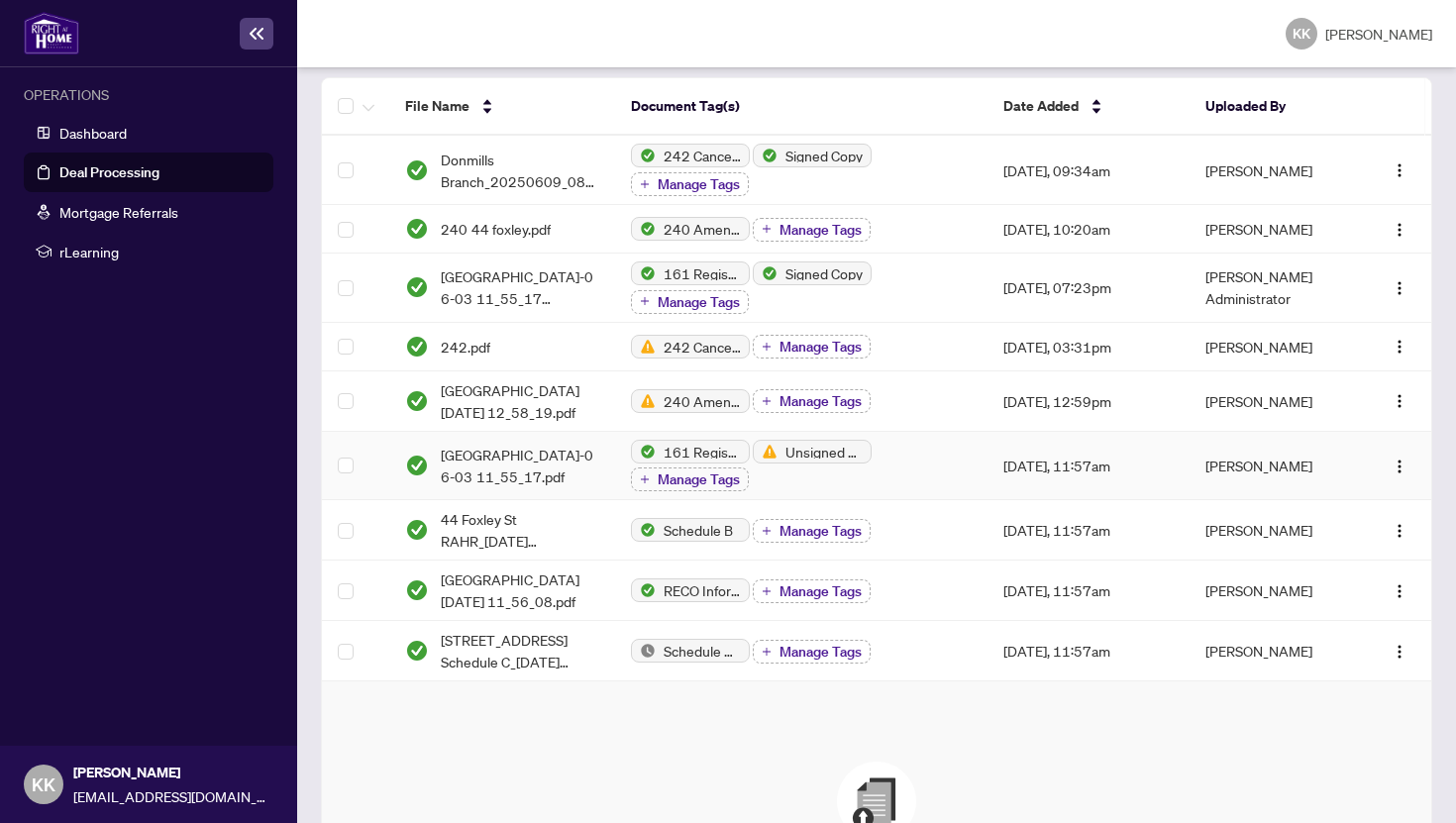 scroll, scrollTop: 338, scrollLeft: 0, axis: vertical 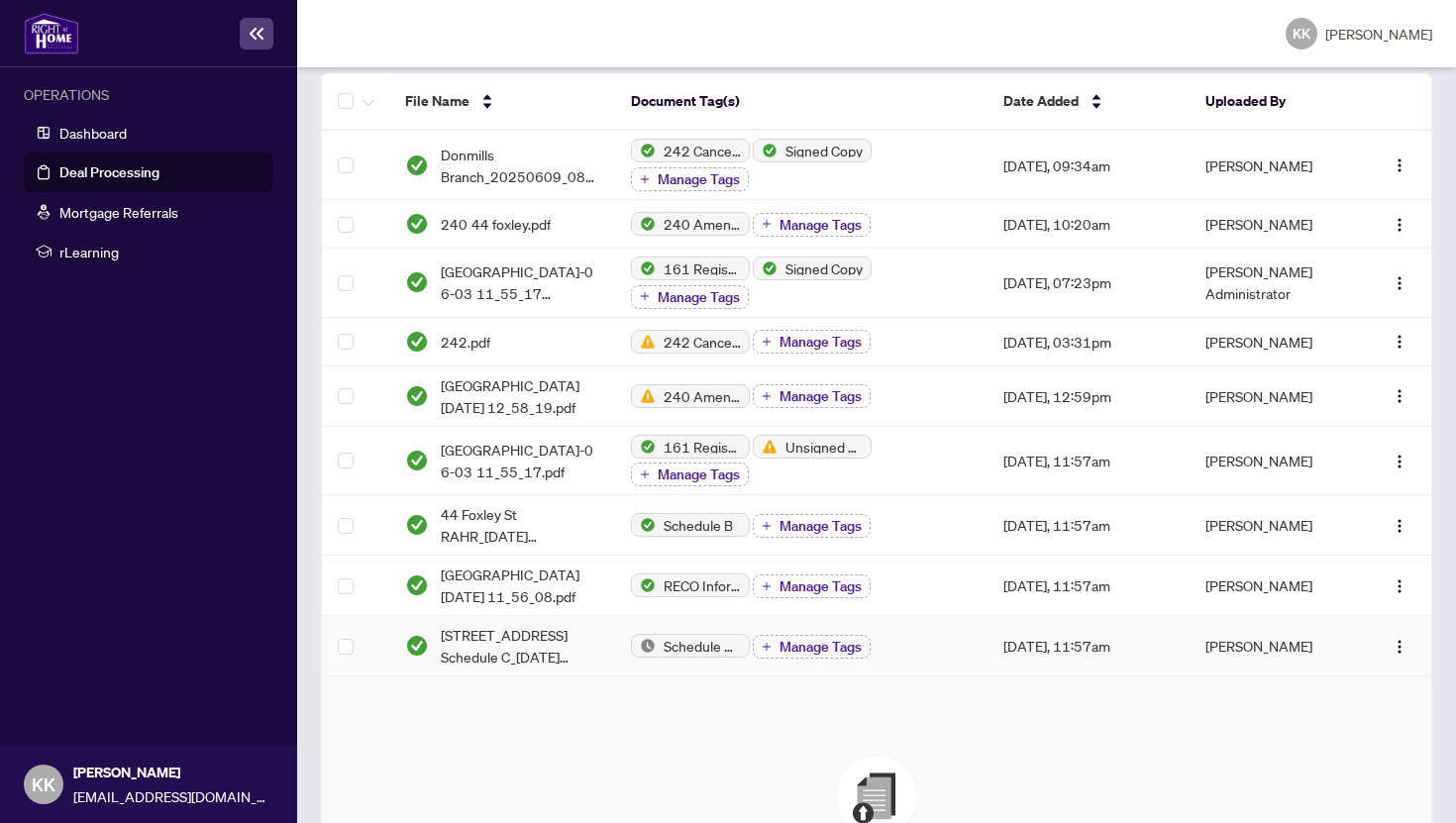 click on "[STREET_ADDRESS] Schedule C_[DATE] 11_55_49.pdf" at bounding box center (502, 646) 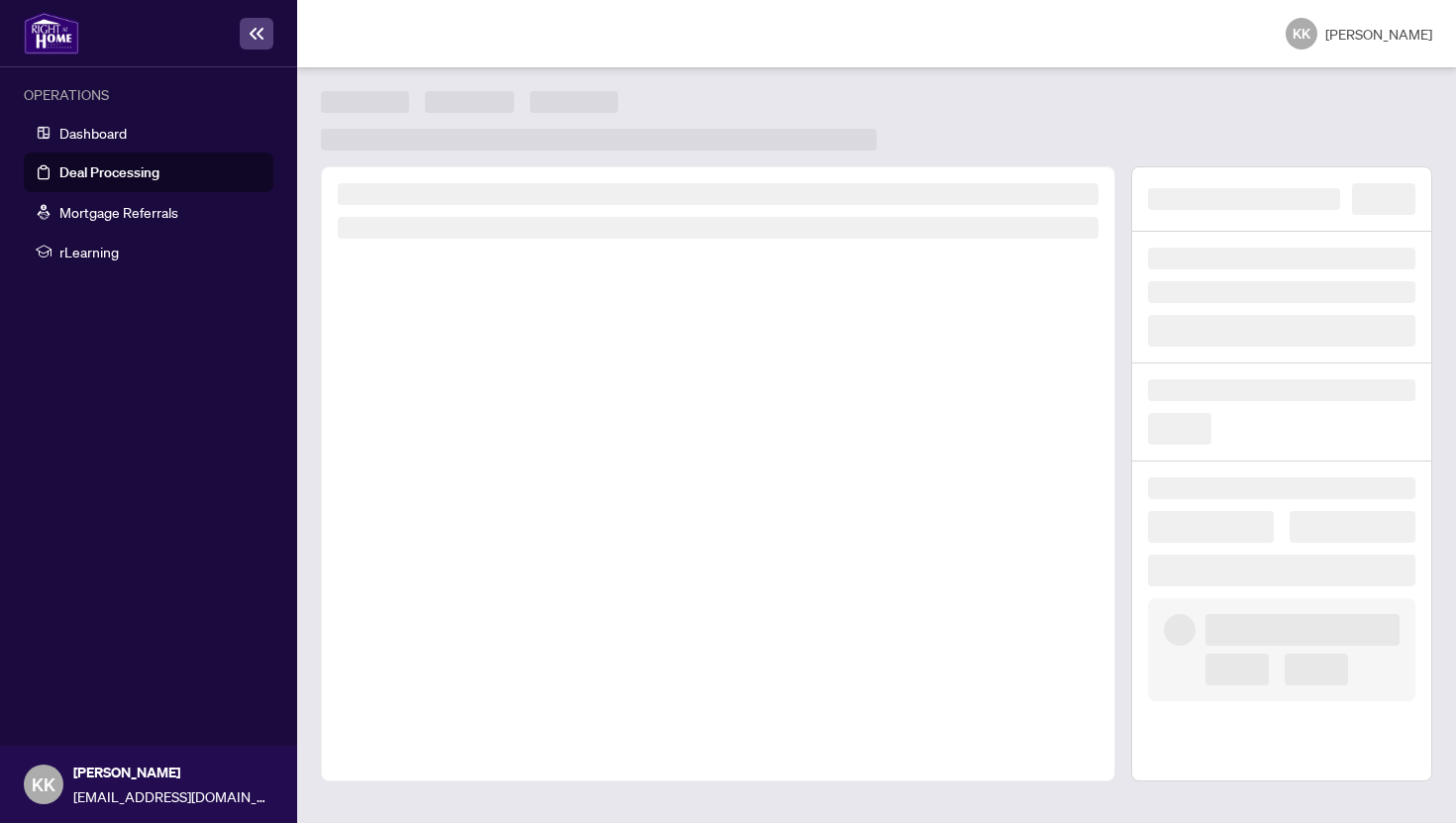 scroll, scrollTop: 0, scrollLeft: 0, axis: both 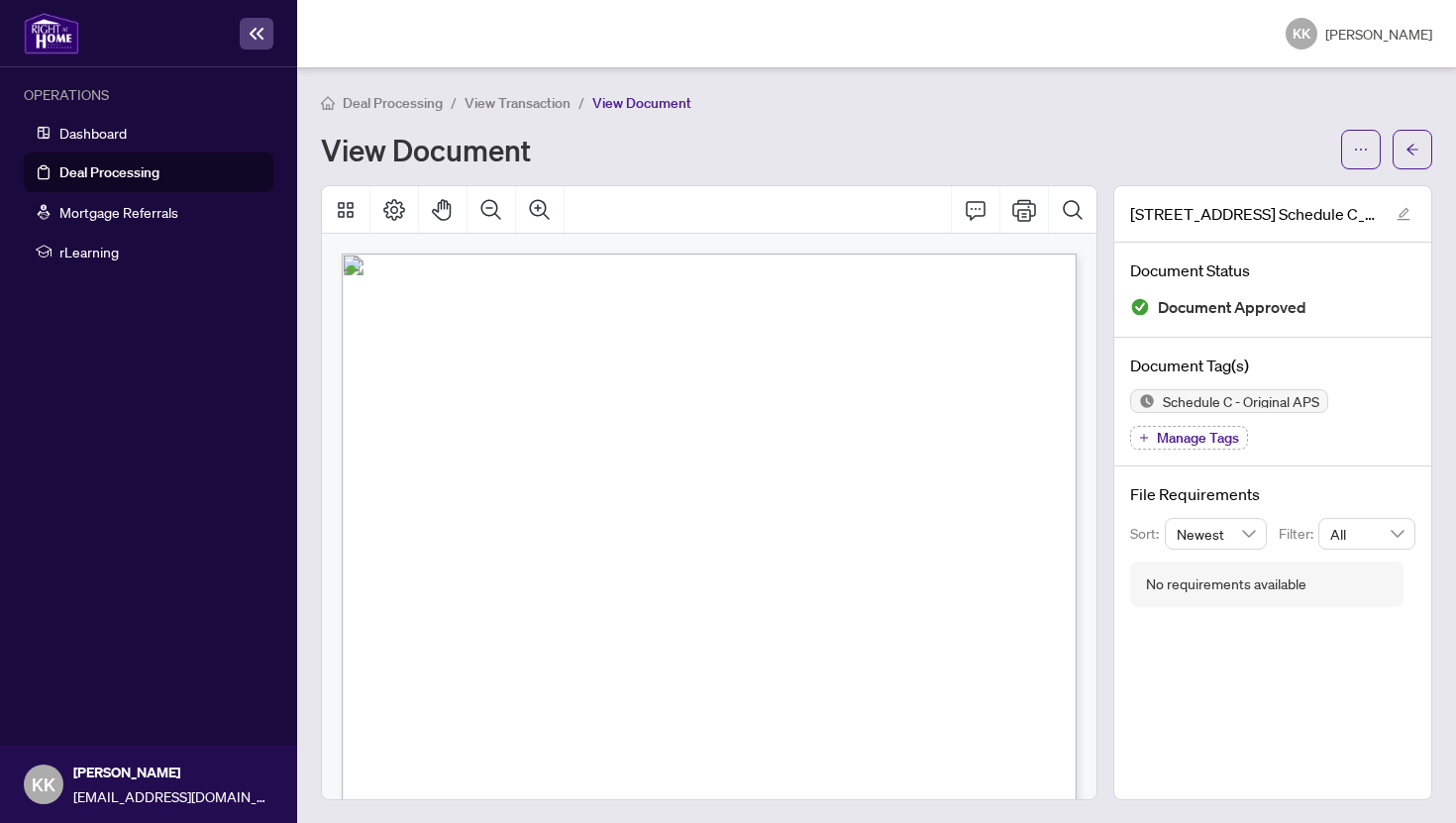 click on "View Transaction" at bounding box center (517, 103) 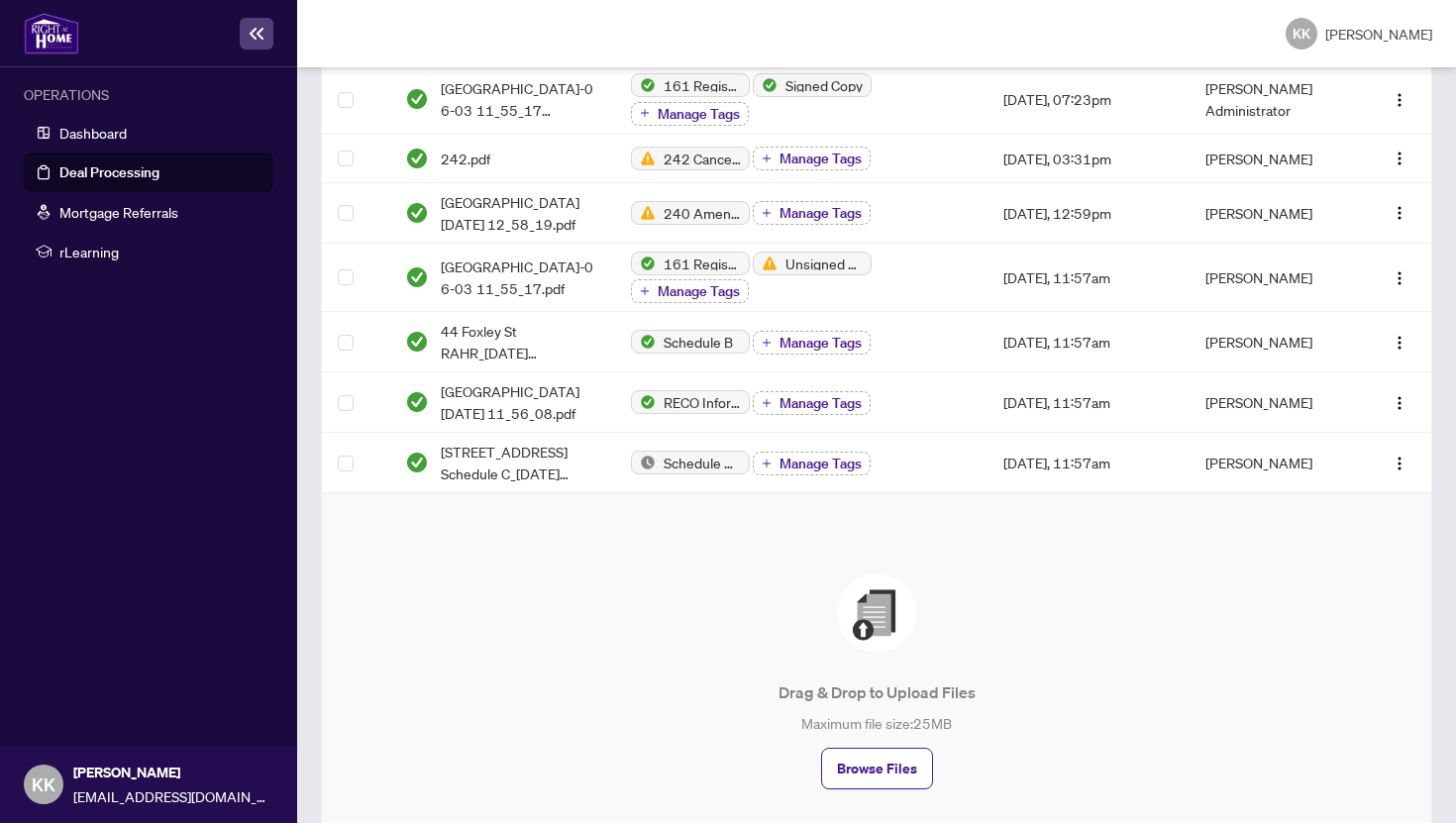 scroll, scrollTop: 629, scrollLeft: 0, axis: vertical 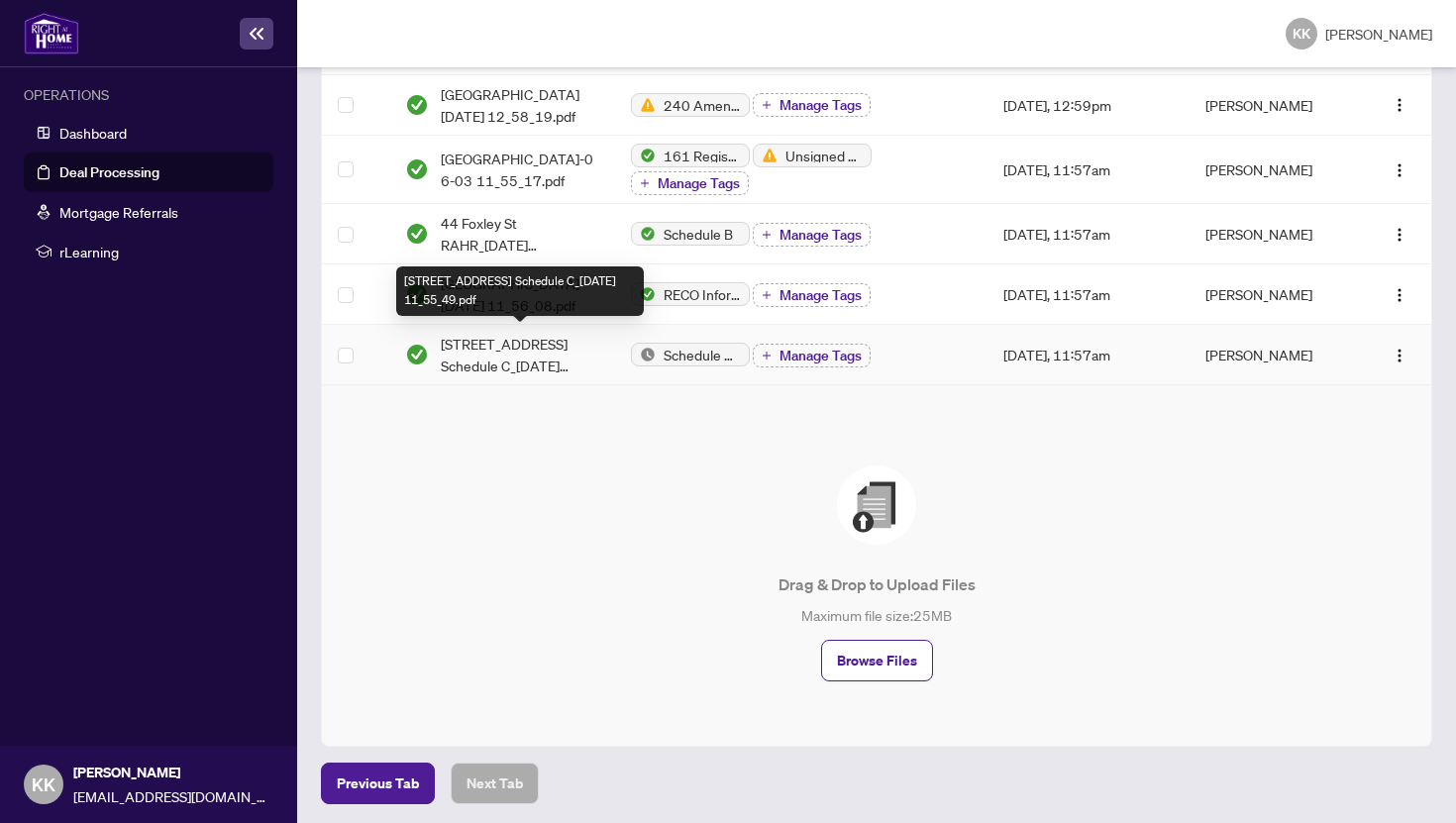 click on "[STREET_ADDRESS] Schedule C_[DATE] 11_55_49.pdf" at bounding box center (520, 291) 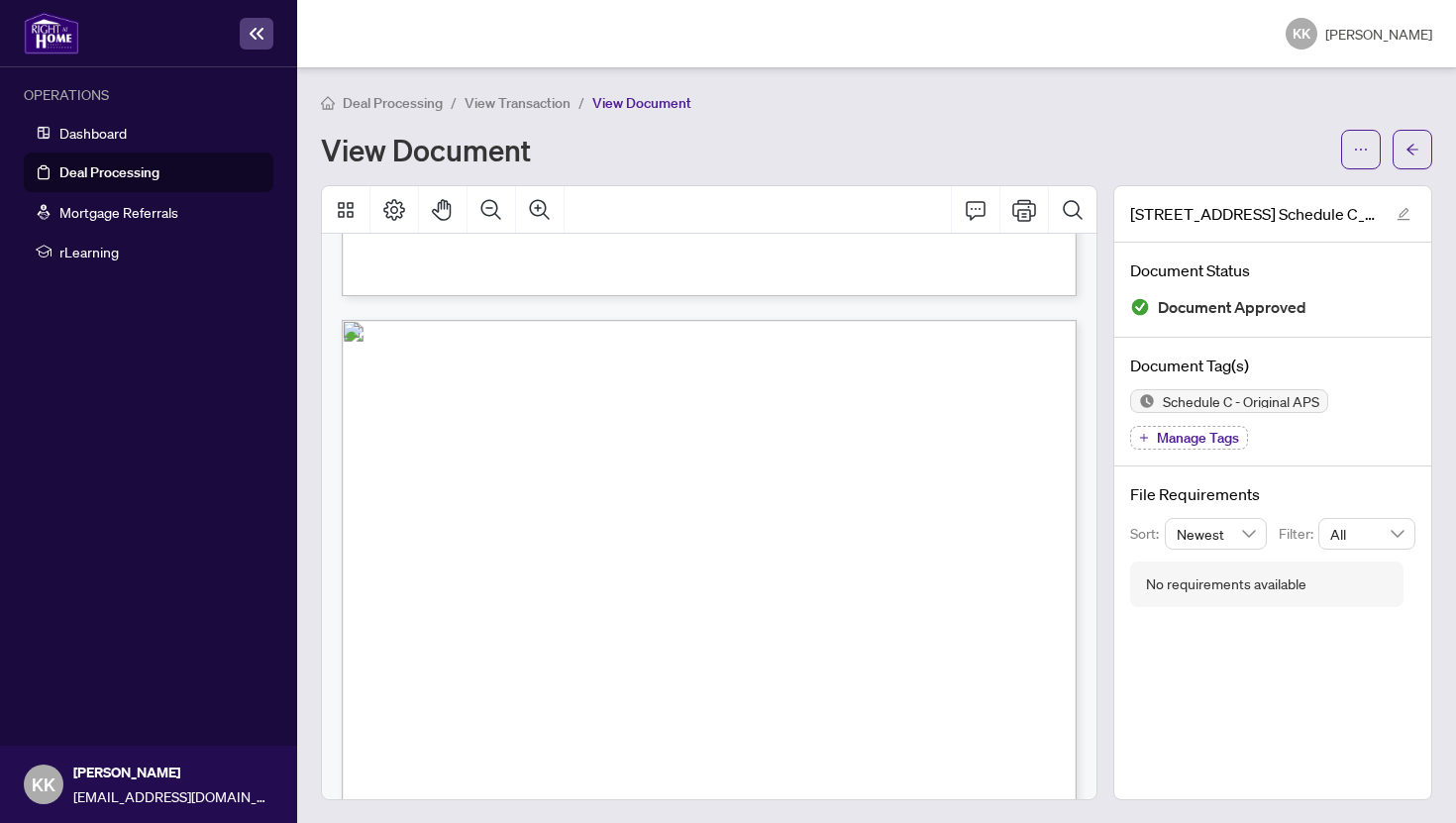 scroll, scrollTop: 1049, scrollLeft: 0, axis: vertical 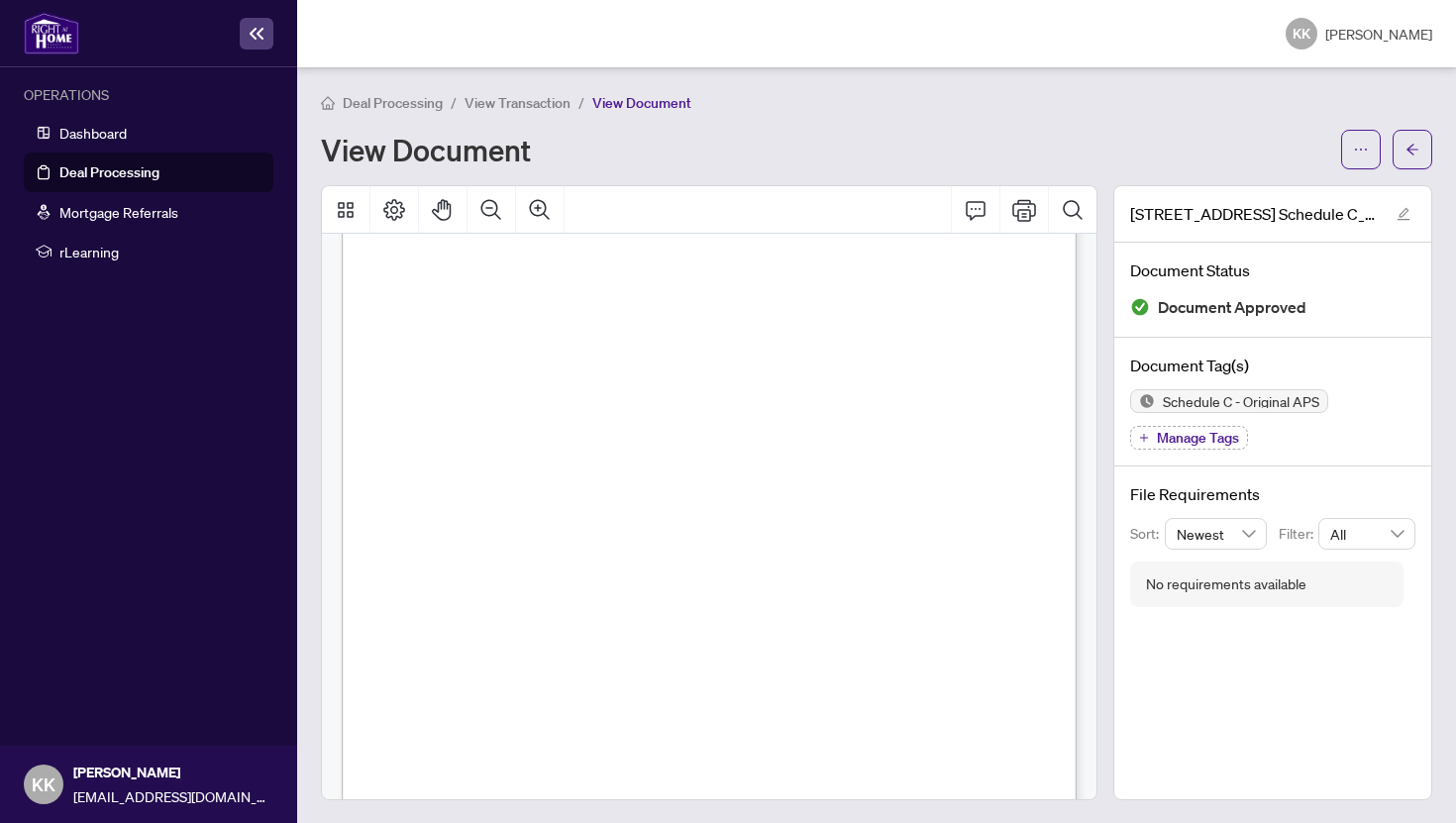 click on "View Transaction" at bounding box center (517, 103) 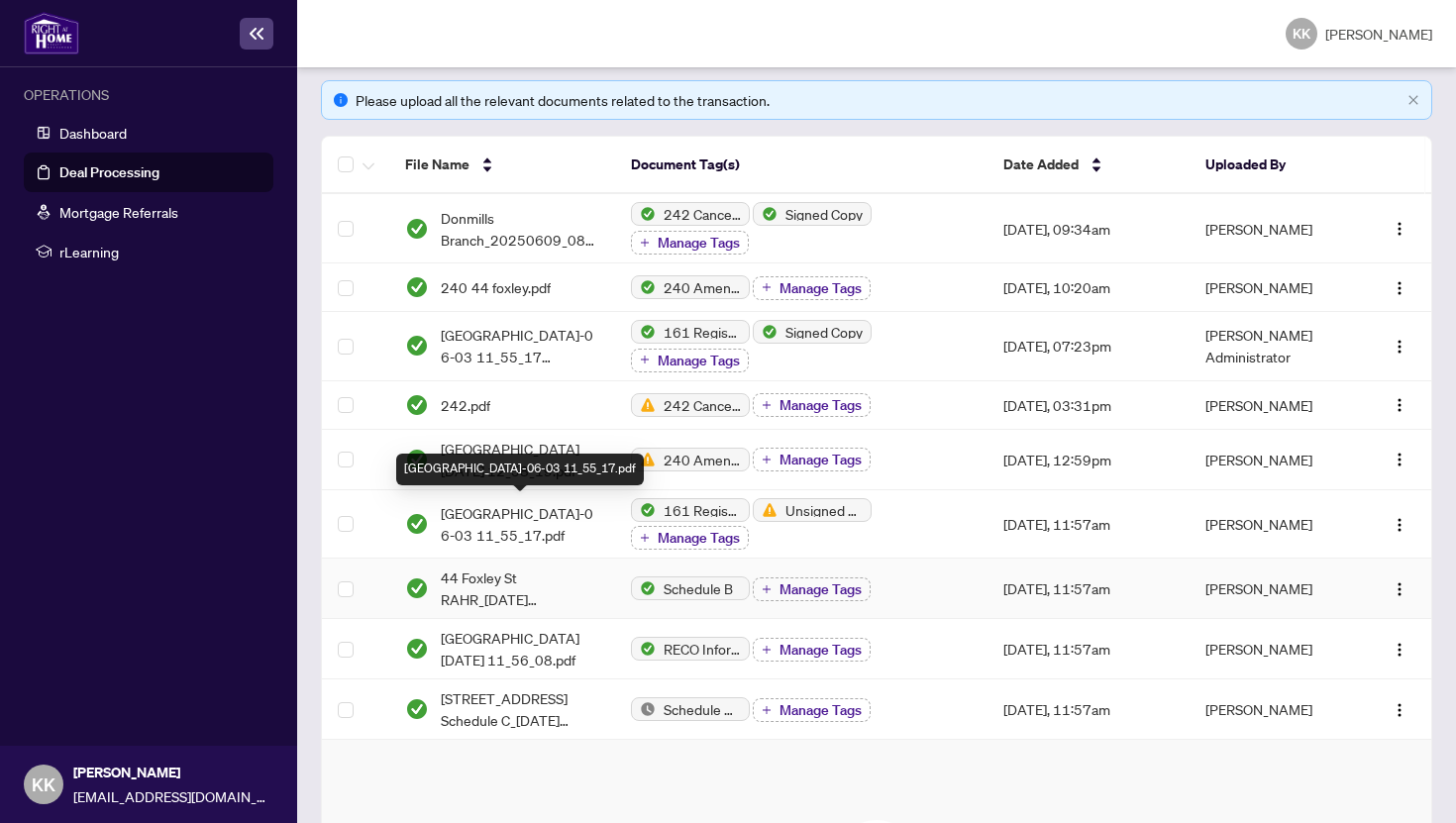 scroll, scrollTop: 274, scrollLeft: 0, axis: vertical 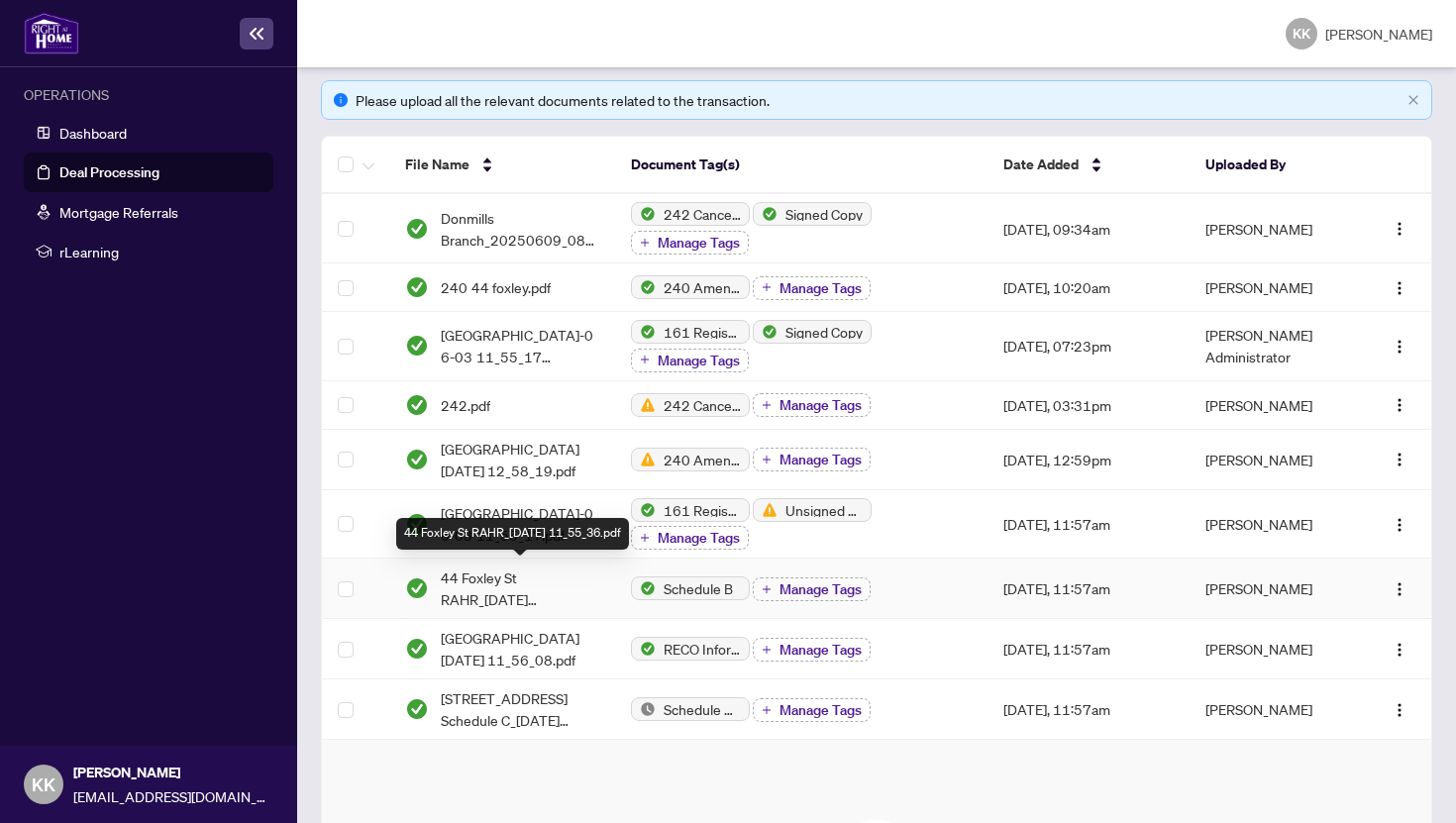click on "44 Foxley St RAHR_[DATE] 11_55_36.pdf" at bounding box center [520, 588] 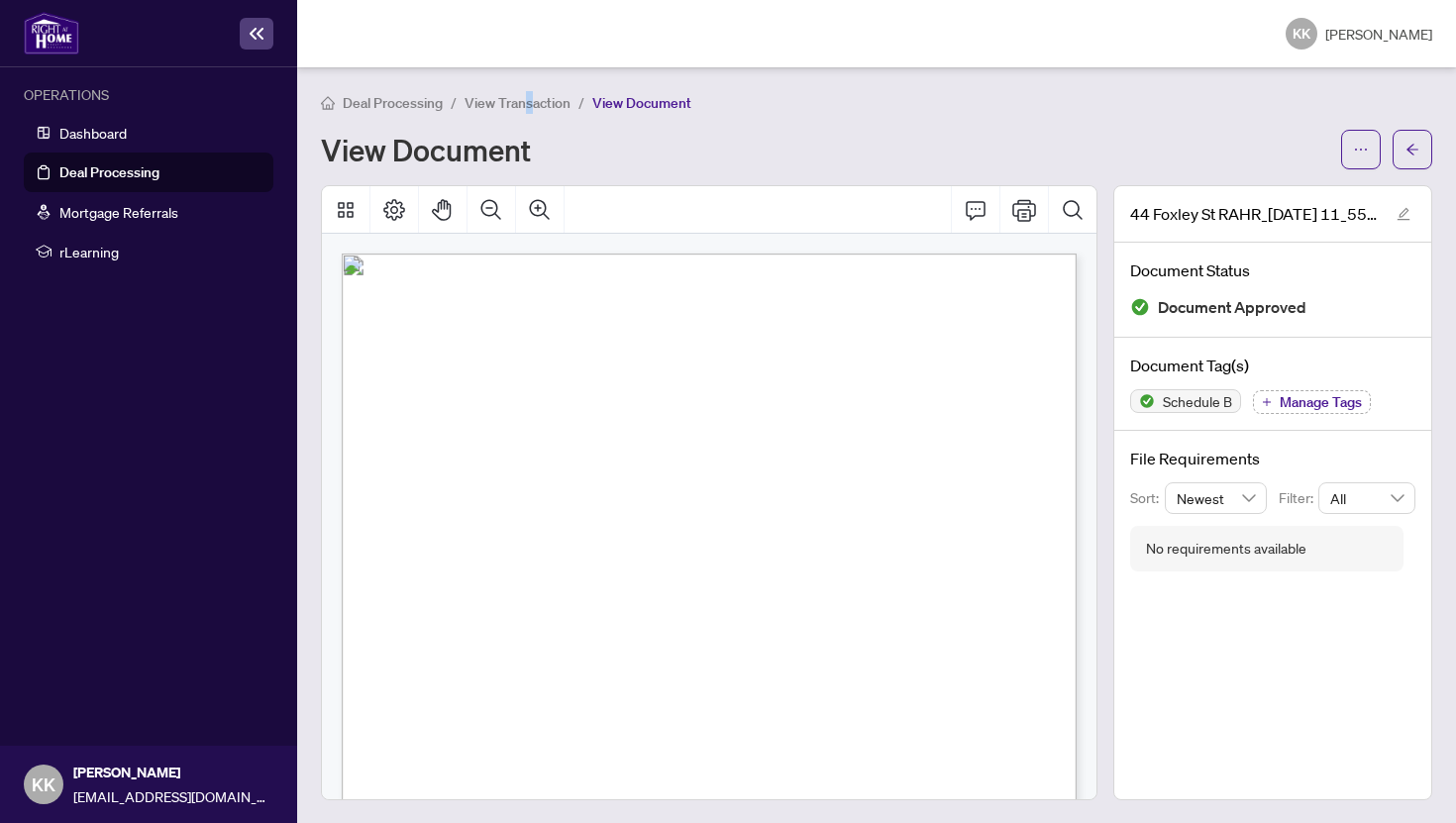 click on "View Transaction" at bounding box center (517, 103) 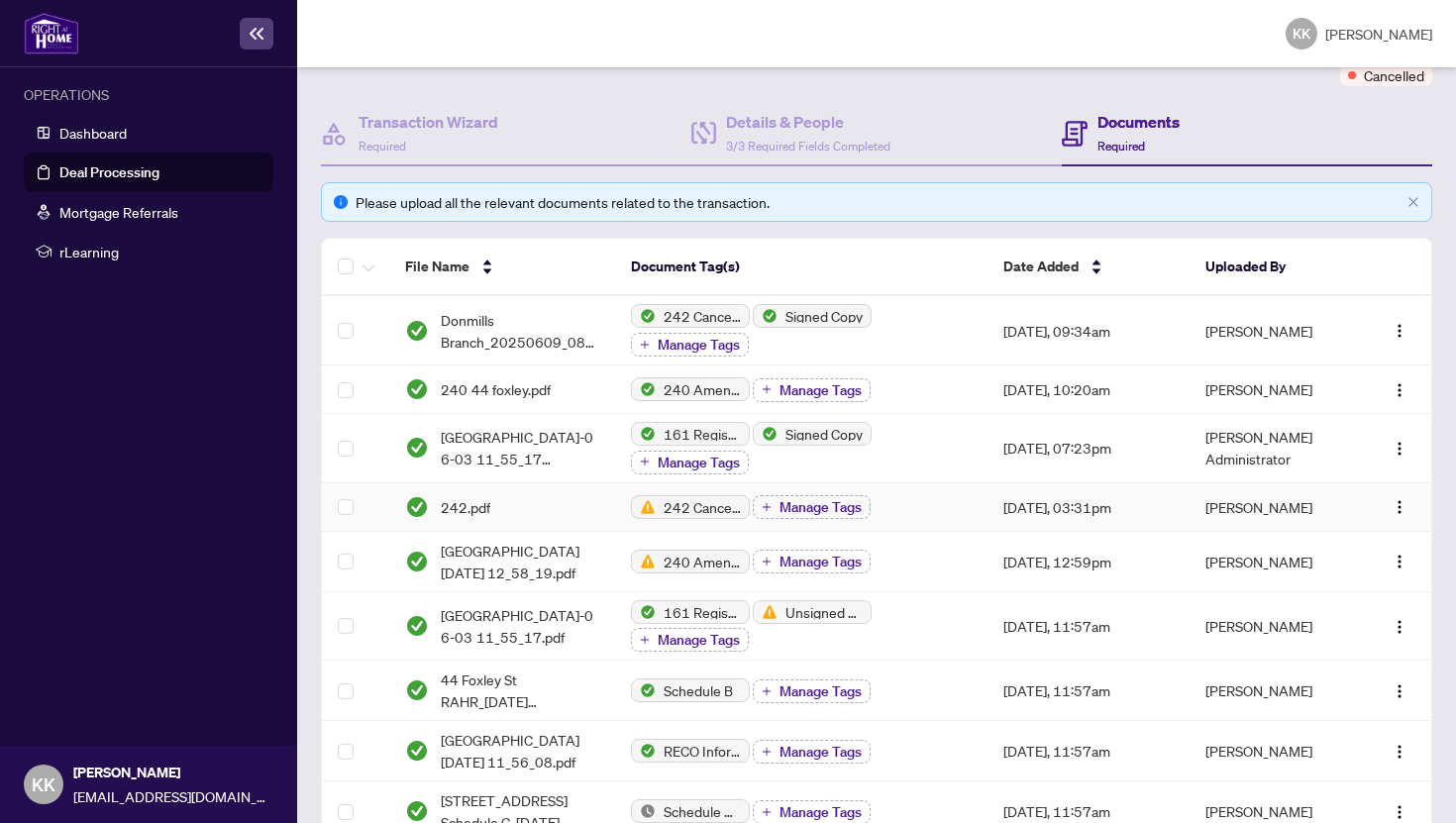 scroll, scrollTop: 198, scrollLeft: 0, axis: vertical 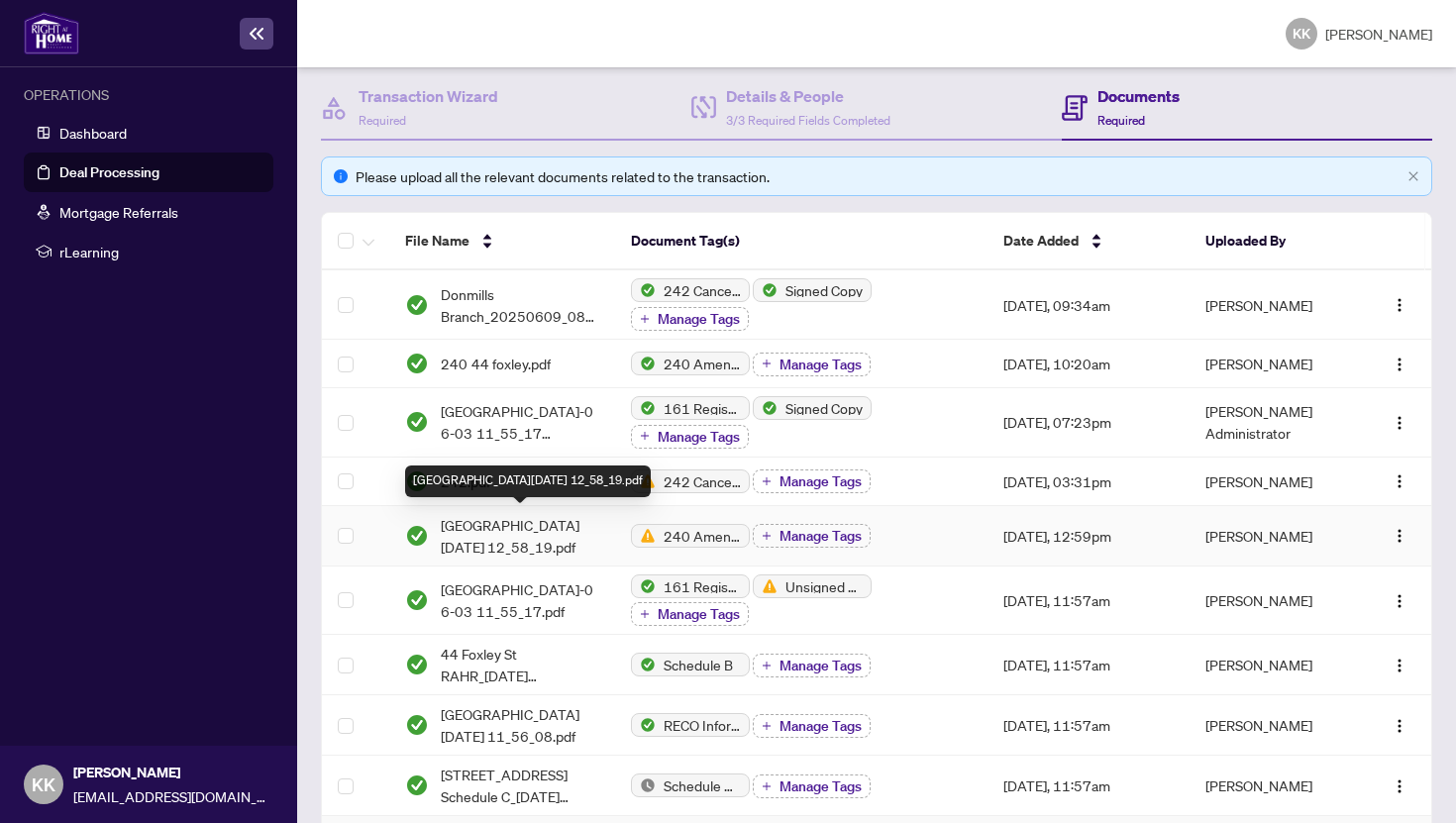 click on "[GEOGRAPHIC_DATA][DATE] 12_58_19.pdf" at bounding box center (520, 536) 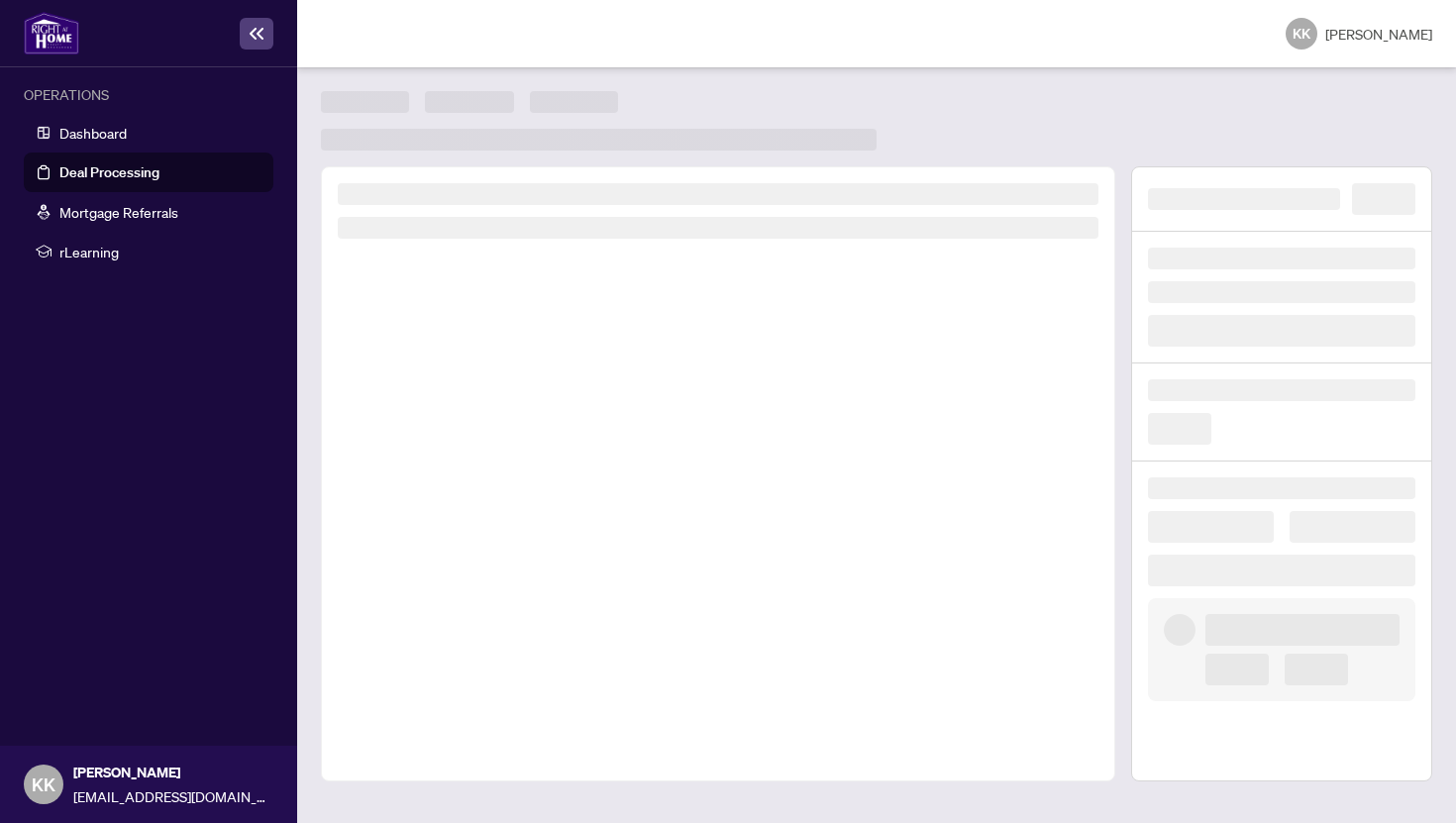 scroll, scrollTop: 0, scrollLeft: 0, axis: both 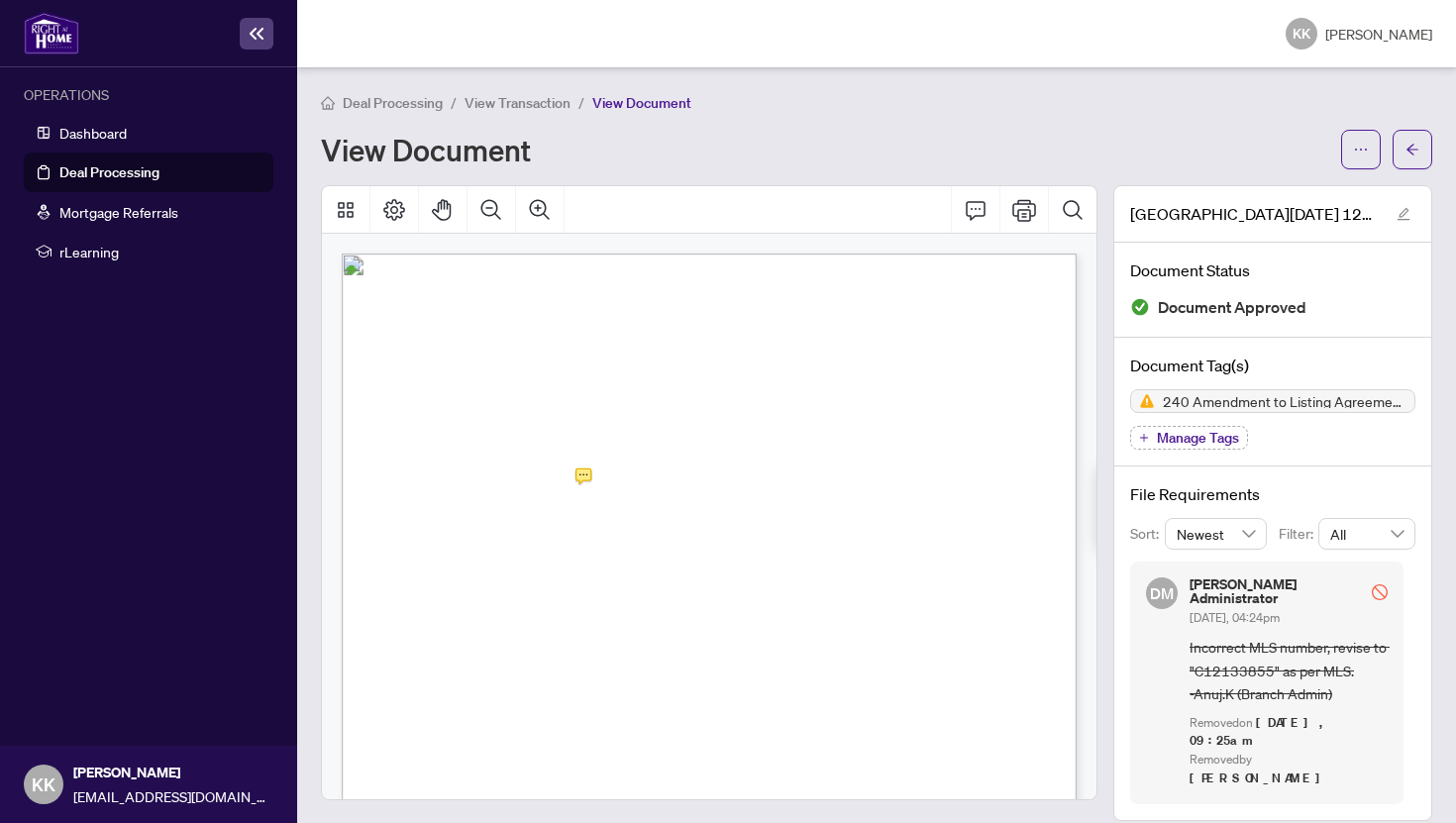 click on "View Transaction" at bounding box center (517, 103) 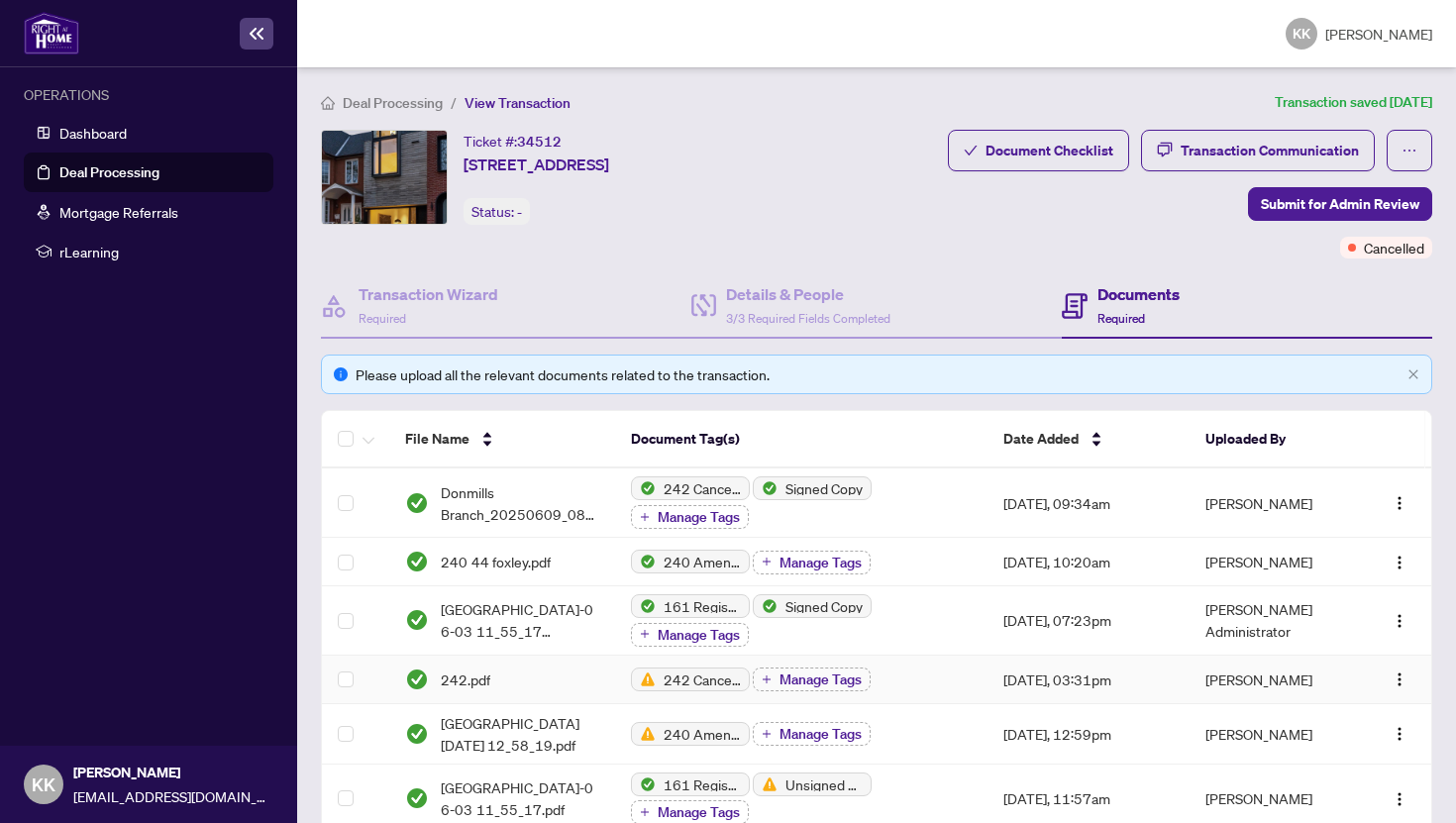 click on "242.pdf" at bounding box center [502, 679] 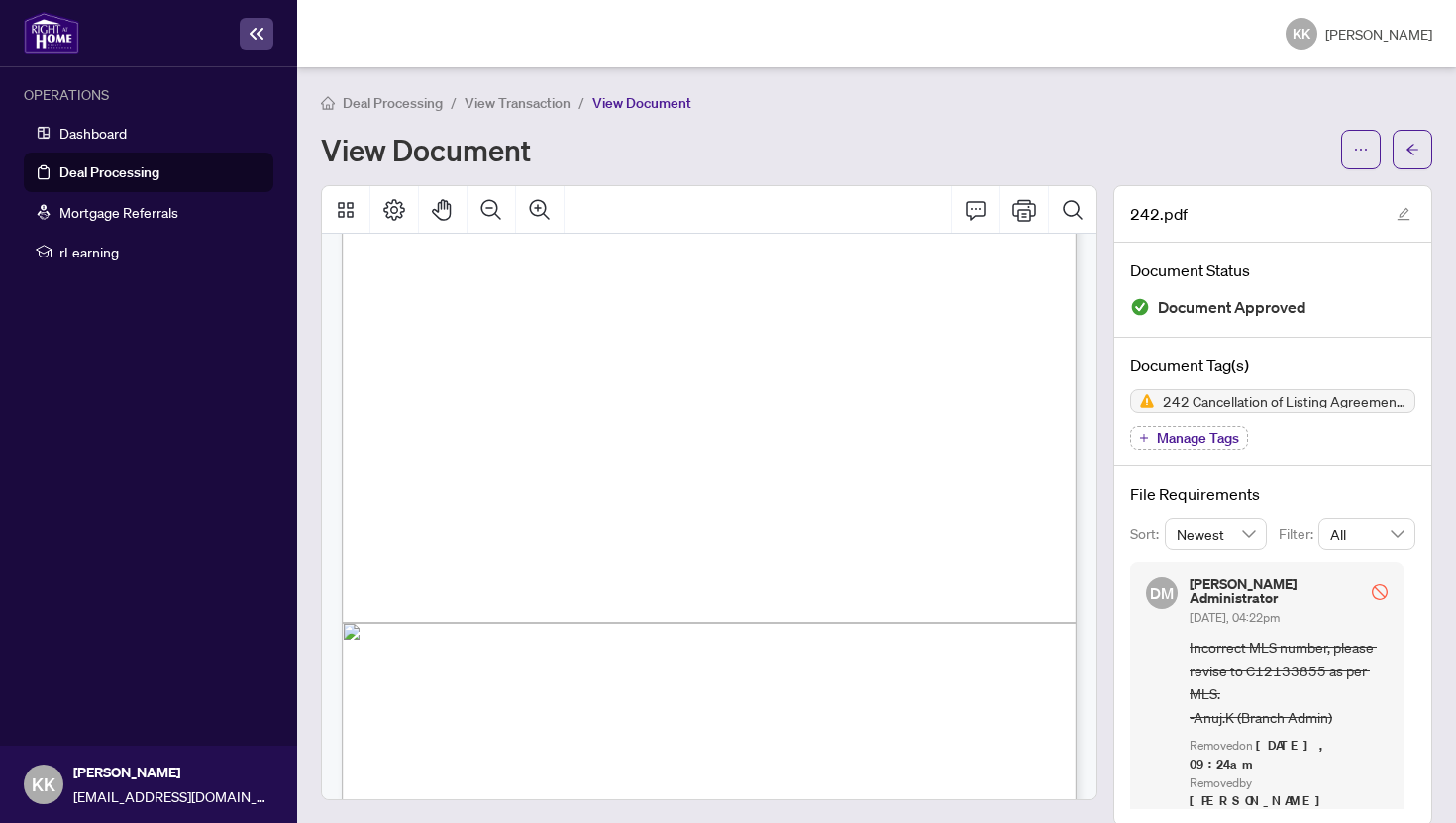 scroll, scrollTop: 425, scrollLeft: 0, axis: vertical 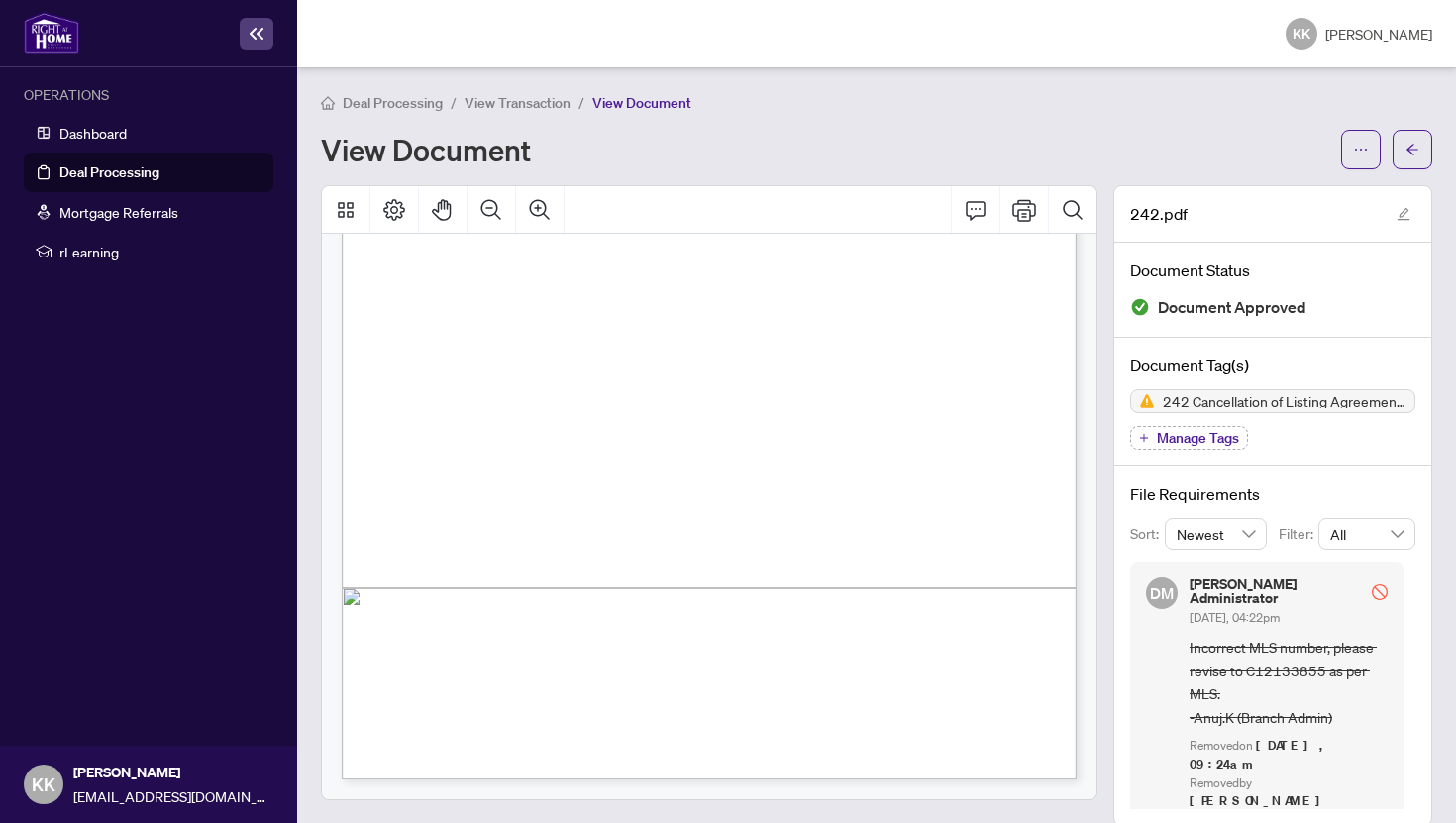 click on "View Transaction" at bounding box center (517, 103) 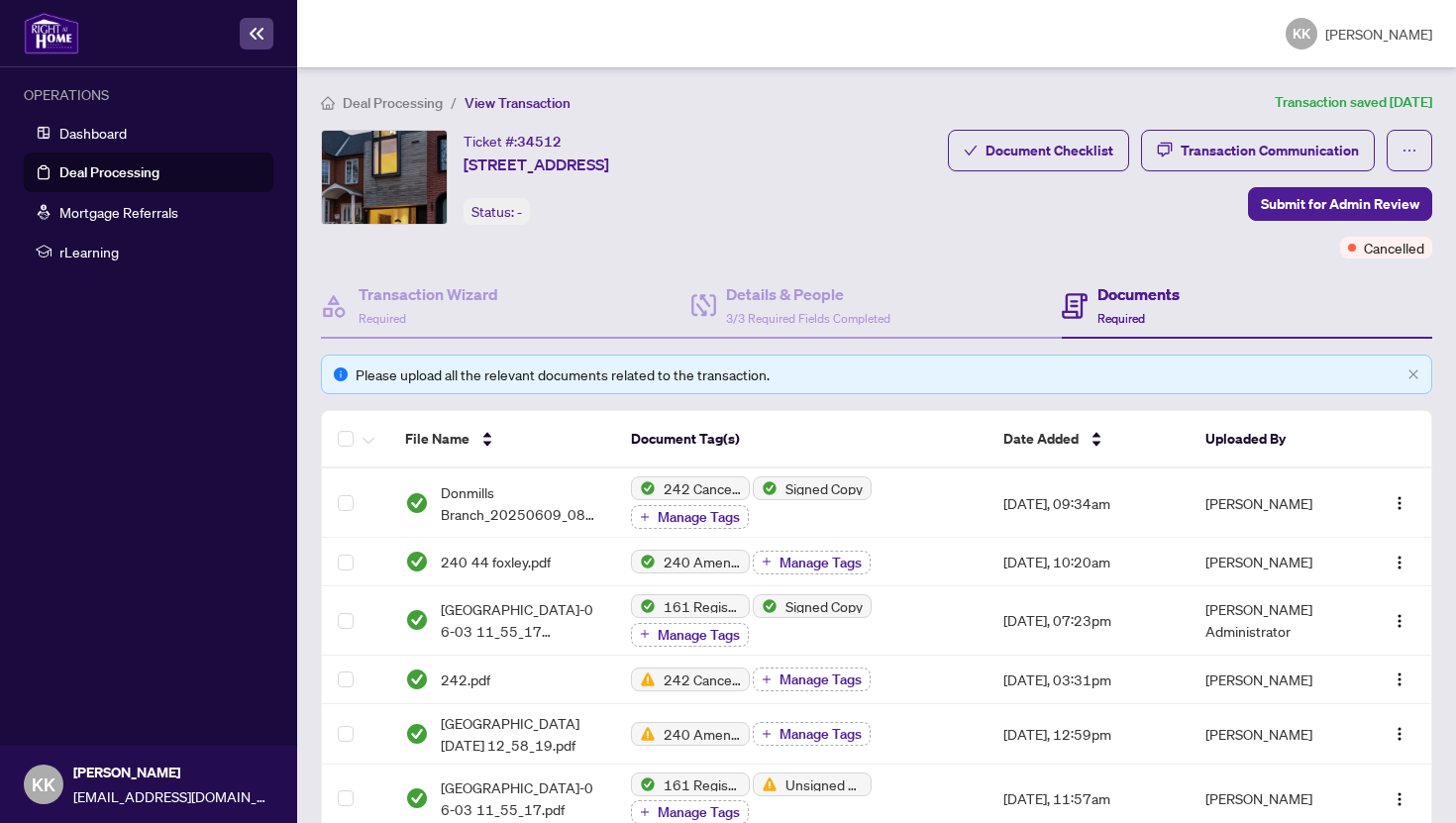 click on "Deal Processing" at bounding box center [392, 103] 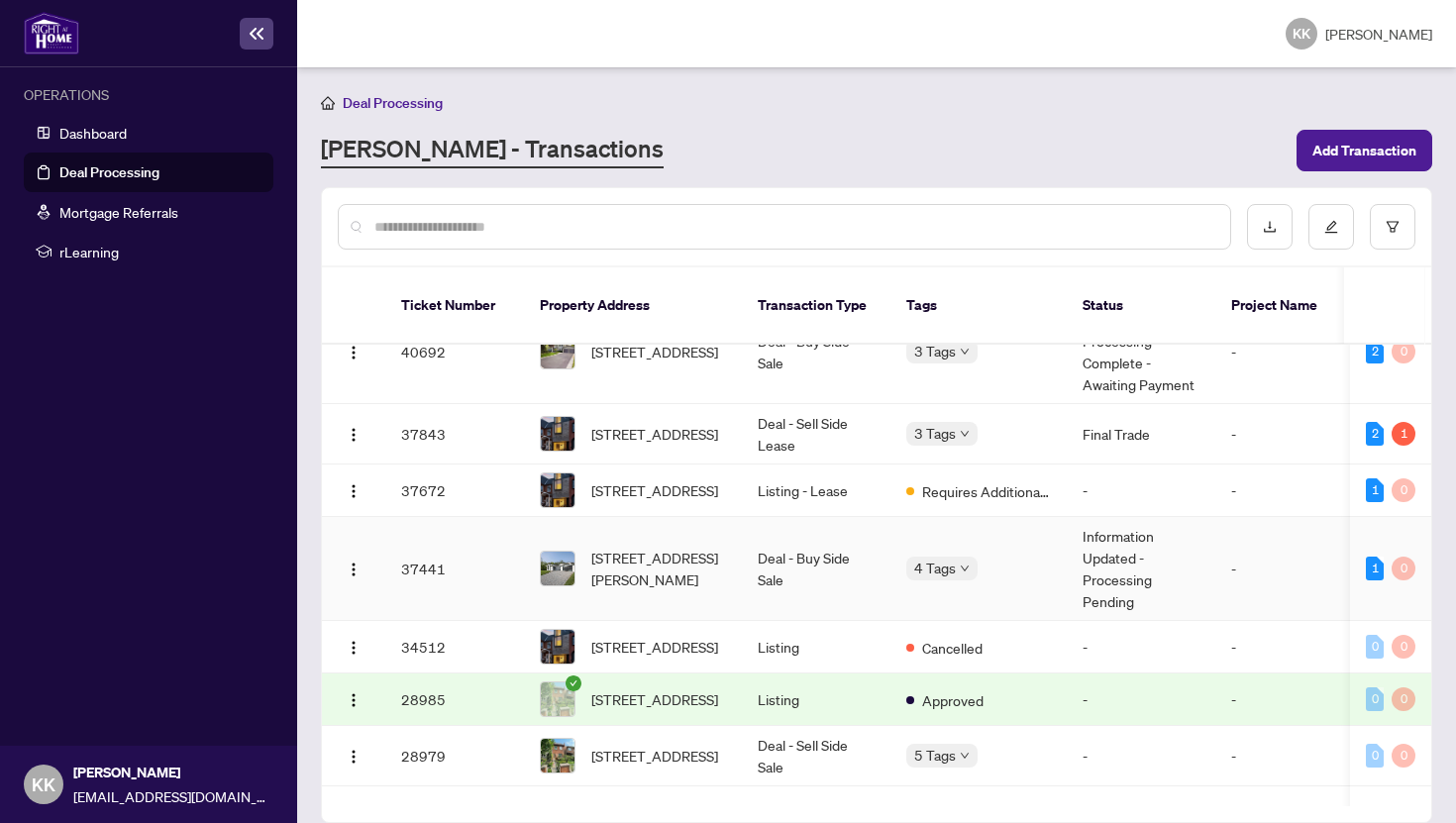 scroll, scrollTop: 363, scrollLeft: 0, axis: vertical 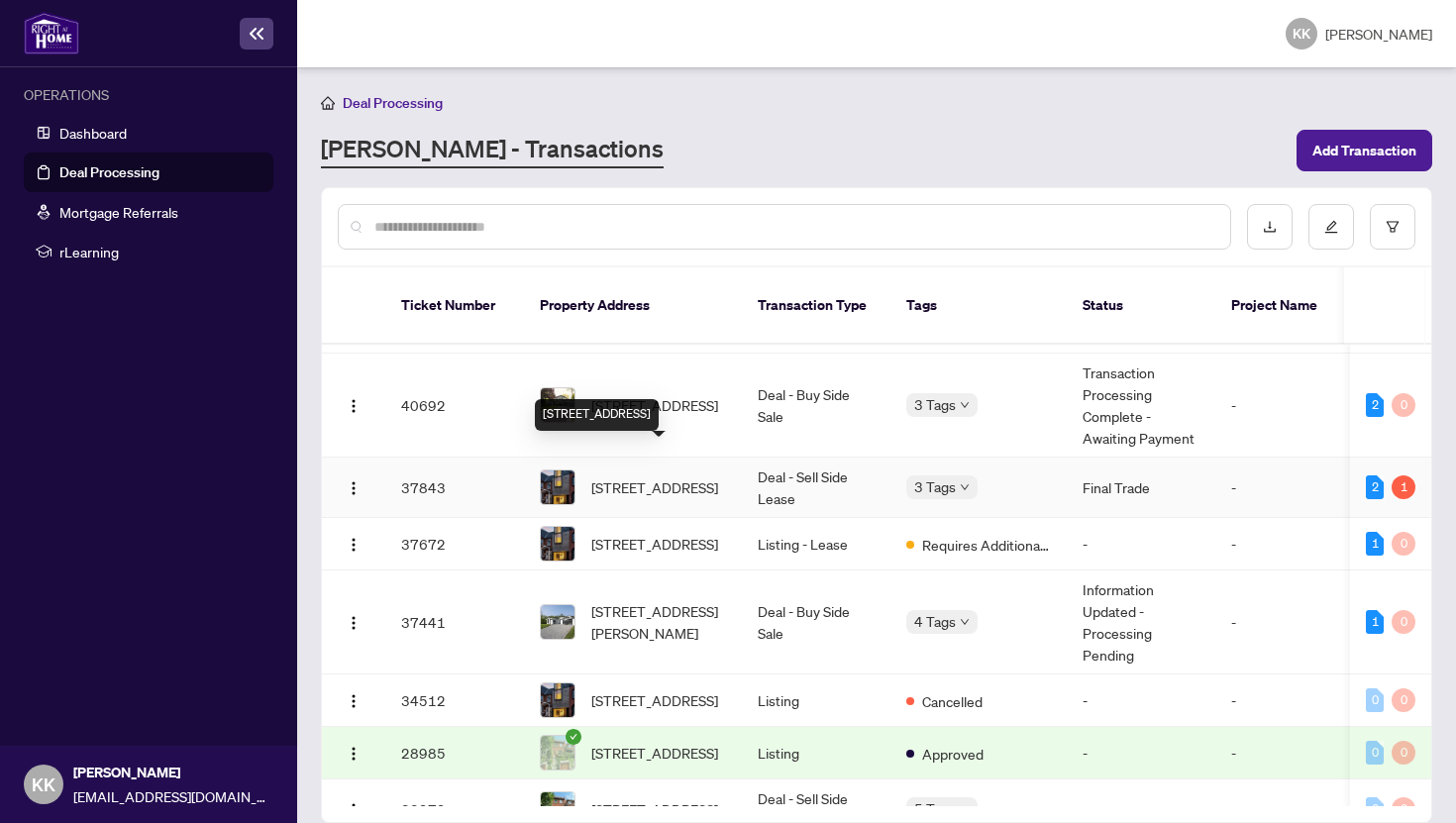 click on "[STREET_ADDRESS]" at bounding box center (655, 487) 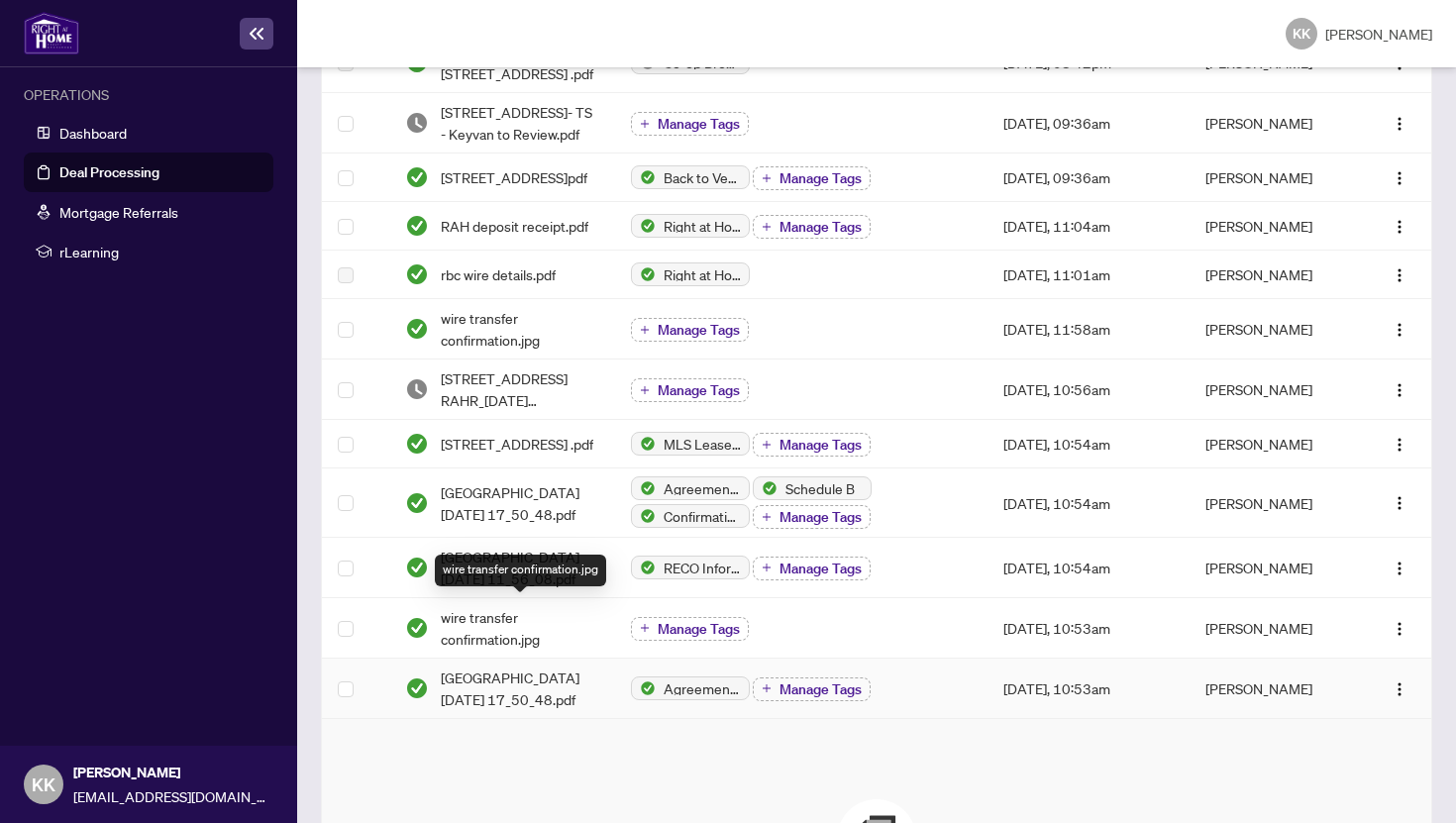 scroll, scrollTop: 569, scrollLeft: 0, axis: vertical 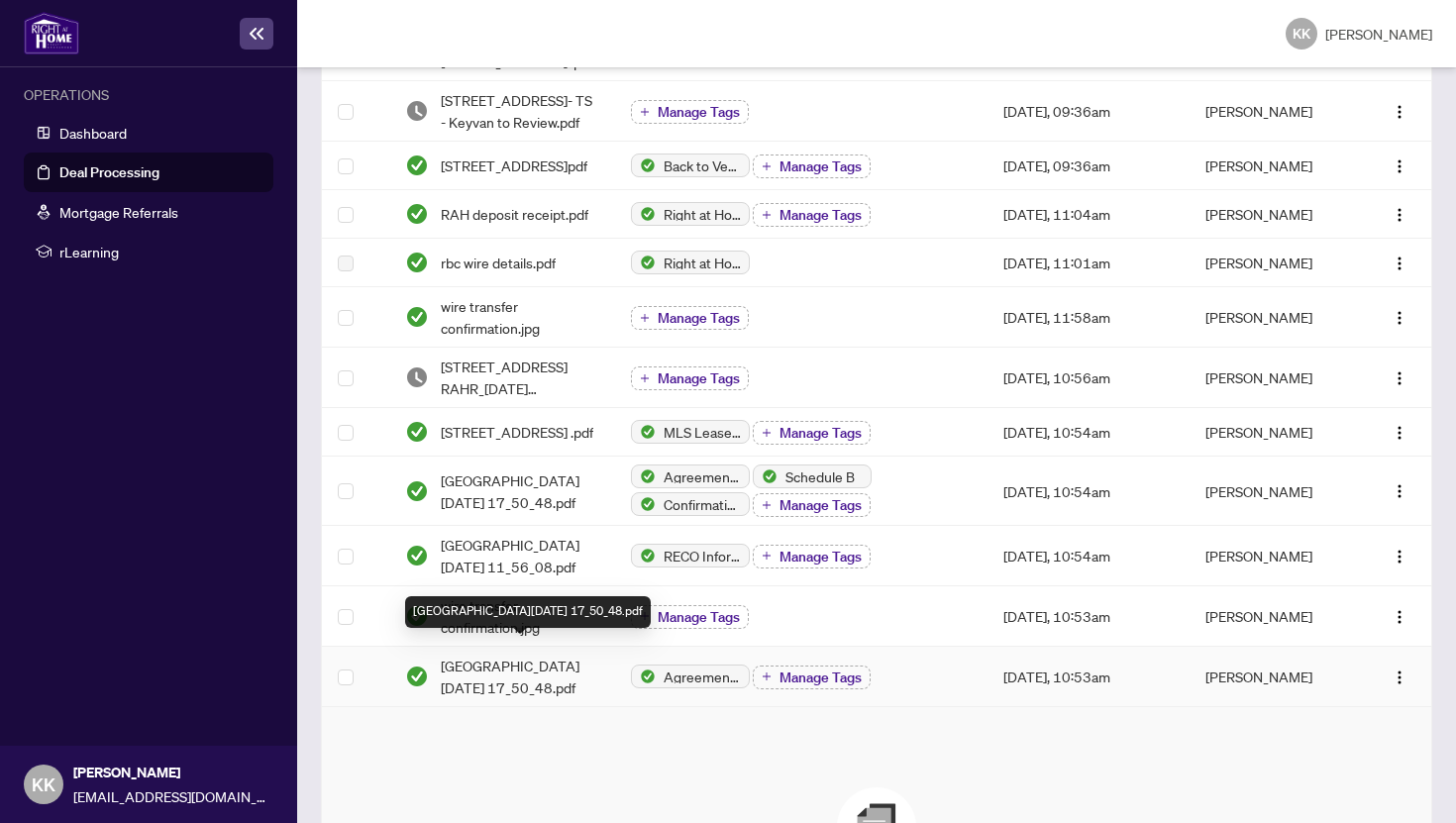 click on "[GEOGRAPHIC_DATA][DATE] 17_50_48.pdf" at bounding box center (520, 676) 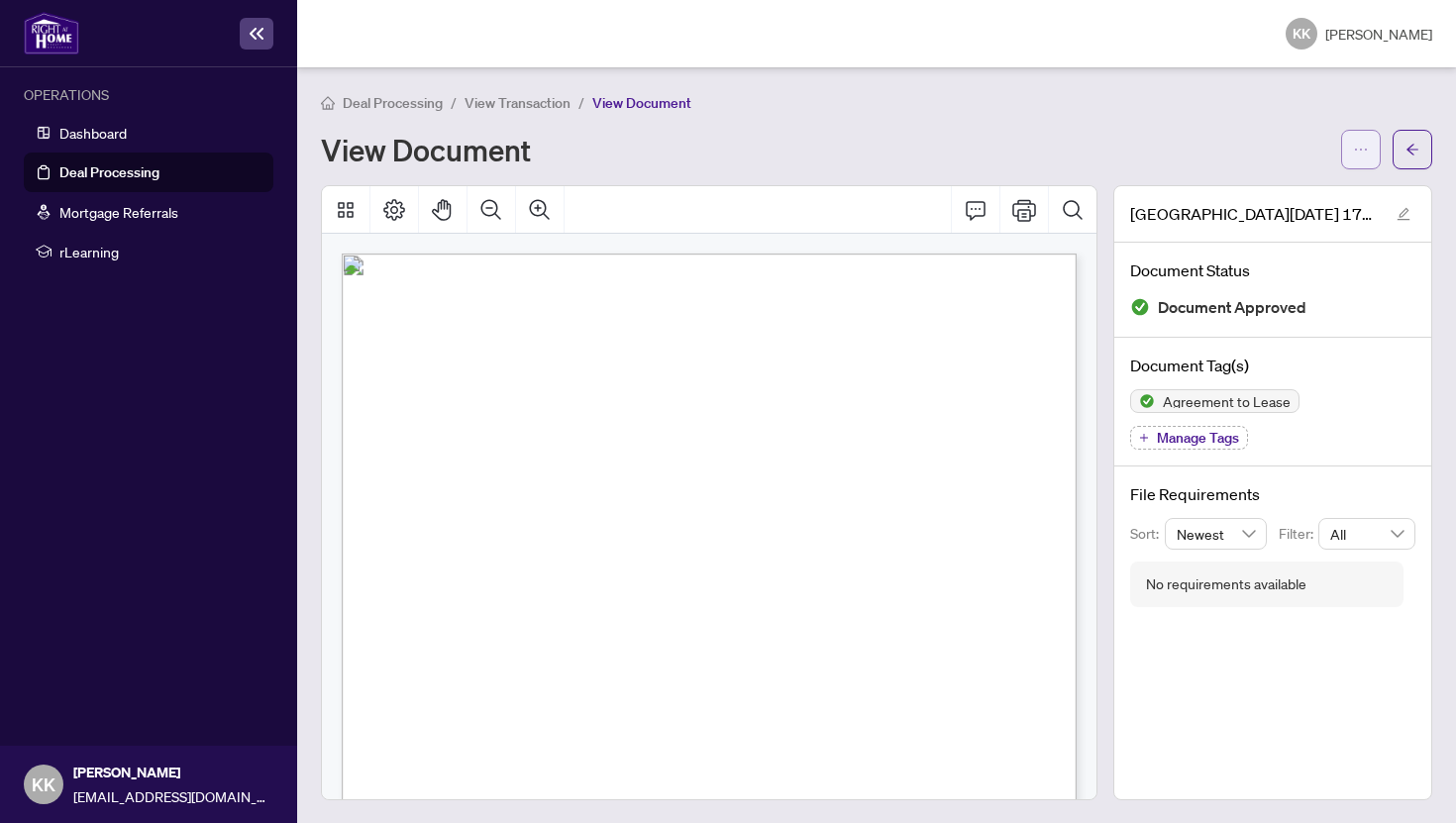 click 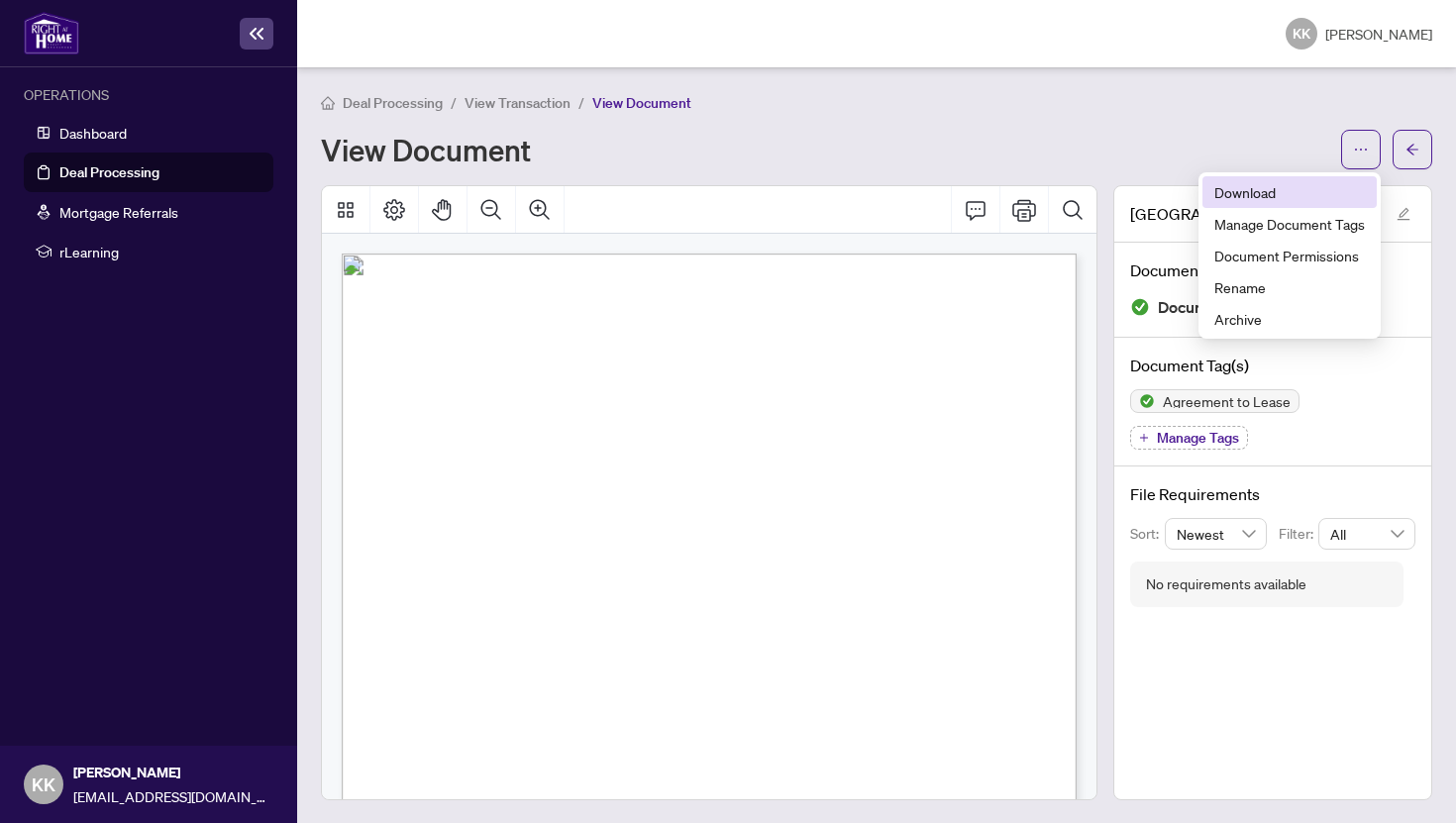 click on "Download" at bounding box center (1290, 192) 